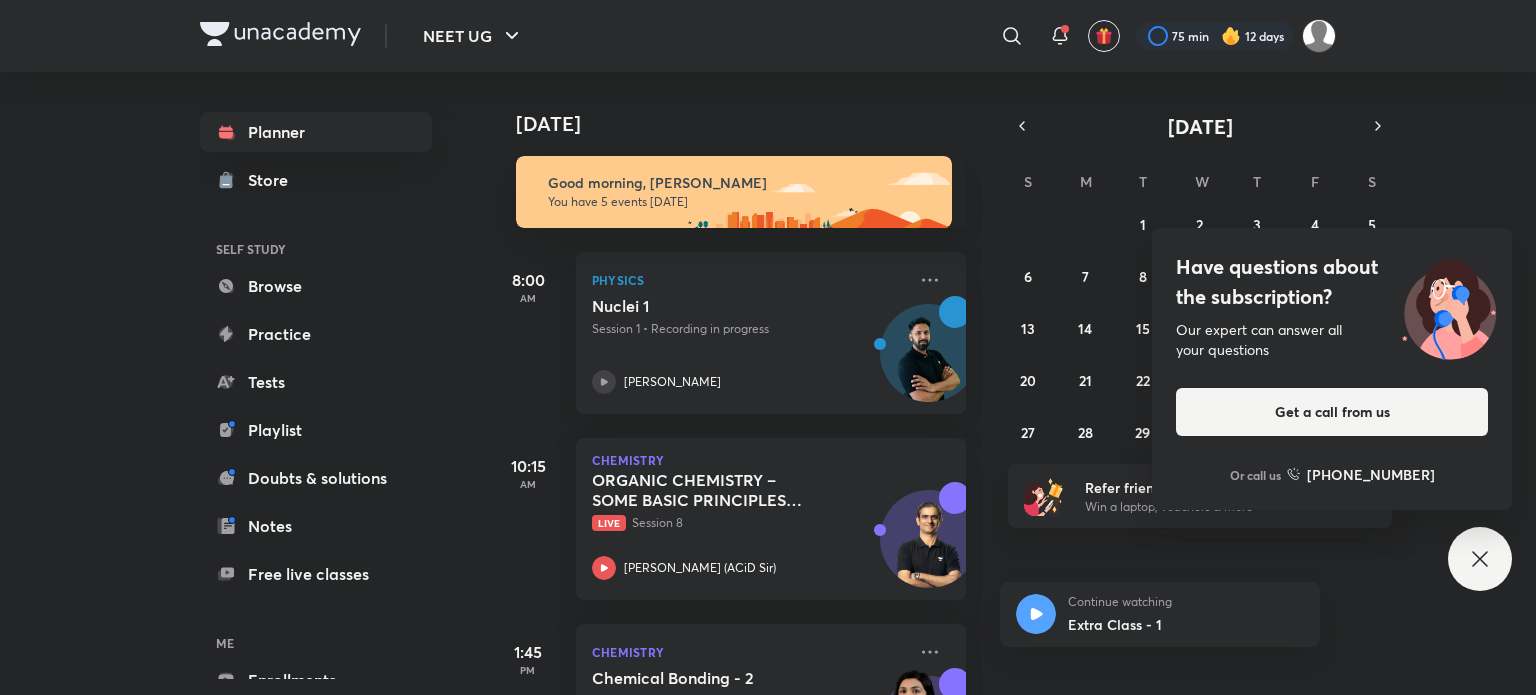 scroll, scrollTop: 0, scrollLeft: 0, axis: both 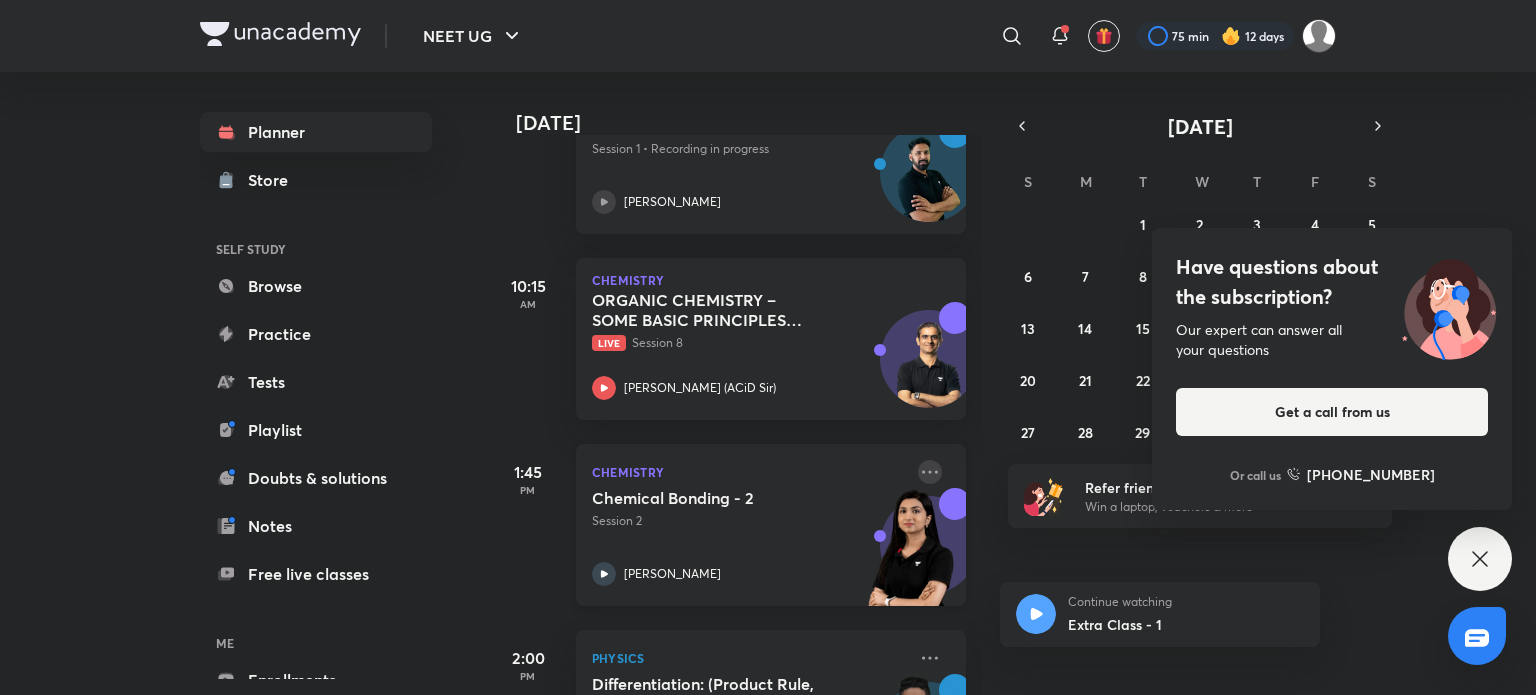 click 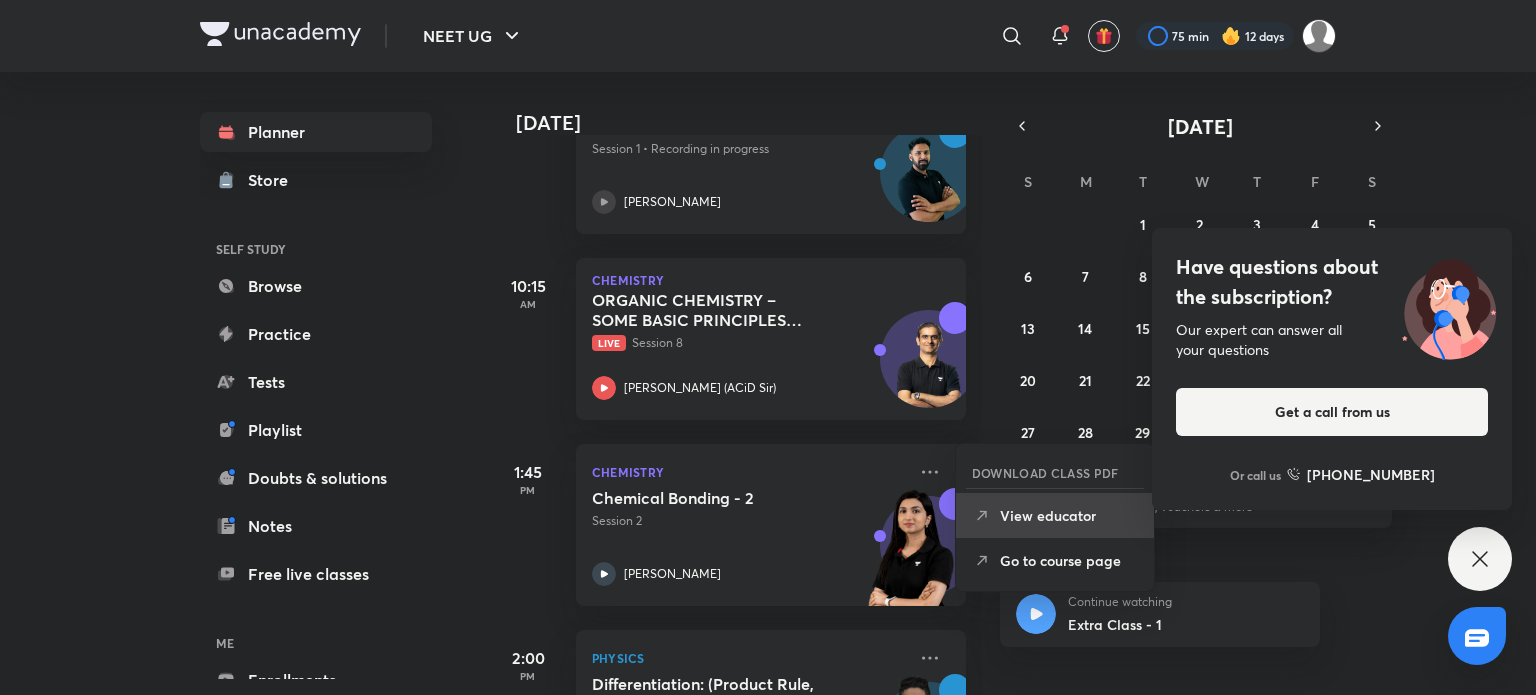 click on "View educator" at bounding box center (1069, 515) 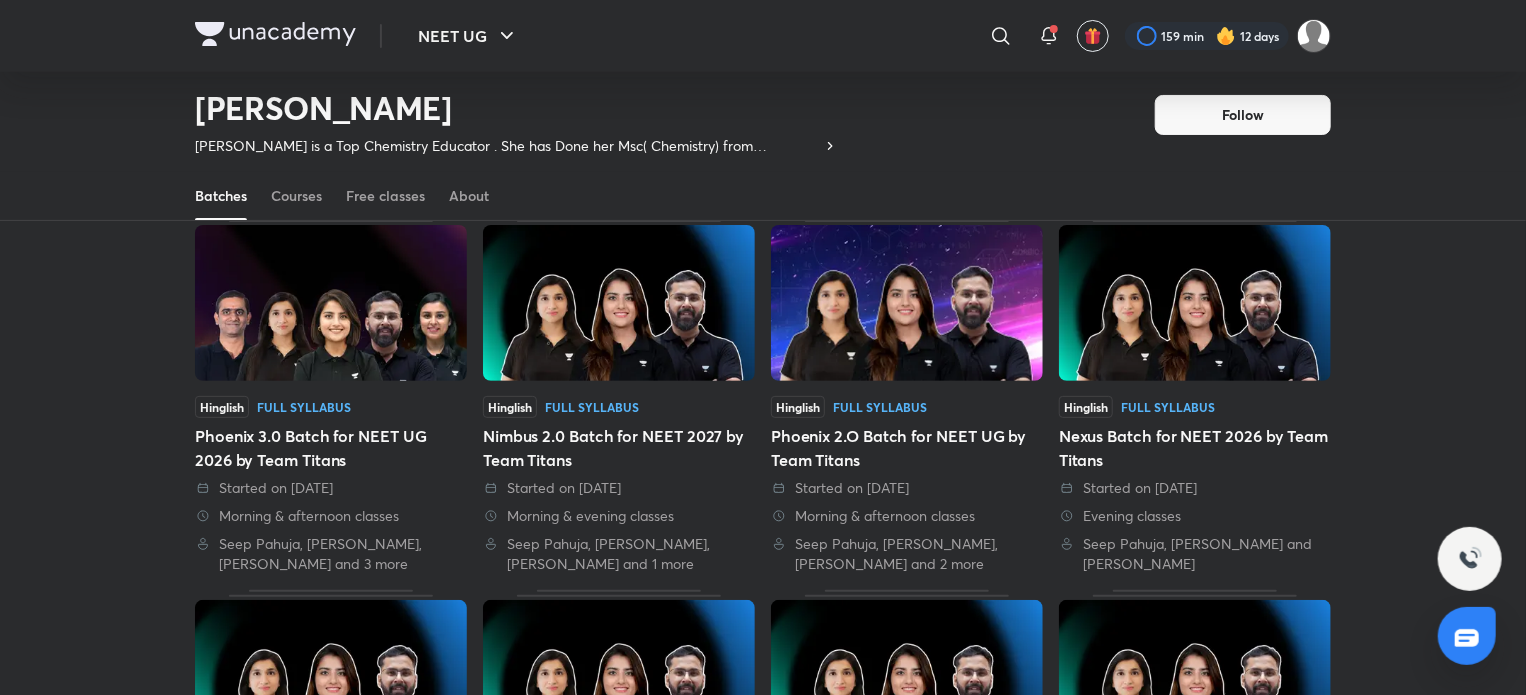 scroll, scrollTop: 120, scrollLeft: 0, axis: vertical 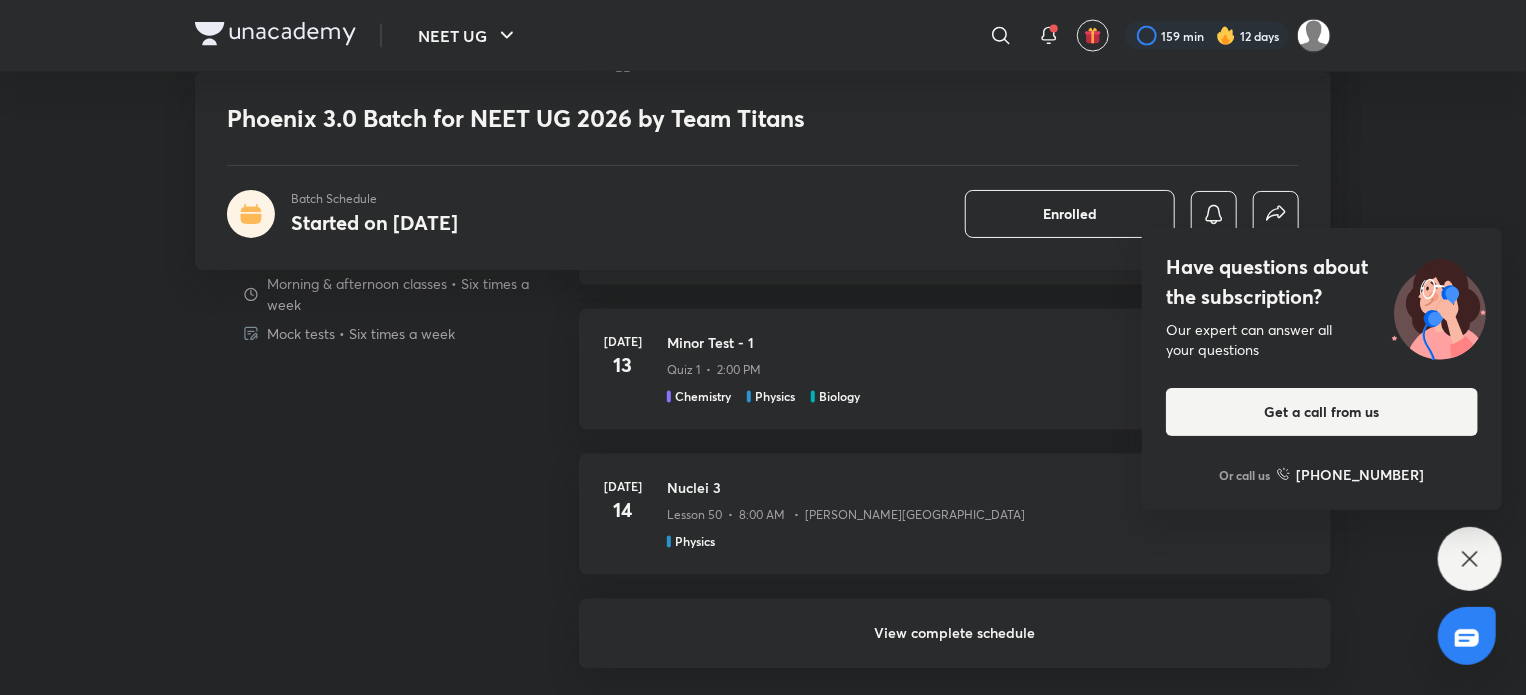 click on "Have questions about the subscription? Our expert can answer all your questions Get a call from us Or call us [PHONE_NUMBER]" at bounding box center (1470, 559) 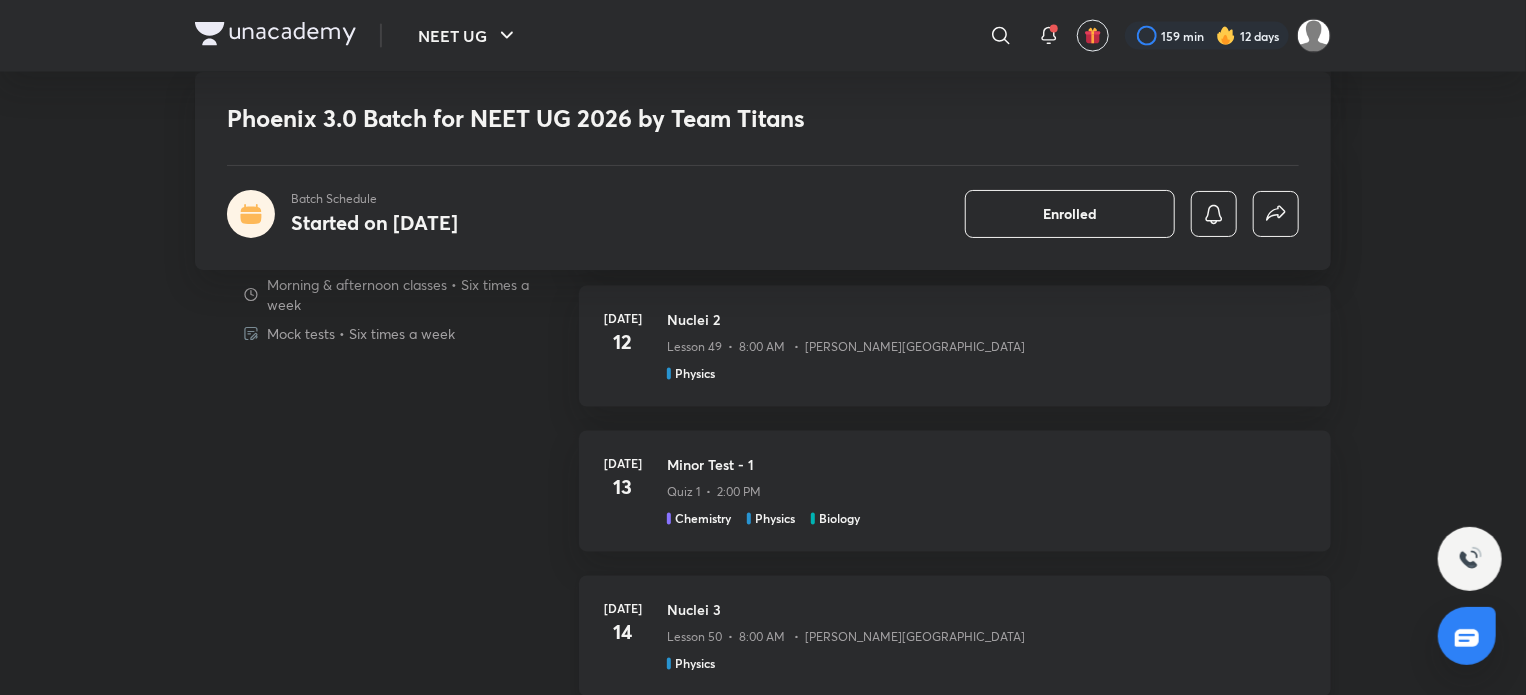 scroll, scrollTop: 1619, scrollLeft: 0, axis: vertical 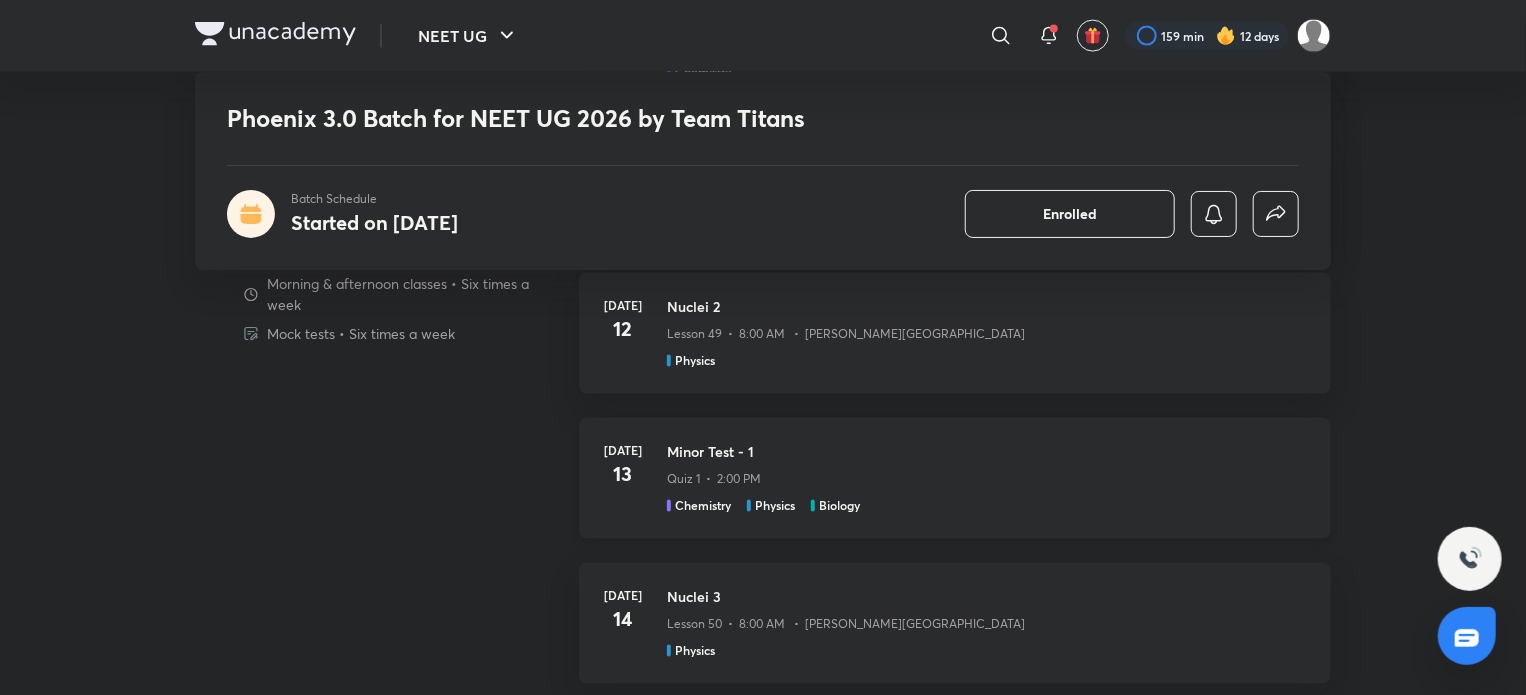 click on "Minor Test - 1 Quiz 1  •  2:00 PM Chemistry Physics Biology" at bounding box center (987, 478) 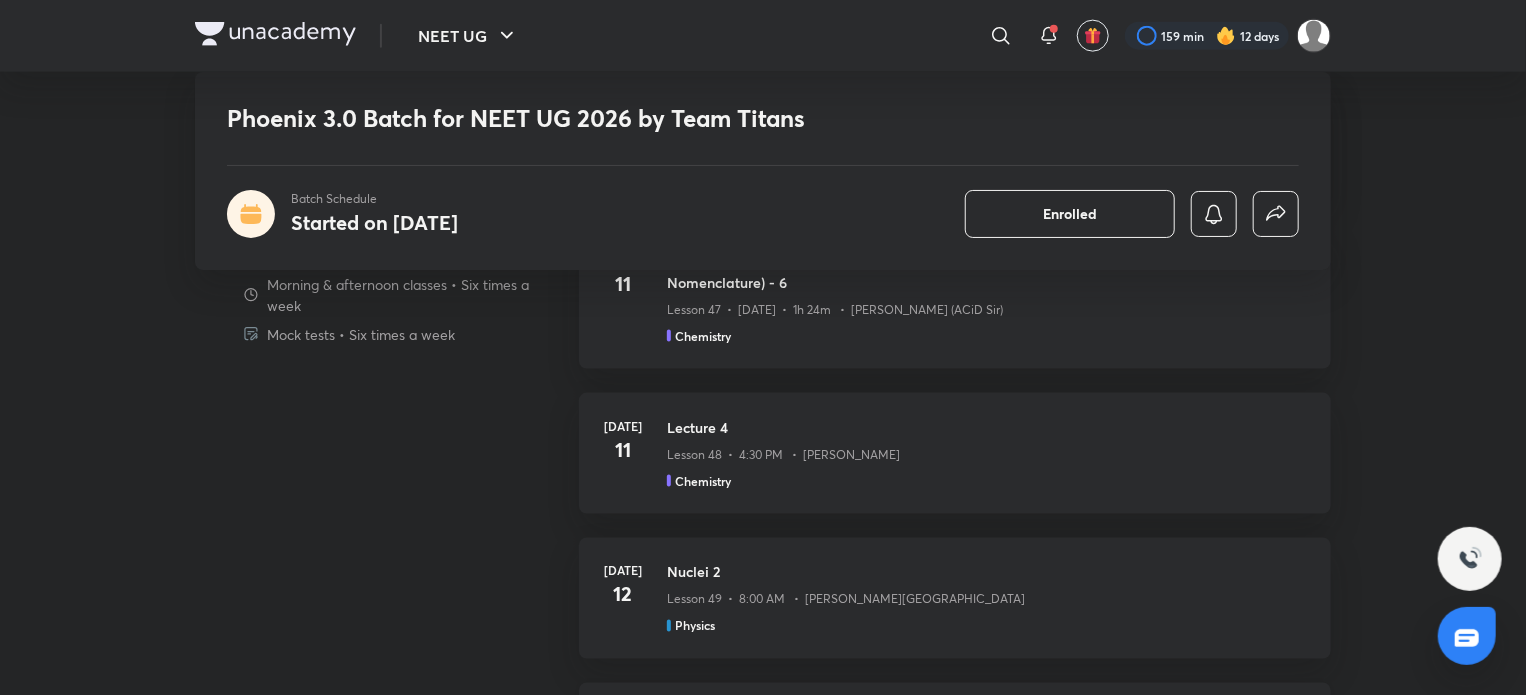 scroll, scrollTop: 1355, scrollLeft: 0, axis: vertical 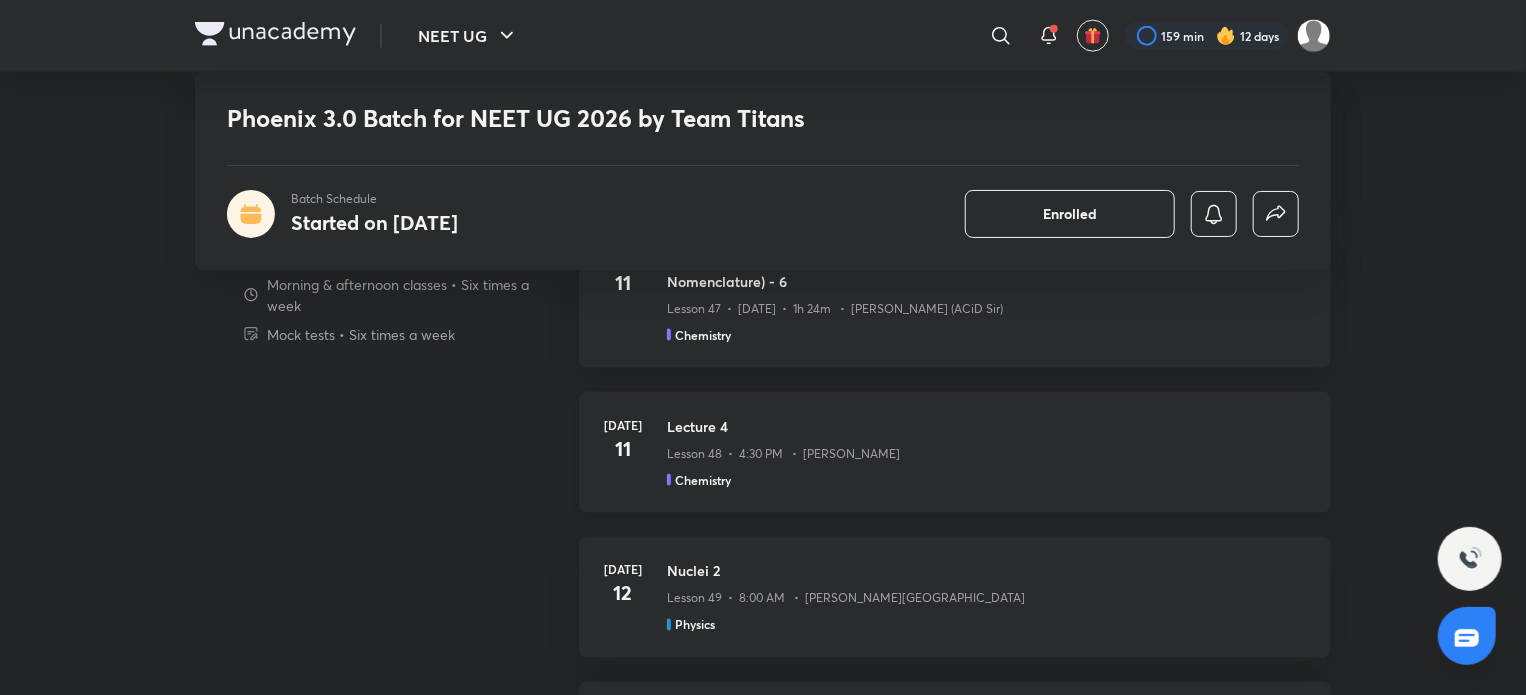 click on "Lesson 48  •  4:30 PM   •  [PERSON_NAME]" at bounding box center [783, 454] 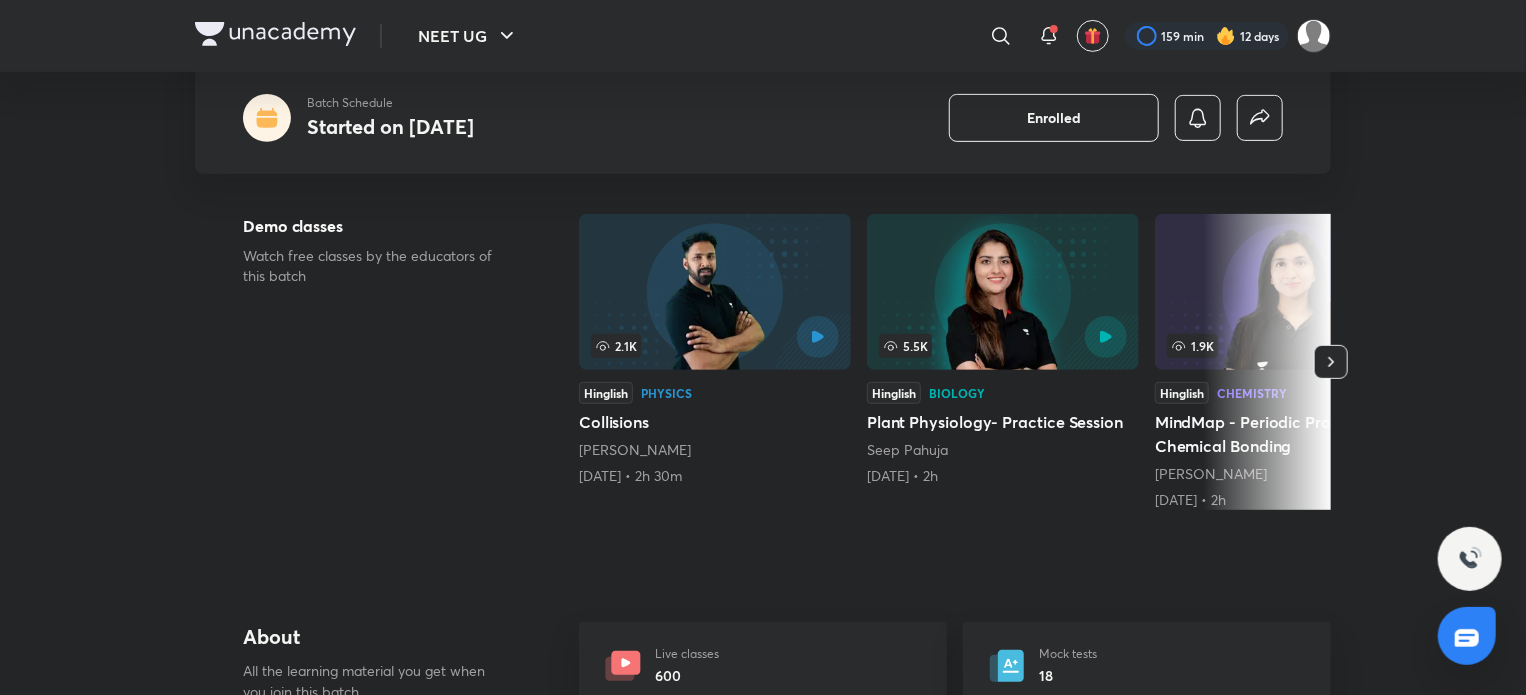 scroll, scrollTop: 0, scrollLeft: 0, axis: both 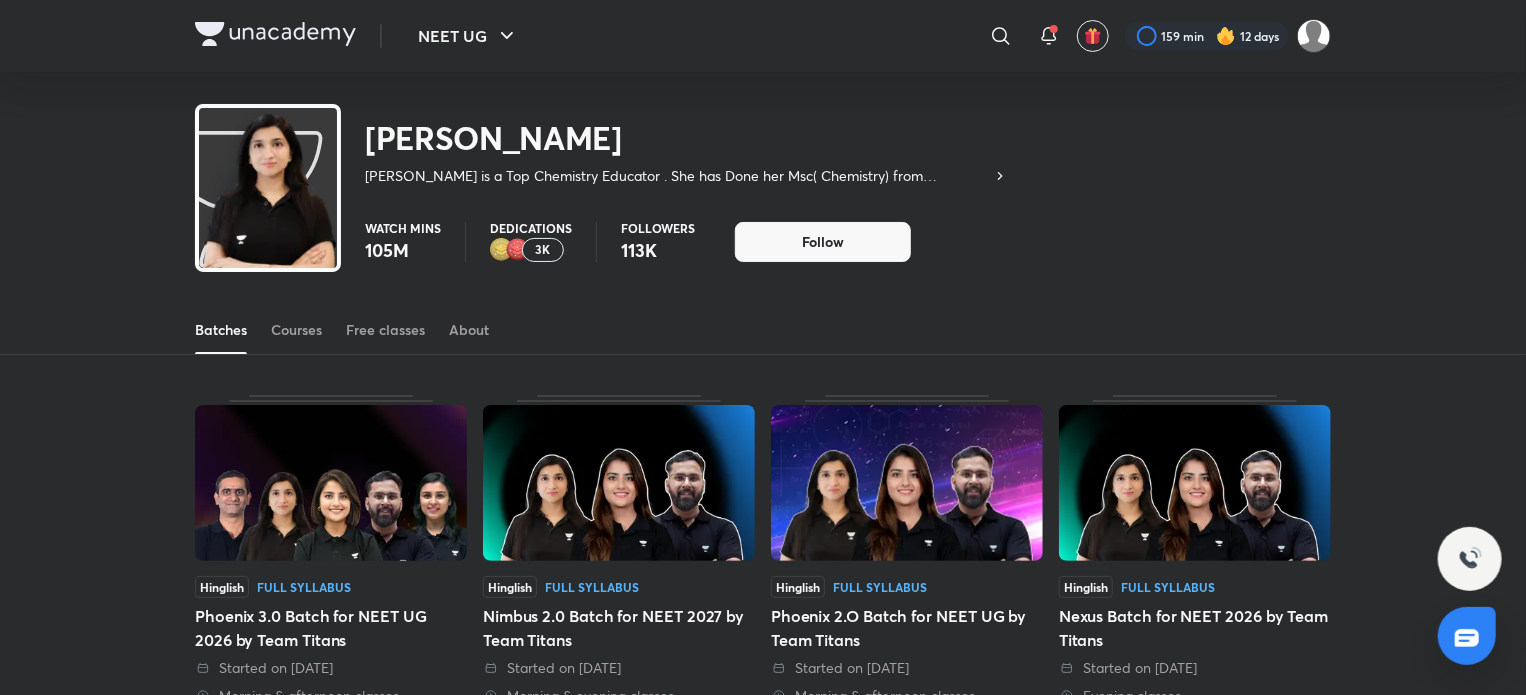 click at bounding box center [331, 483] 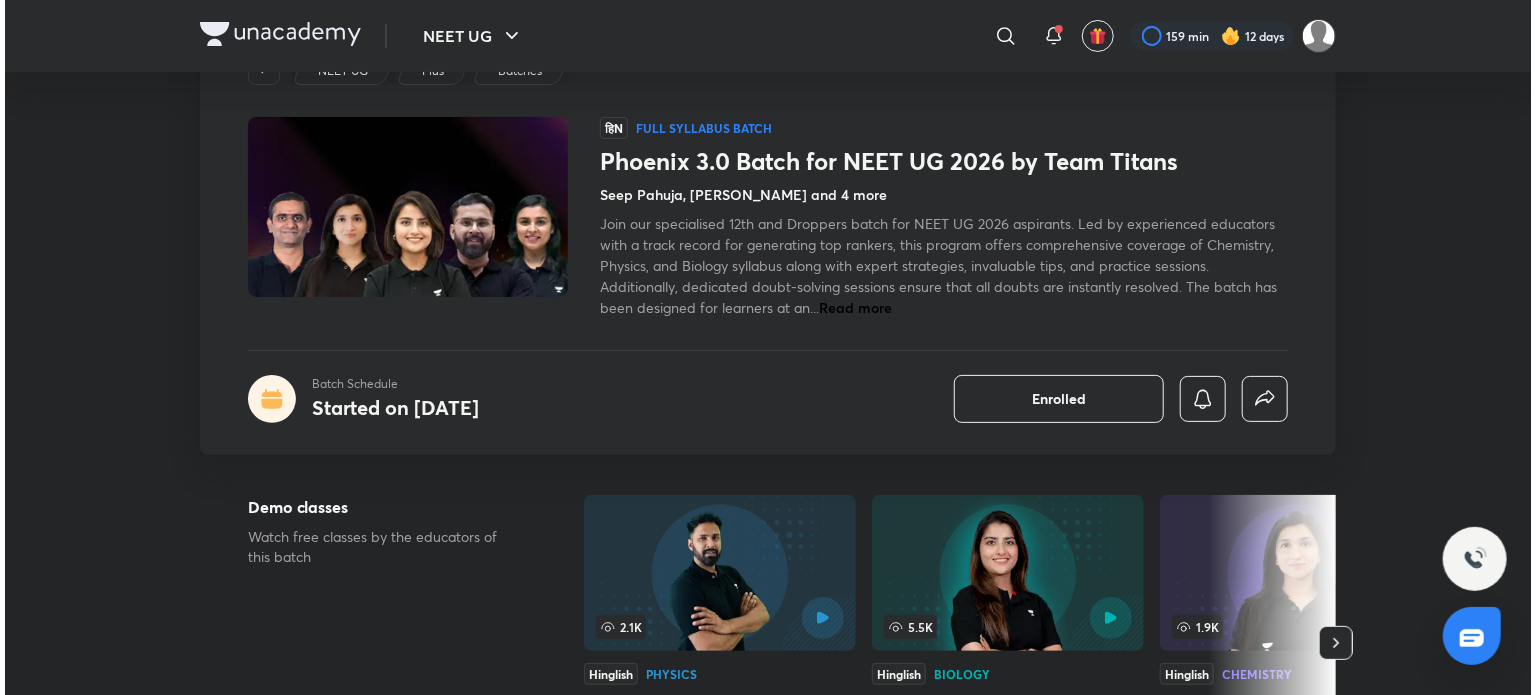 scroll, scrollTop: 104, scrollLeft: 0, axis: vertical 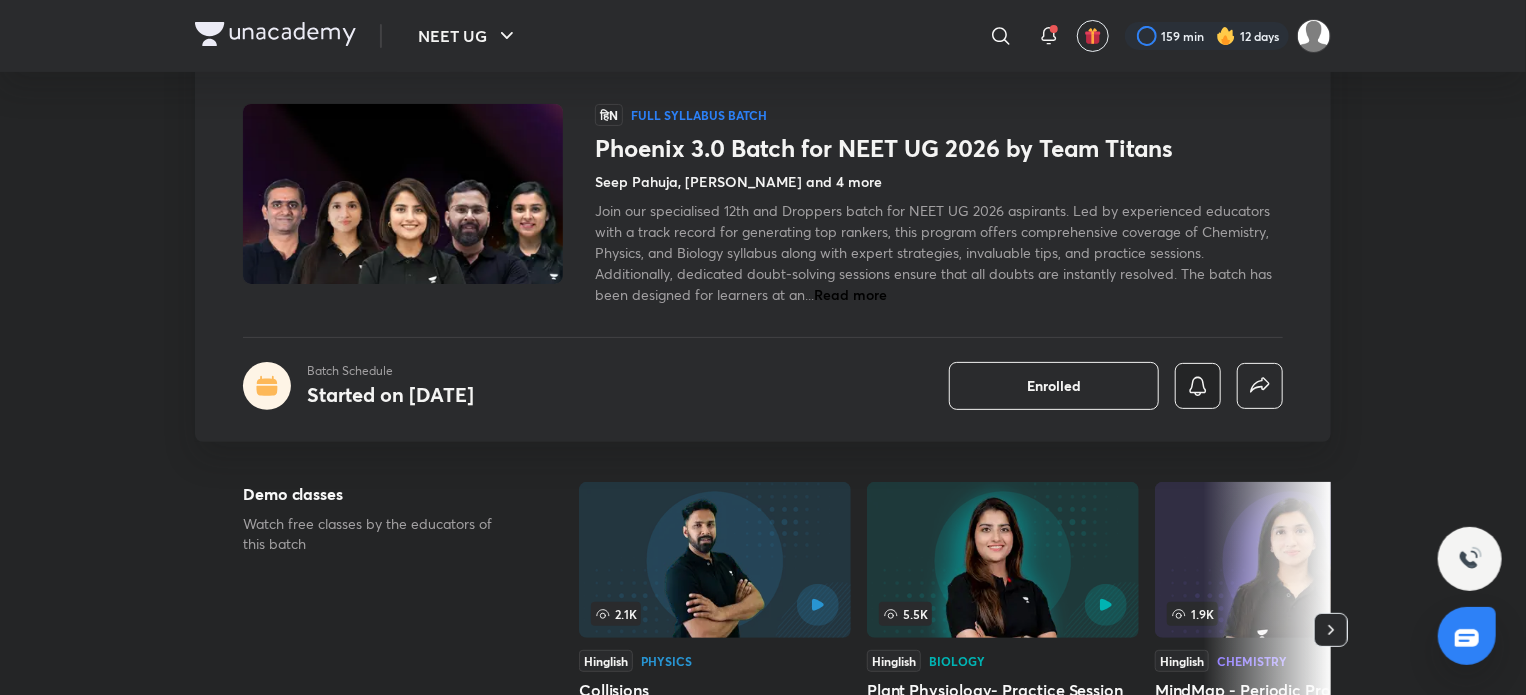 click 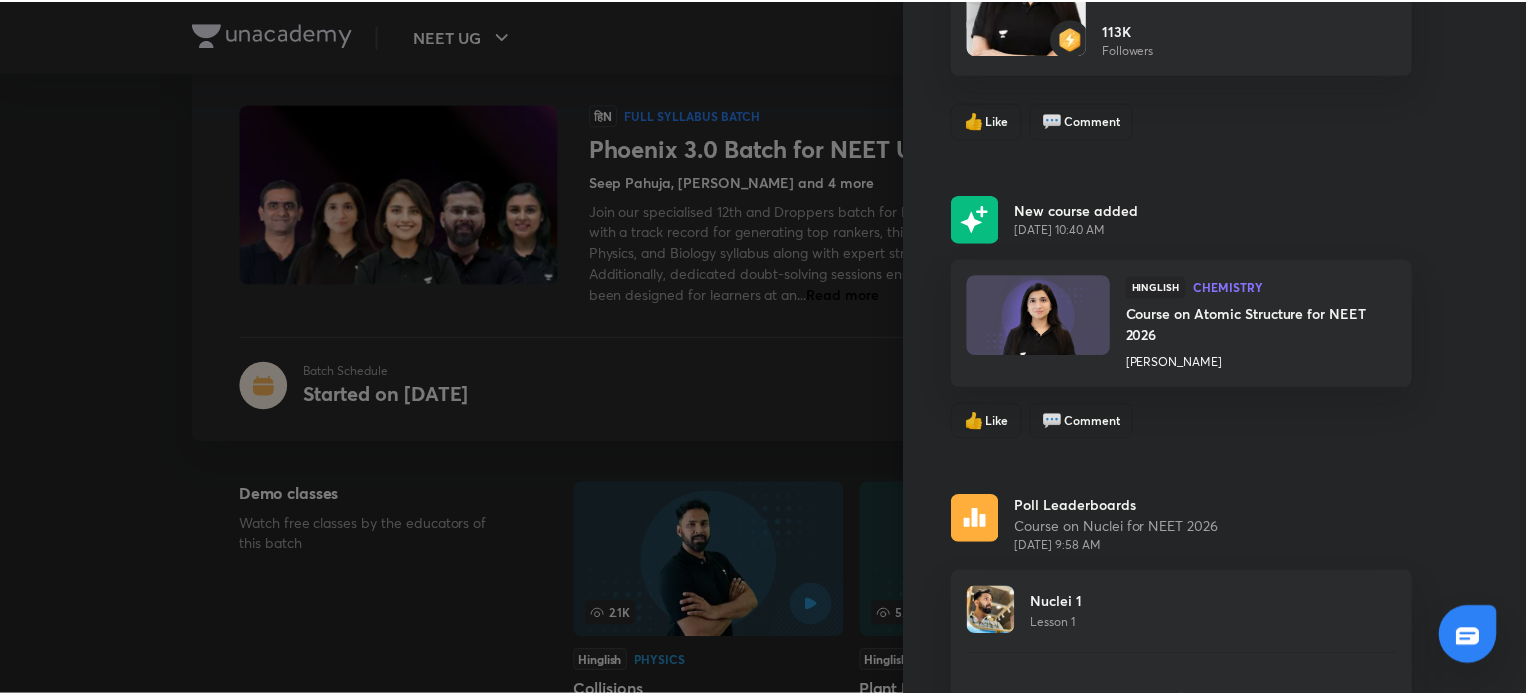 scroll, scrollTop: 1051, scrollLeft: 0, axis: vertical 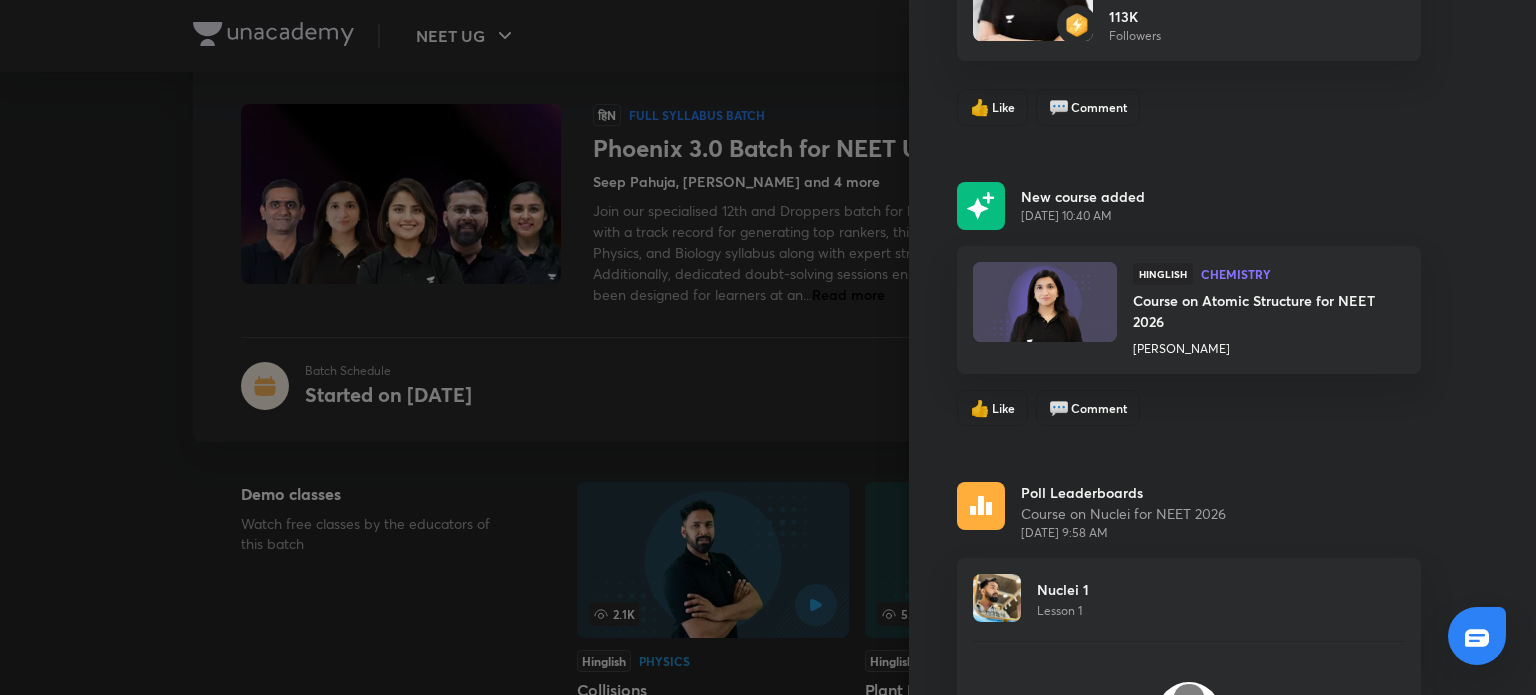 click at bounding box center [768, 347] 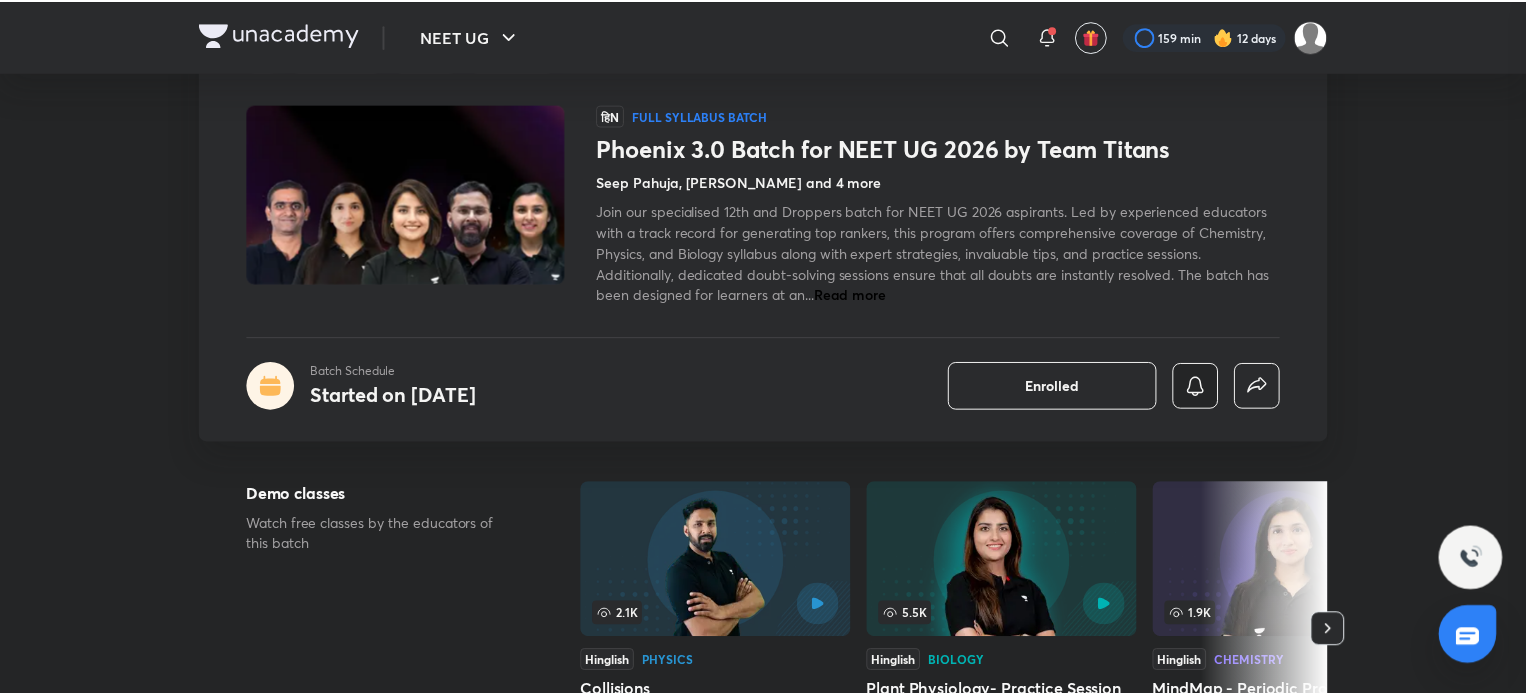 scroll, scrollTop: 0, scrollLeft: 0, axis: both 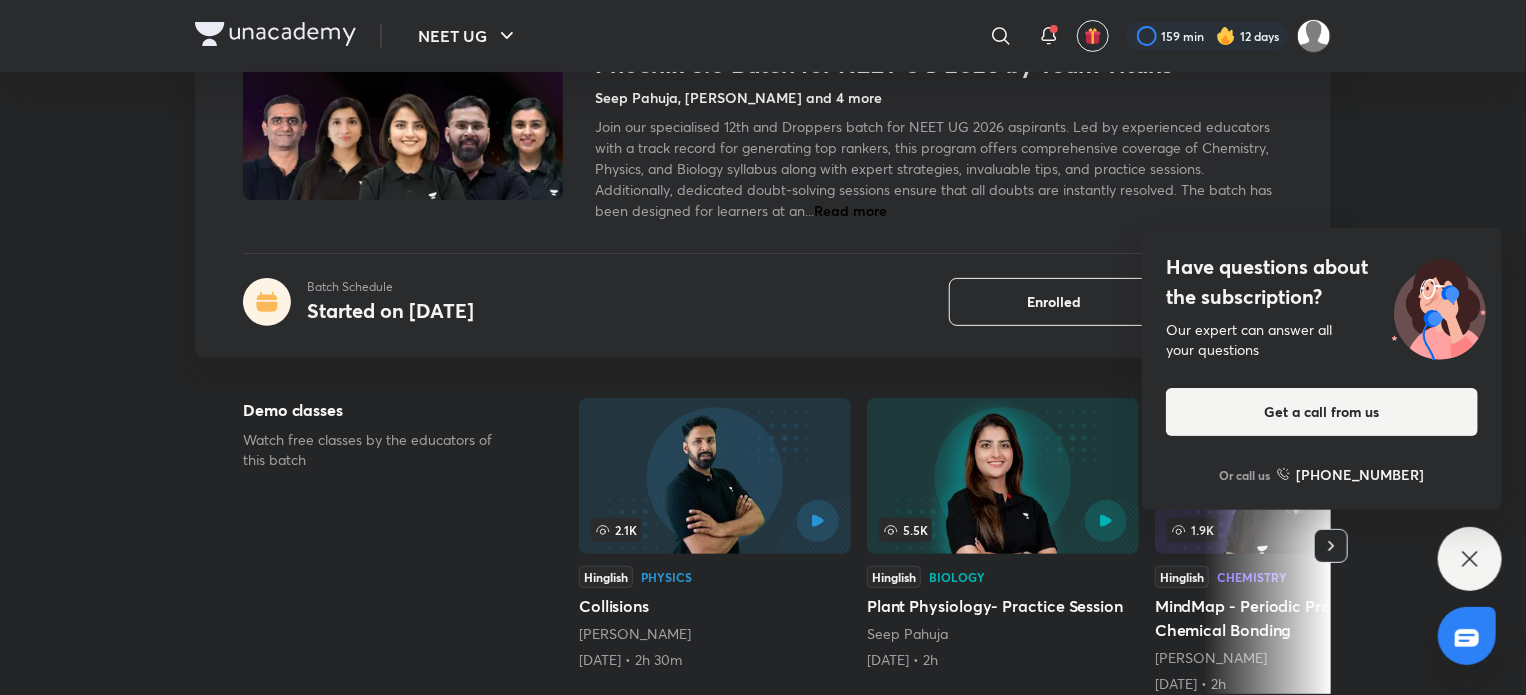click 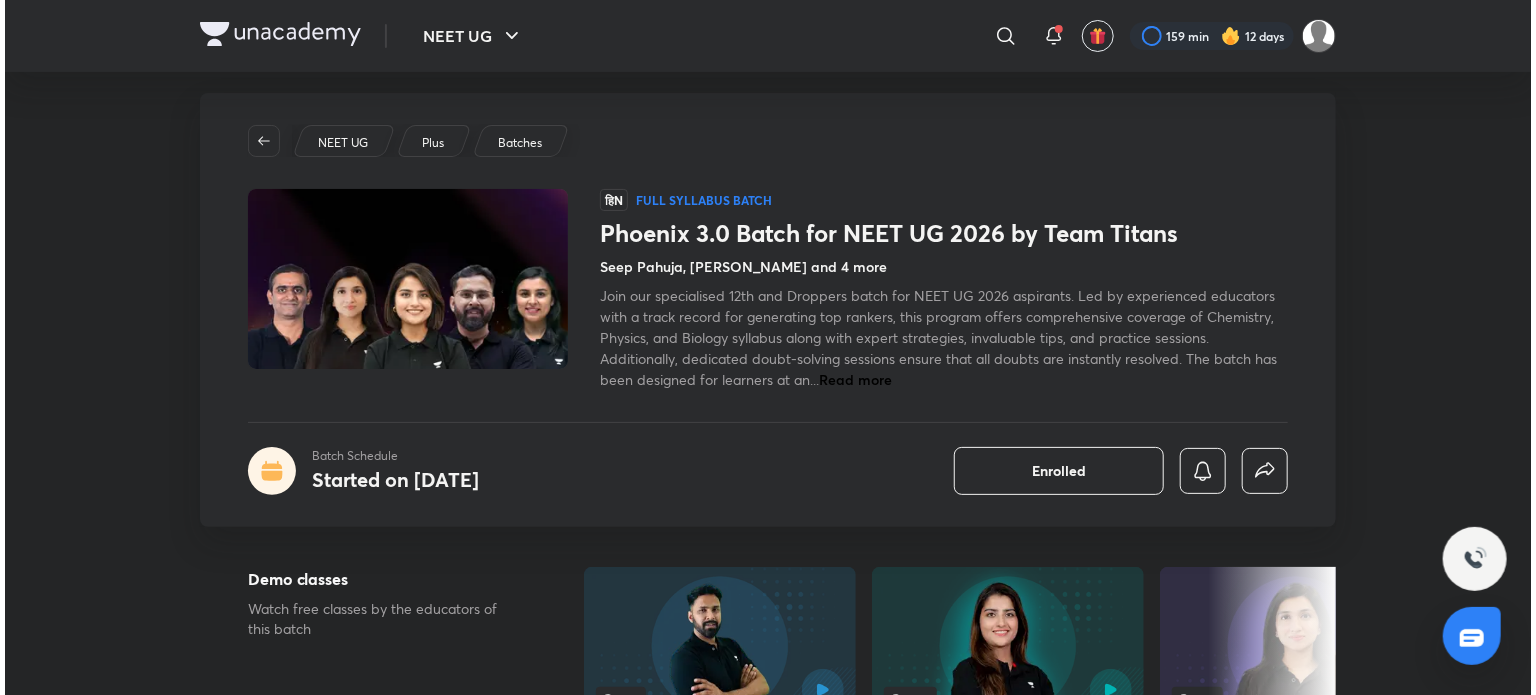 scroll, scrollTop: 0, scrollLeft: 0, axis: both 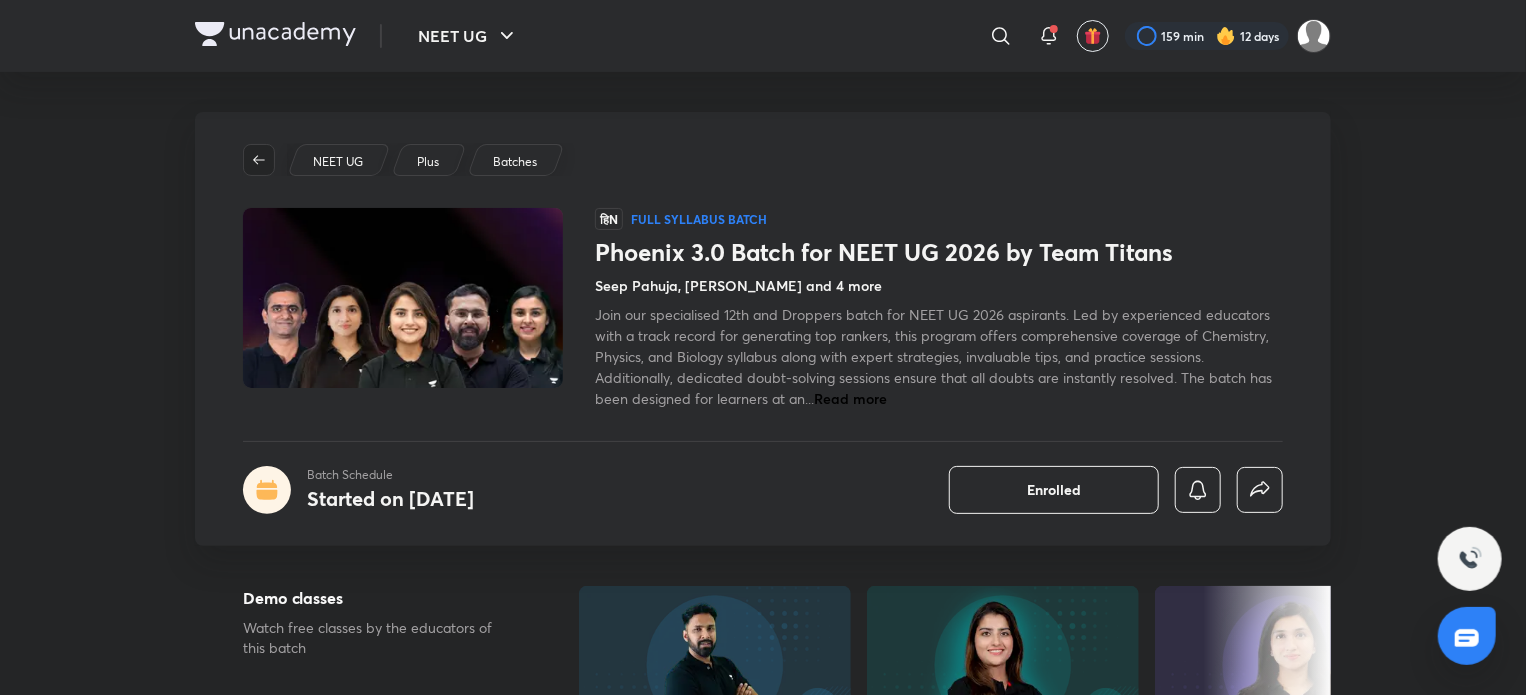 click 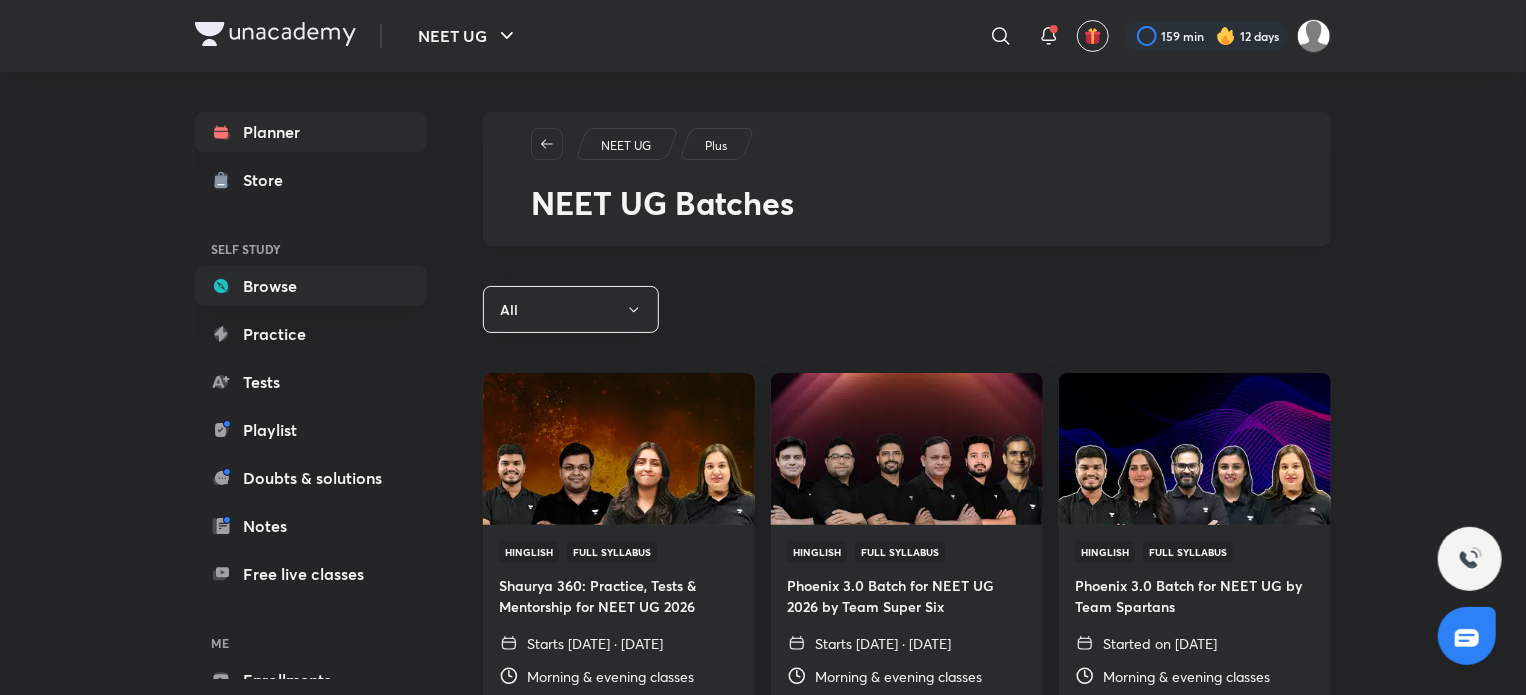 click on "Planner" at bounding box center [311, 132] 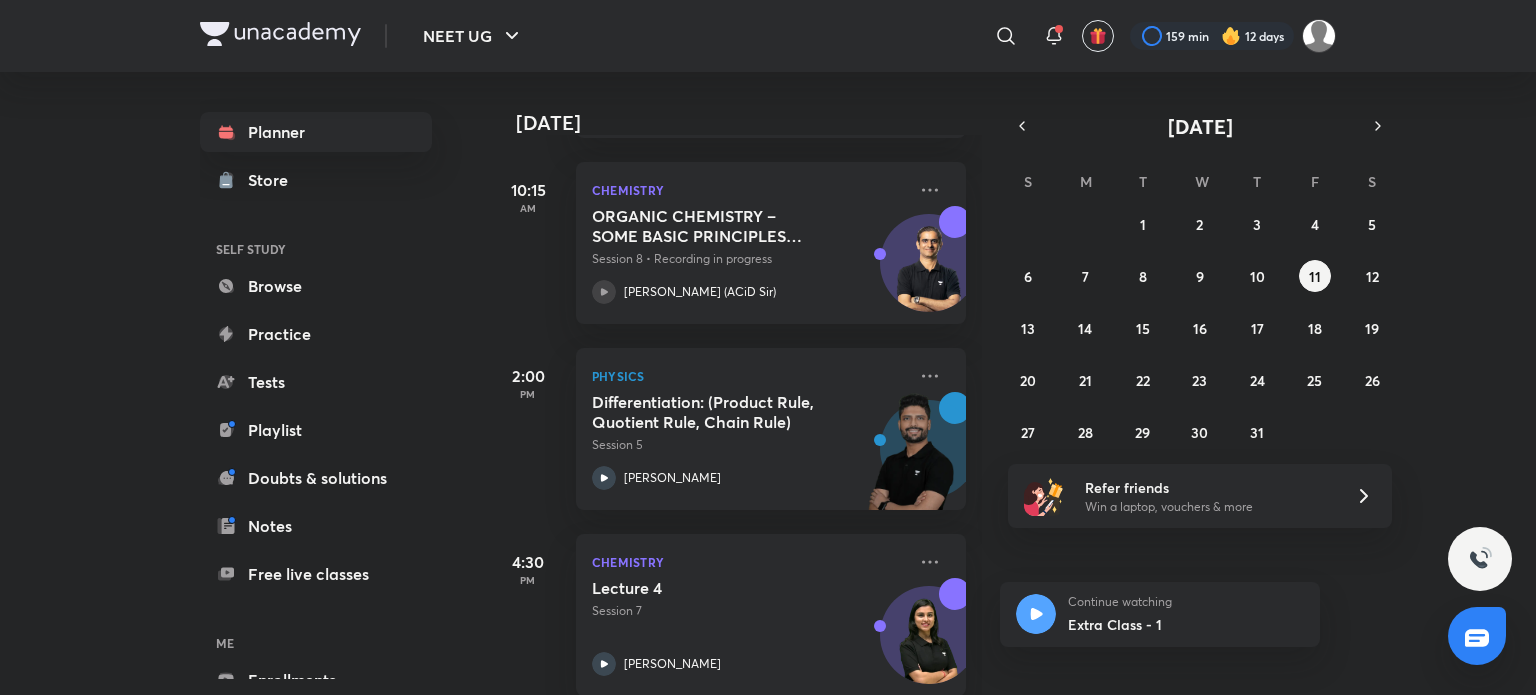 scroll, scrollTop: 308, scrollLeft: 0, axis: vertical 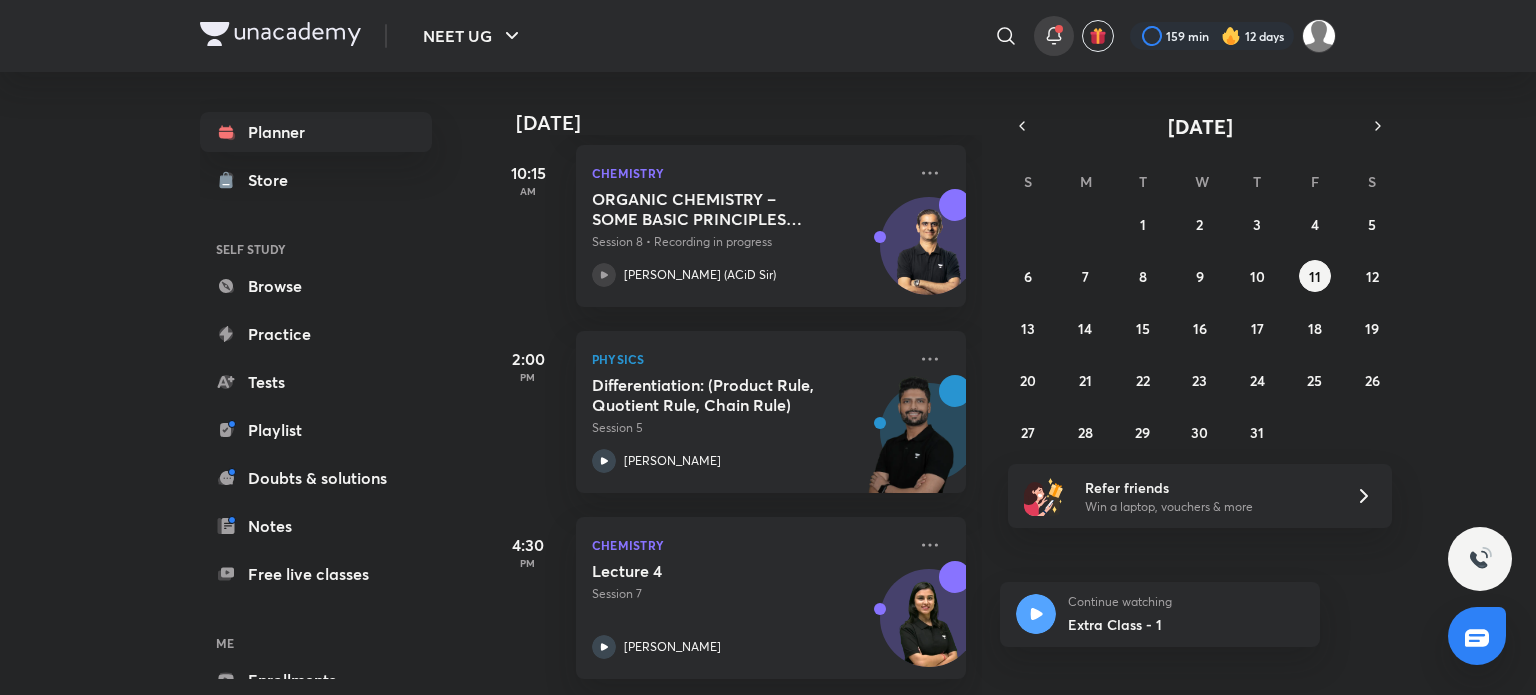 click 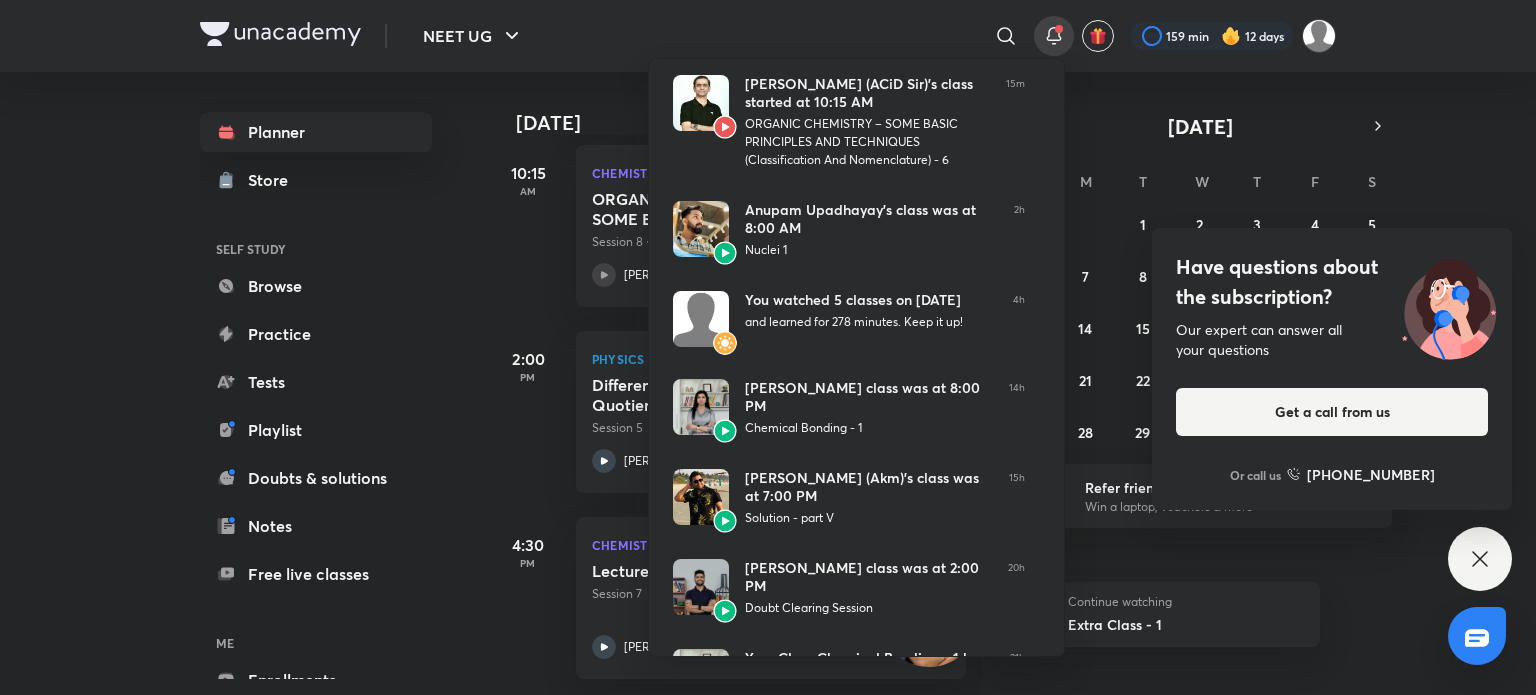 click at bounding box center (768, 347) 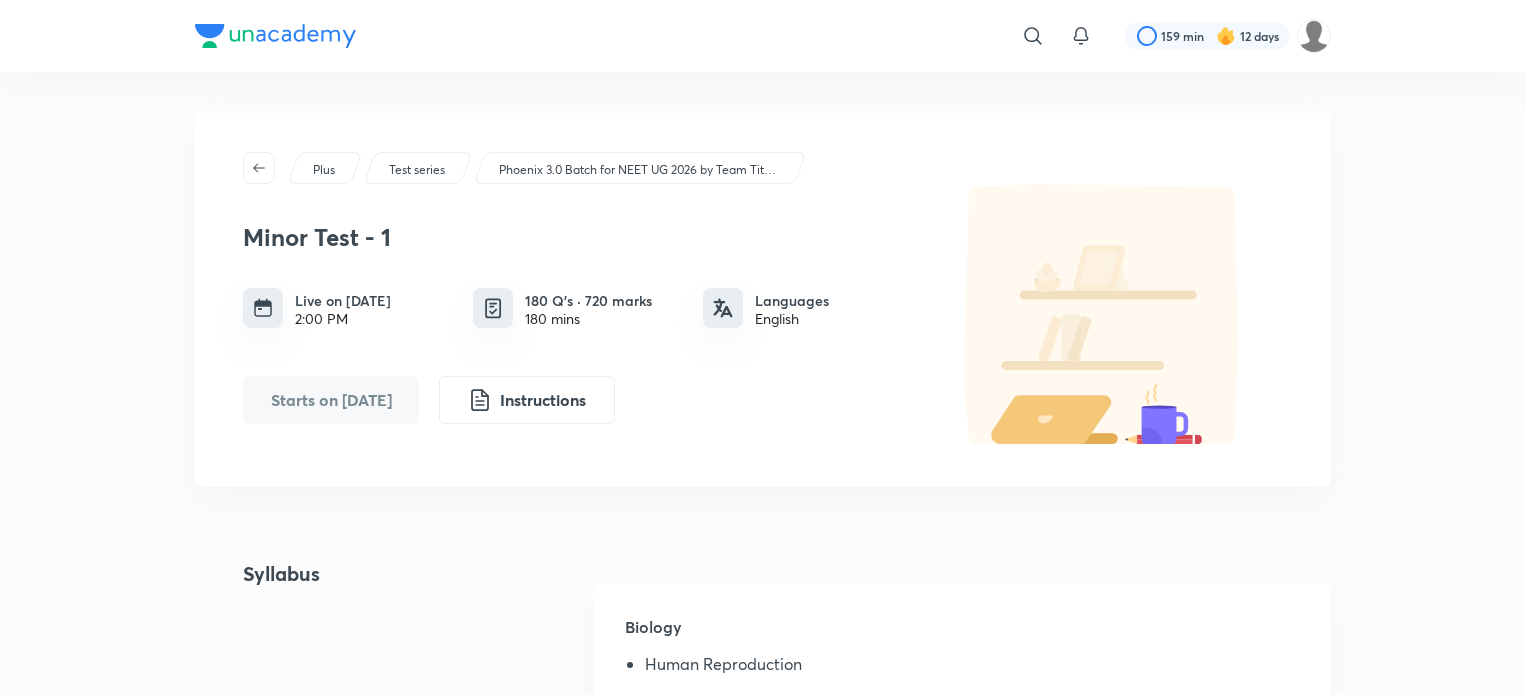 scroll, scrollTop: 0, scrollLeft: 0, axis: both 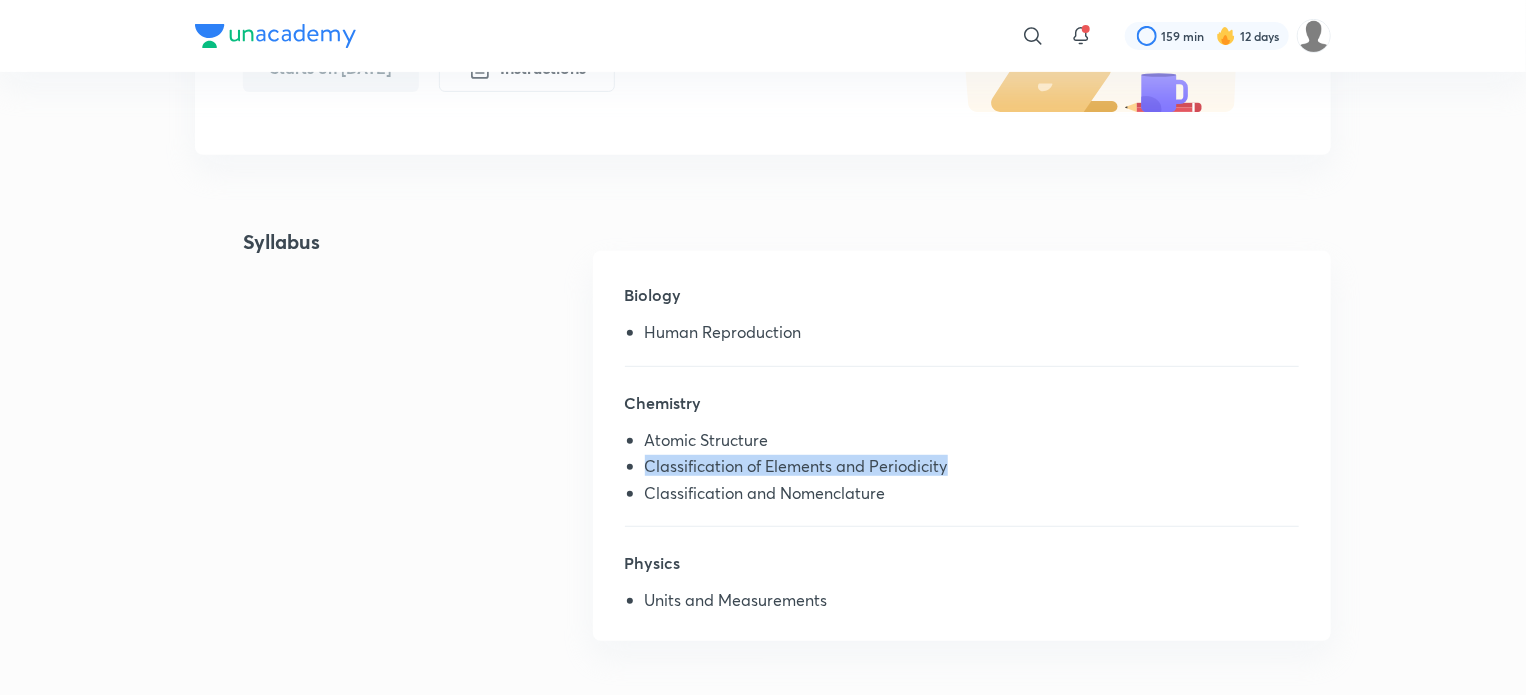drag, startPoint x: 644, startPoint y: 465, endPoint x: 980, endPoint y: 467, distance: 336.00595 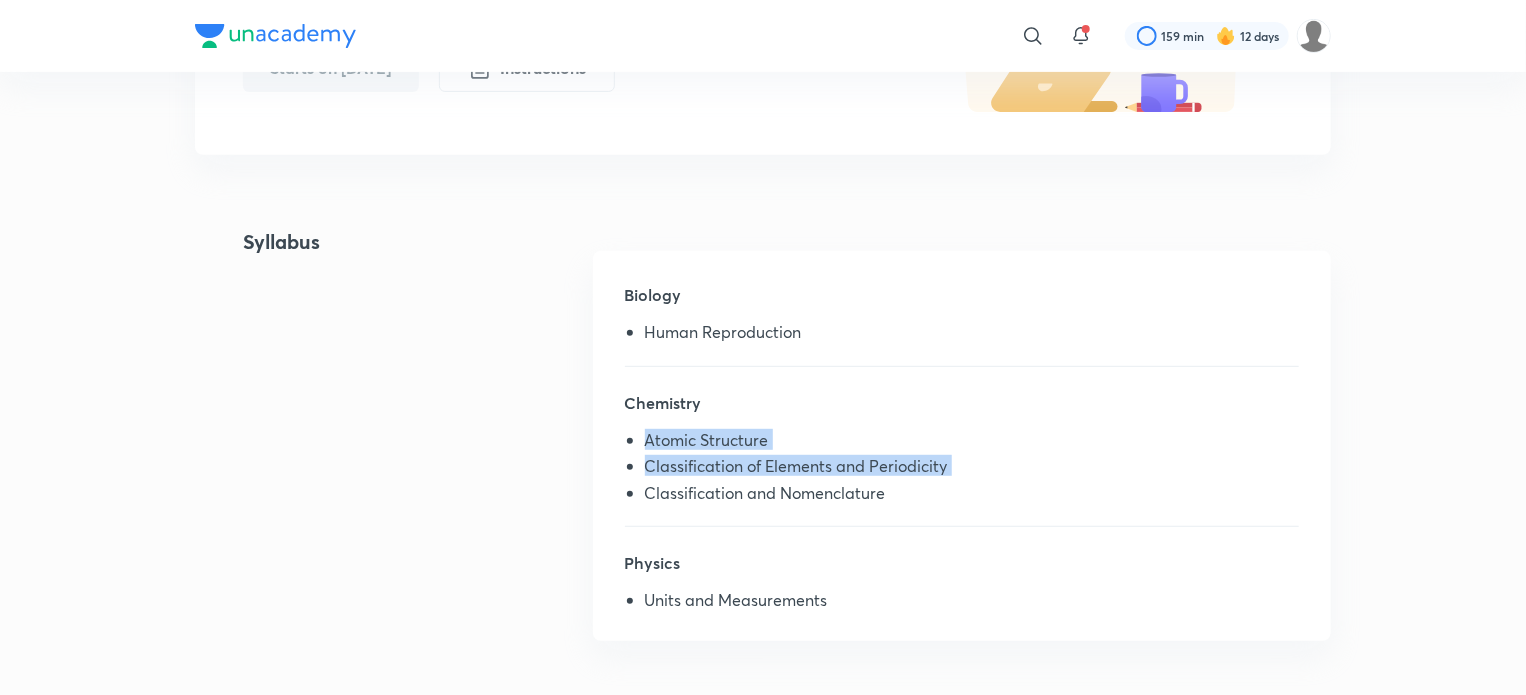 drag, startPoint x: 647, startPoint y: 492, endPoint x: 953, endPoint y: 519, distance: 307.18887 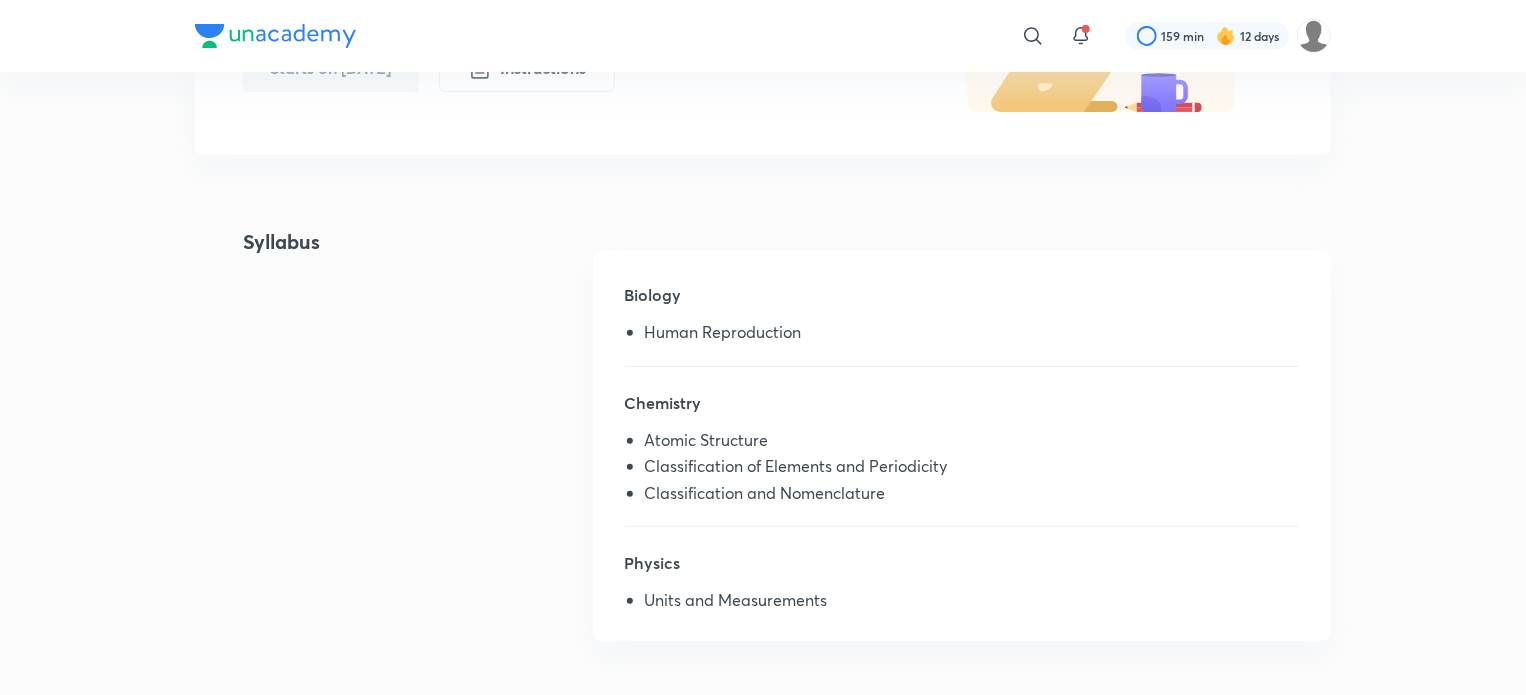 click on "Chemistry Atomic Structure Classification of Elements and Periodicity Classification and Nomenclature" at bounding box center [962, 459] 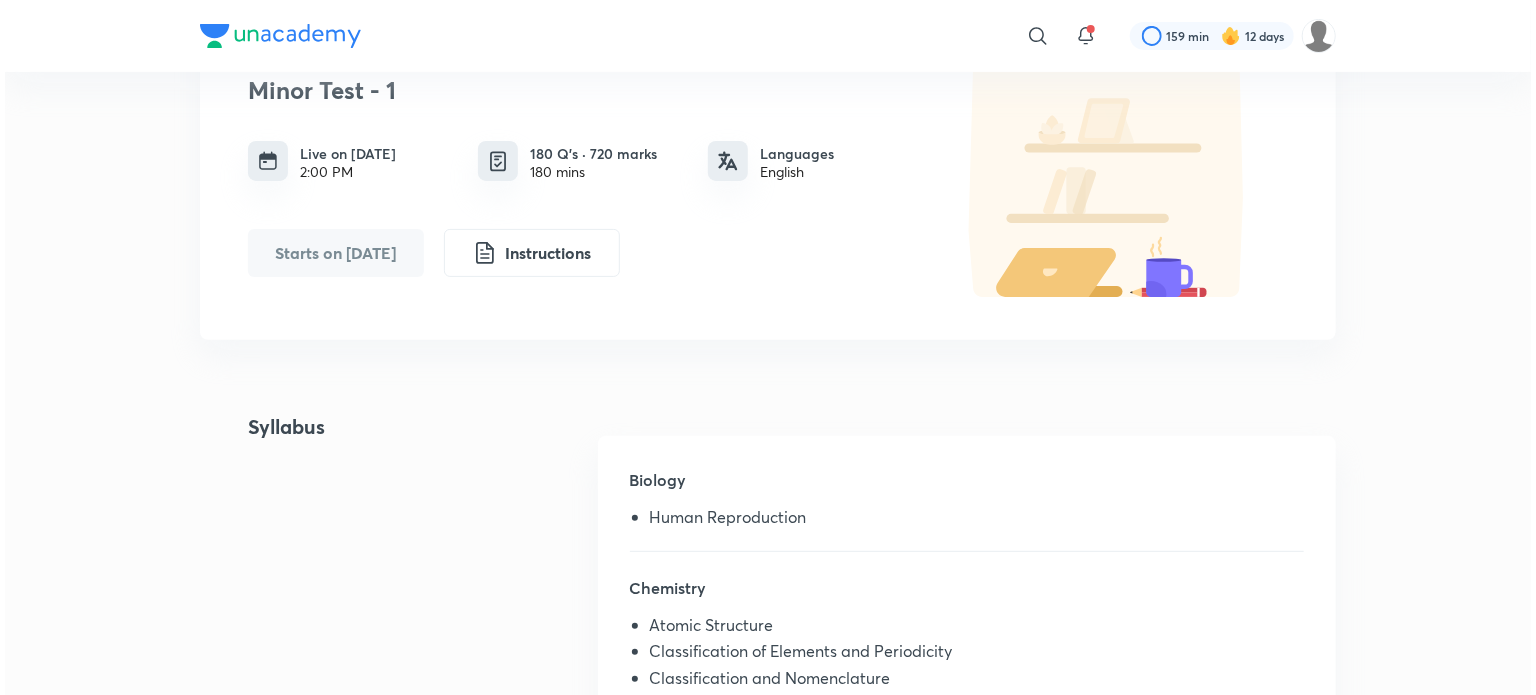scroll, scrollTop: 0, scrollLeft: 0, axis: both 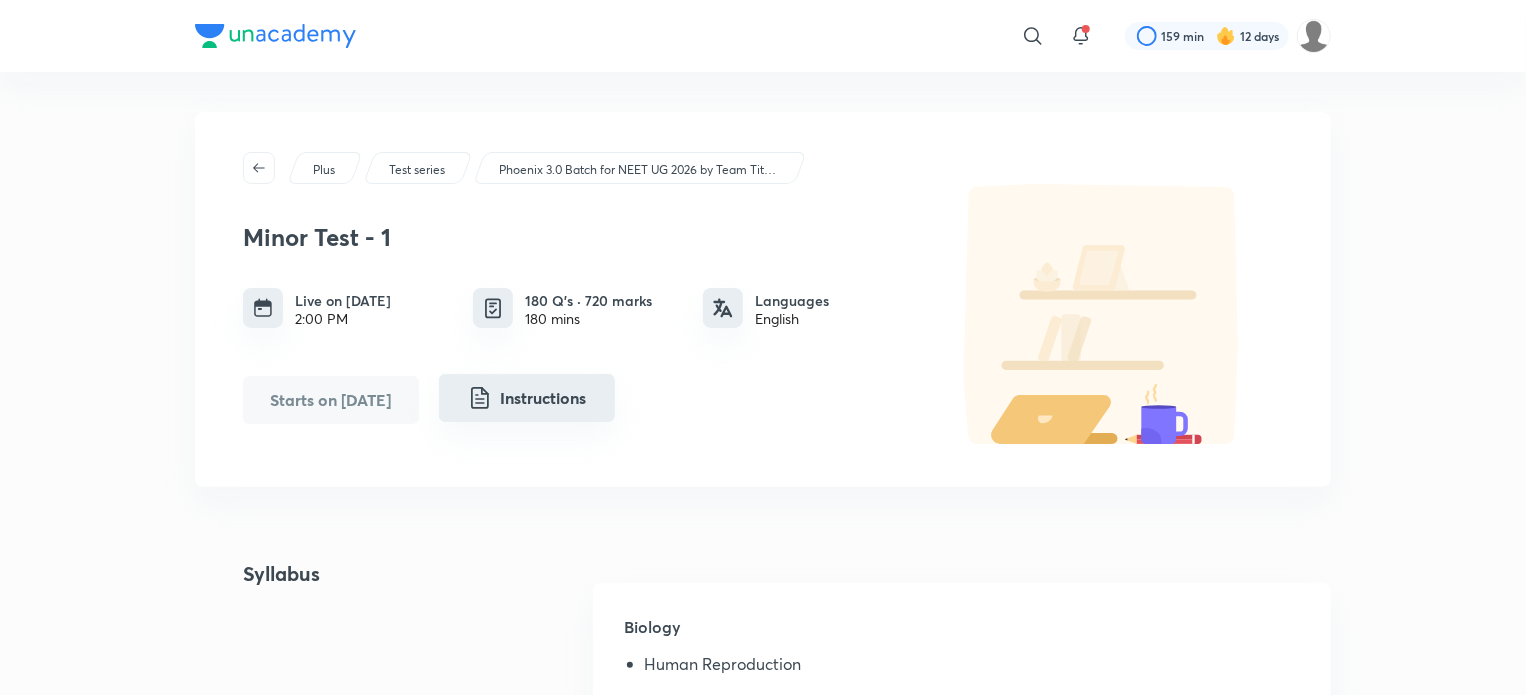 click on "Instructions" at bounding box center (527, 398) 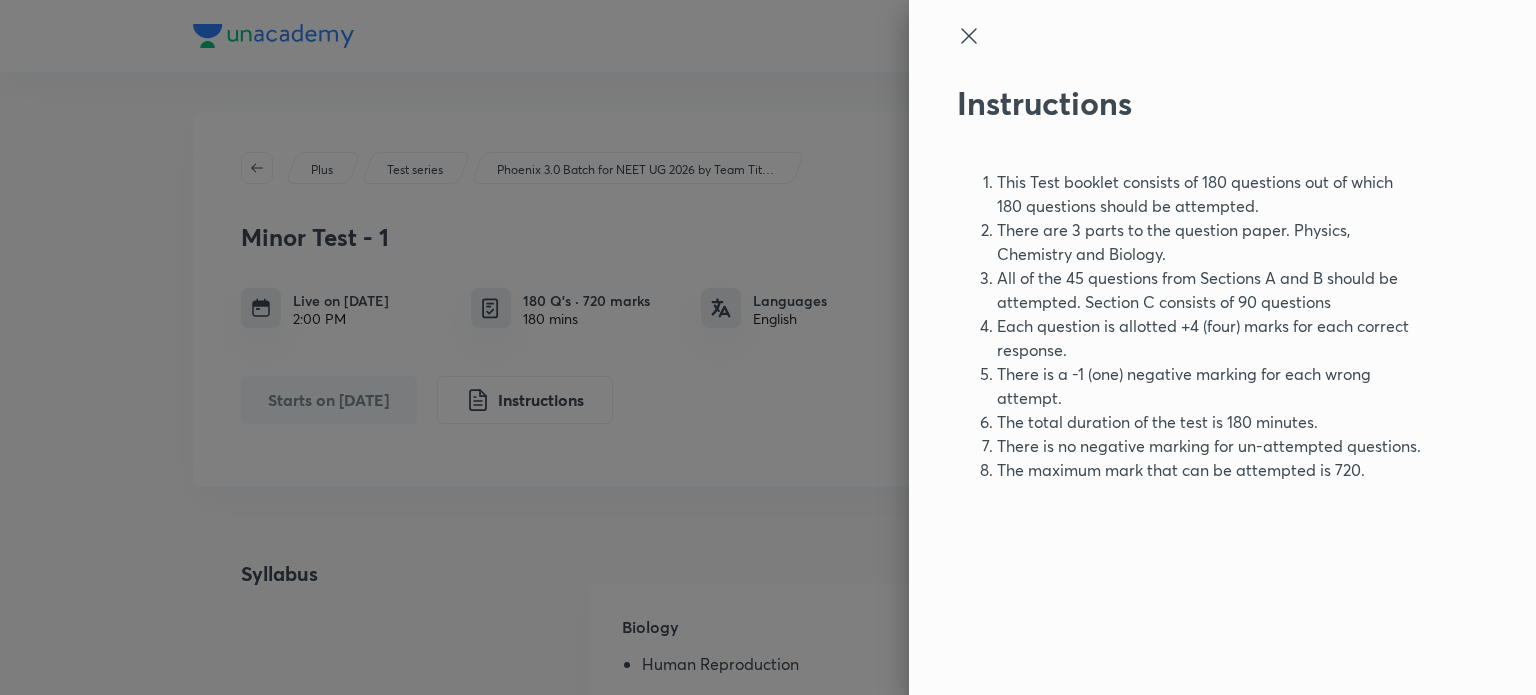 click 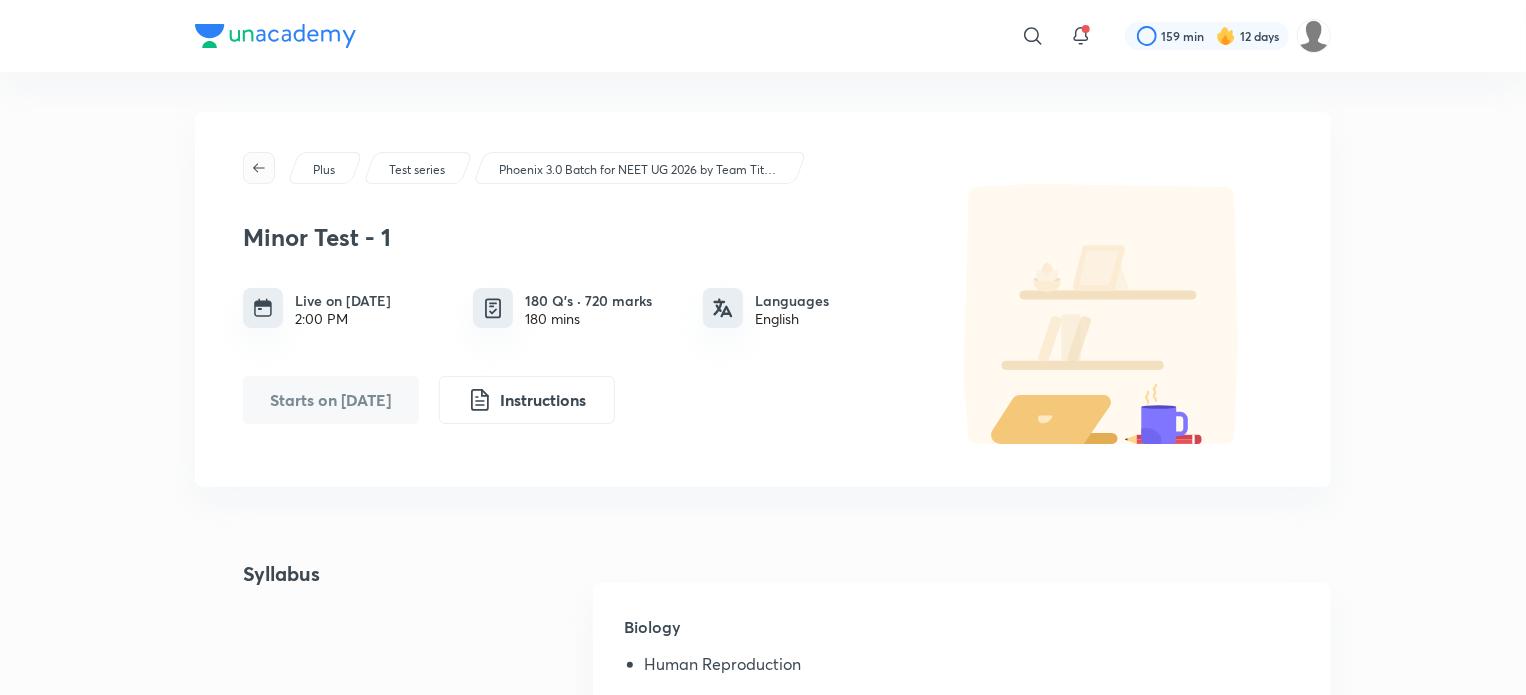 click 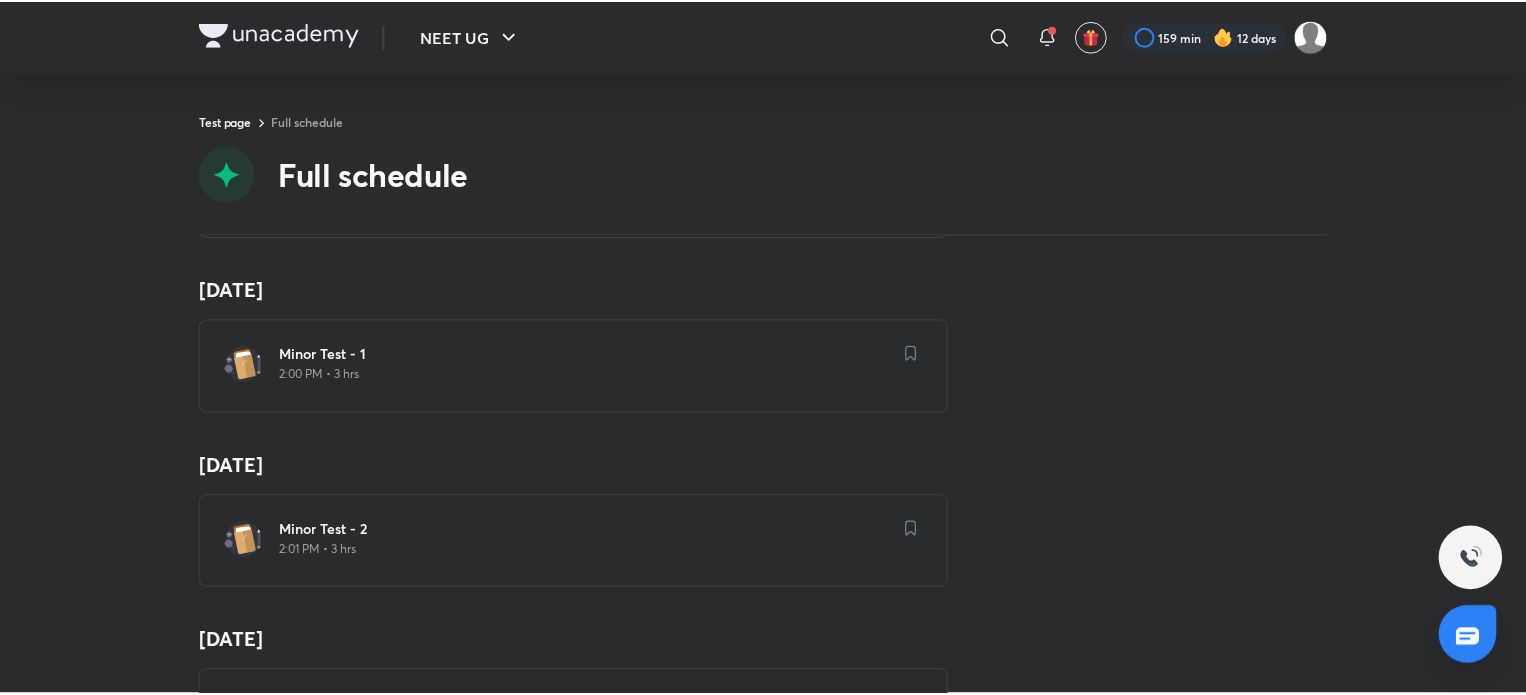 scroll, scrollTop: 0, scrollLeft: 0, axis: both 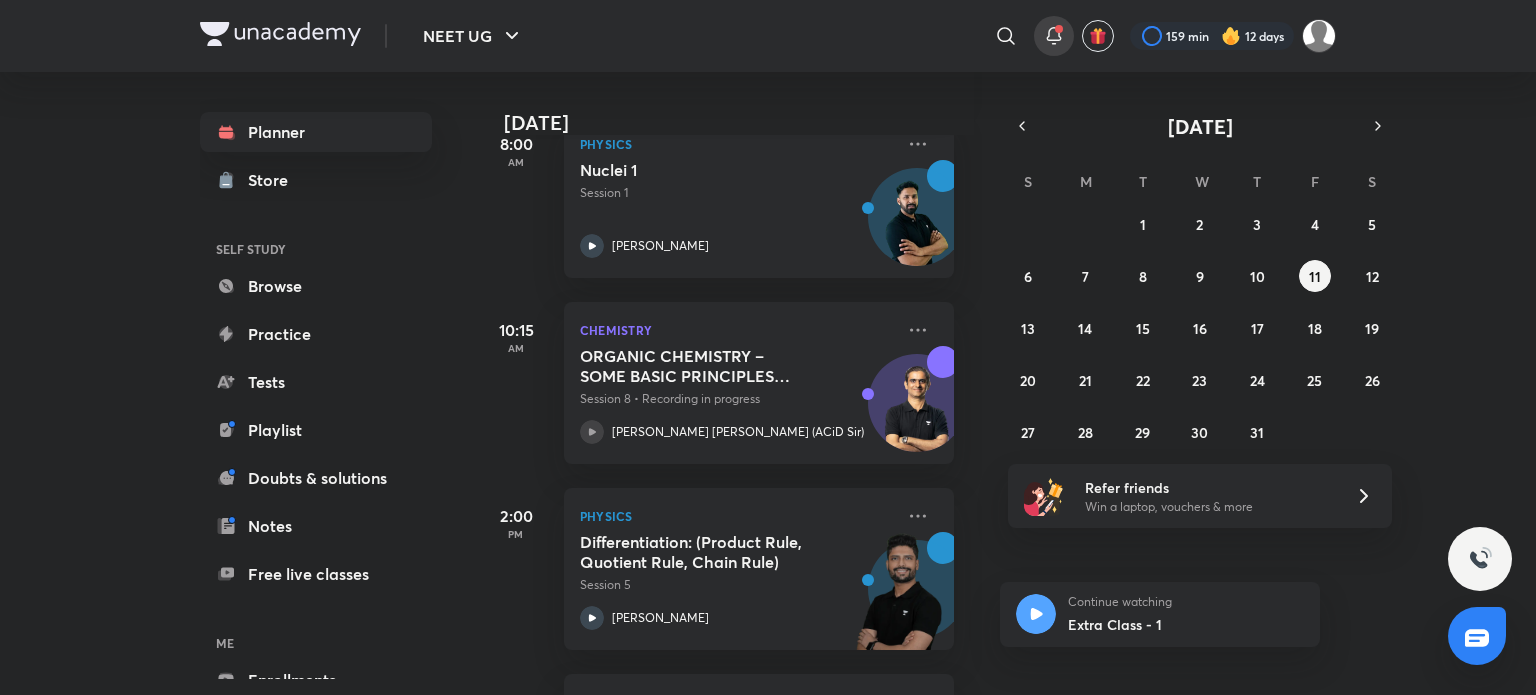 click 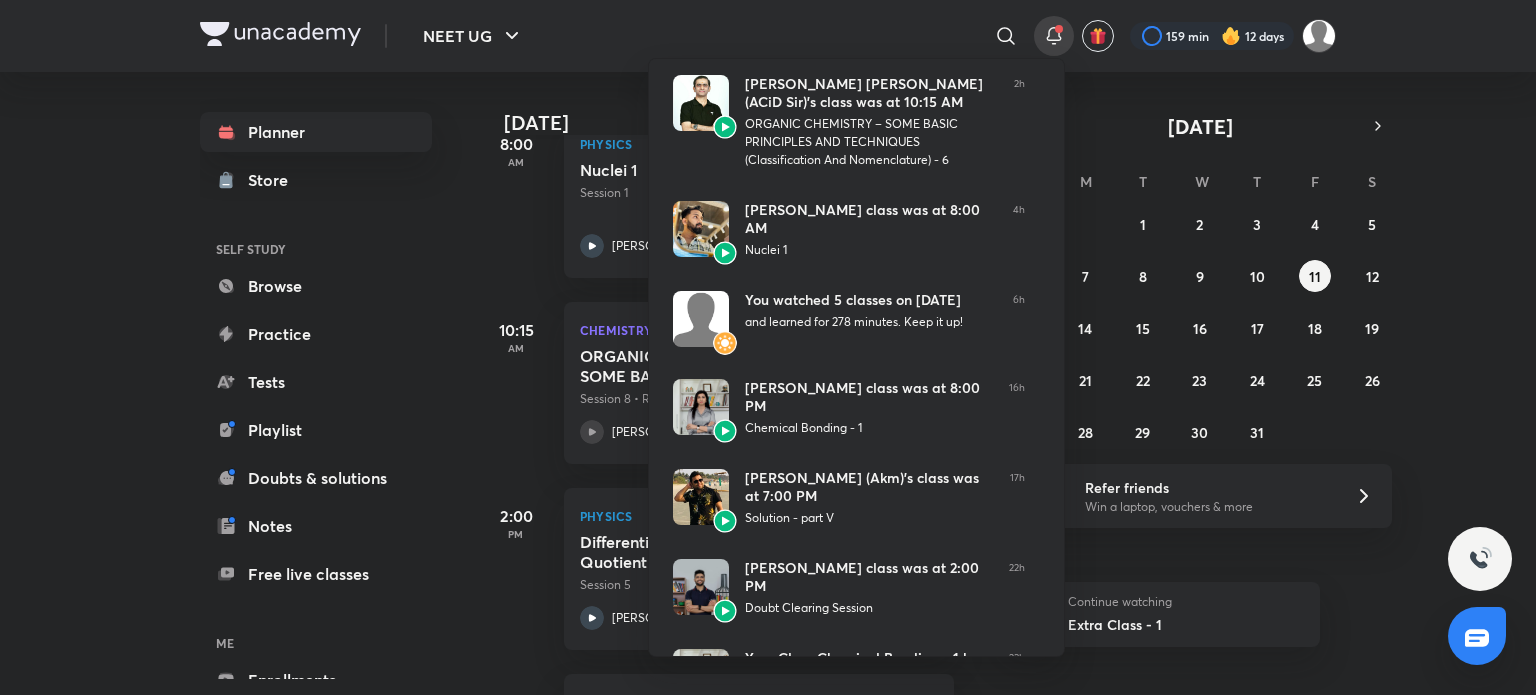 click at bounding box center [768, 347] 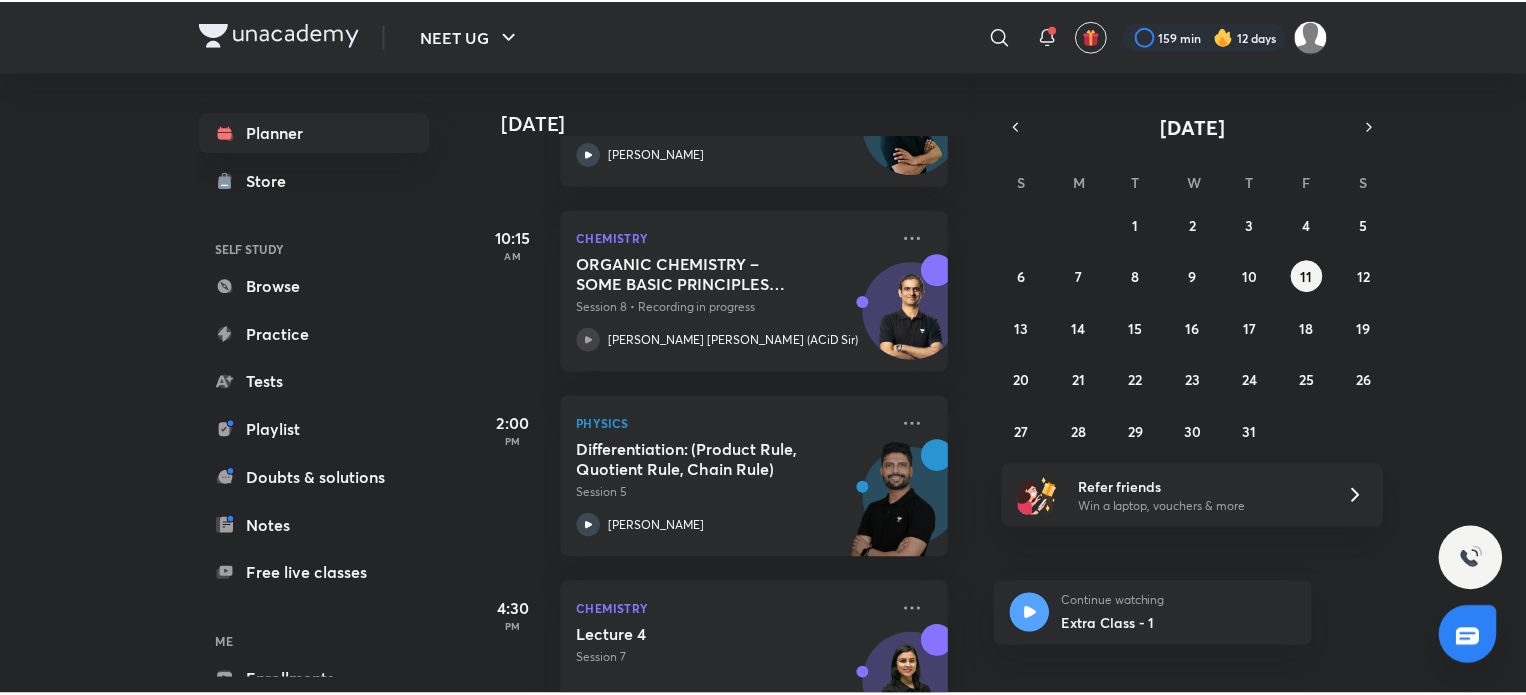 scroll, scrollTop: 0, scrollLeft: 12, axis: horizontal 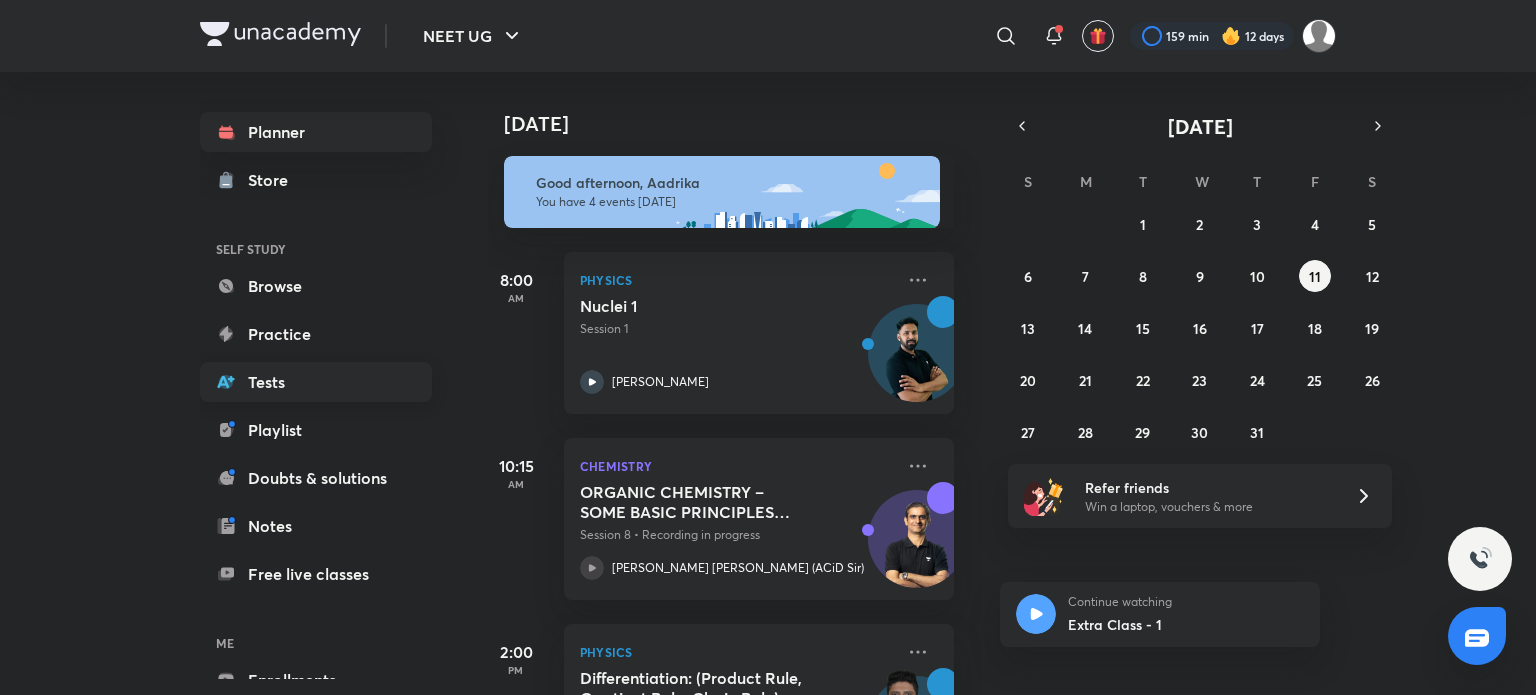 click on "Tests" at bounding box center [316, 382] 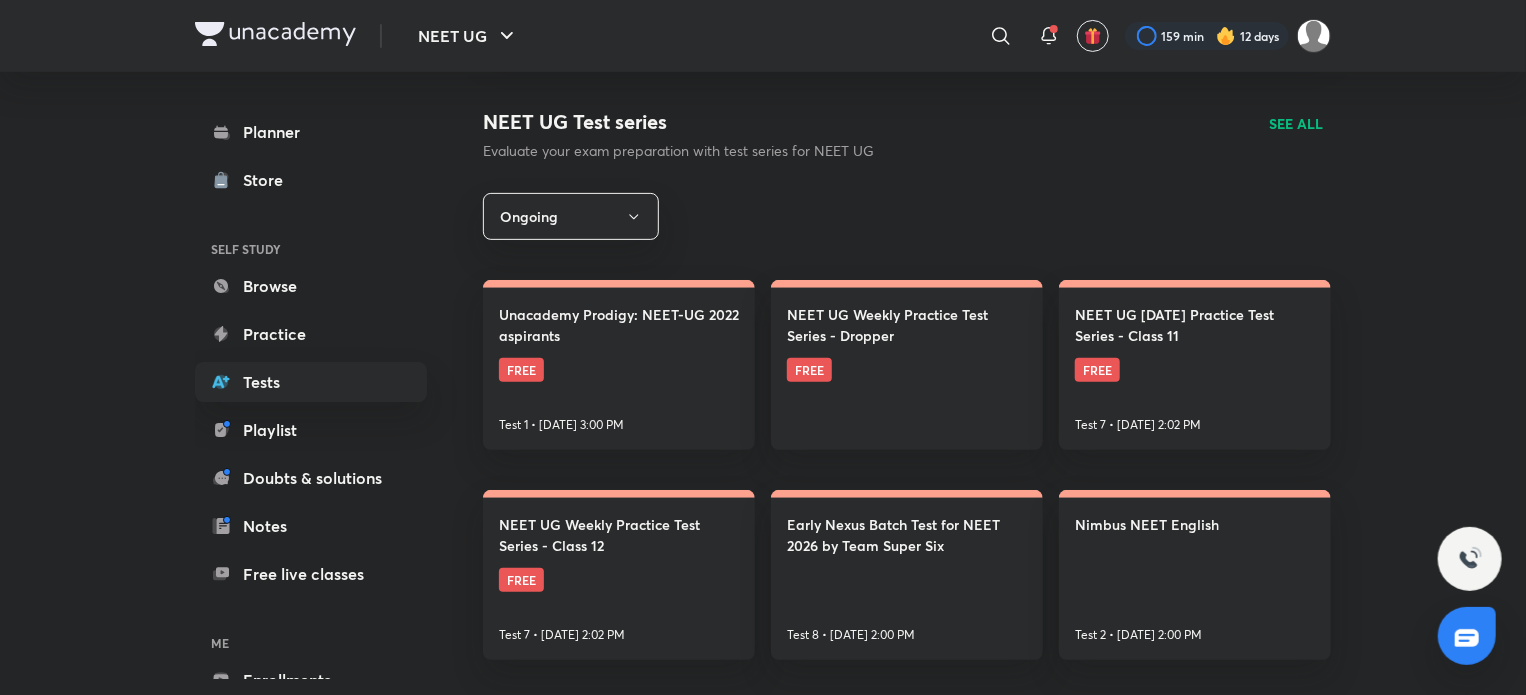 scroll, scrollTop: 252, scrollLeft: 0, axis: vertical 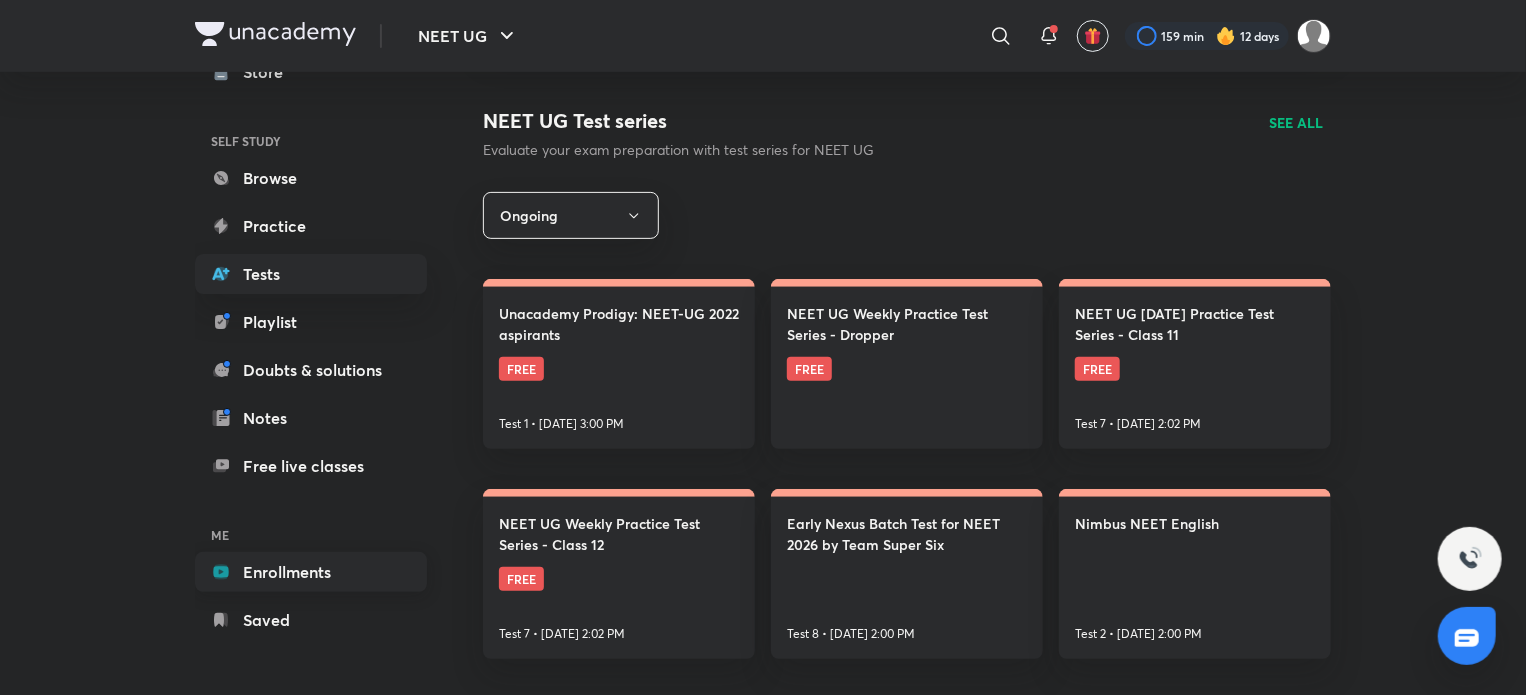 click on "Enrollments" at bounding box center (311, 572) 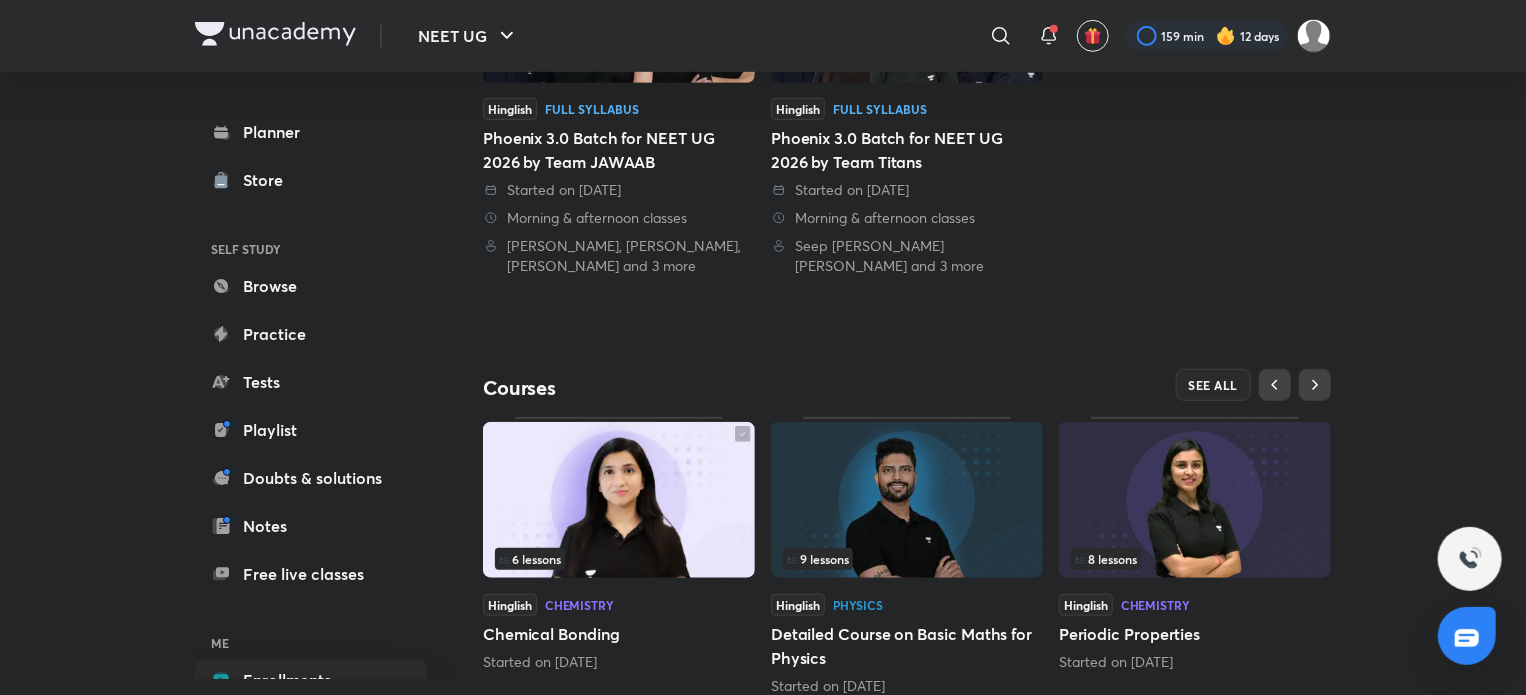 scroll, scrollTop: 679, scrollLeft: 0, axis: vertical 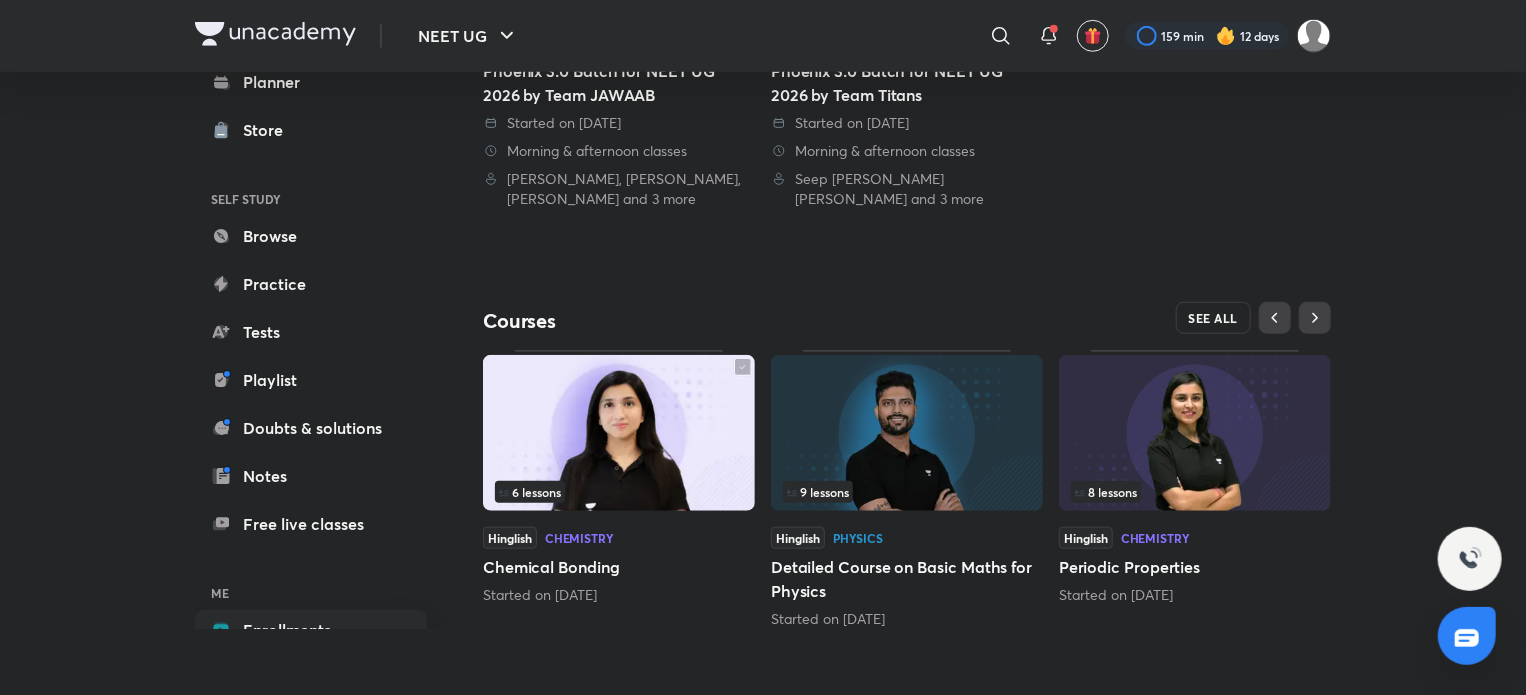 click on "NEET UG ​ 159 min 12 days Planner Store SELF STUDY Browse Practice Tests Playlist Doubts & solutions Notes Free live classes ME Enrollments Saved NEET UG Plus Enrolled My enrollments You’re learning from 2 batches We recommend you learn from 1 batch only, and leave from those you don’t need Got it Batches Hinglish Full Syllabus Phoenix 3.0 Batch for NEET UG 2026 by Team JAWAAB   Started on [DATE]   Morning & afternoon classes   [PERSON_NAME], [PERSON_NAME], [PERSON_NAME] and 3 more Hinglish Full Syllabus Phoenix 3.0 Batch for NEET UG 2026 by Team Titans   Started on [DATE]   Morning & afternoon classes   Seep [PERSON_NAME] [PERSON_NAME] and 3 more Courses SEE ALL   6   lessons Hinglish Chemistry Chemical Bonding Started on [DATE]   9   lessons Hinglish Physics Detailed Course on Basic Maths for Physics Started on [DATE]   8   lessons Hinglish Chemistry Periodic Properties Started on [DATE]" at bounding box center [763, -7] 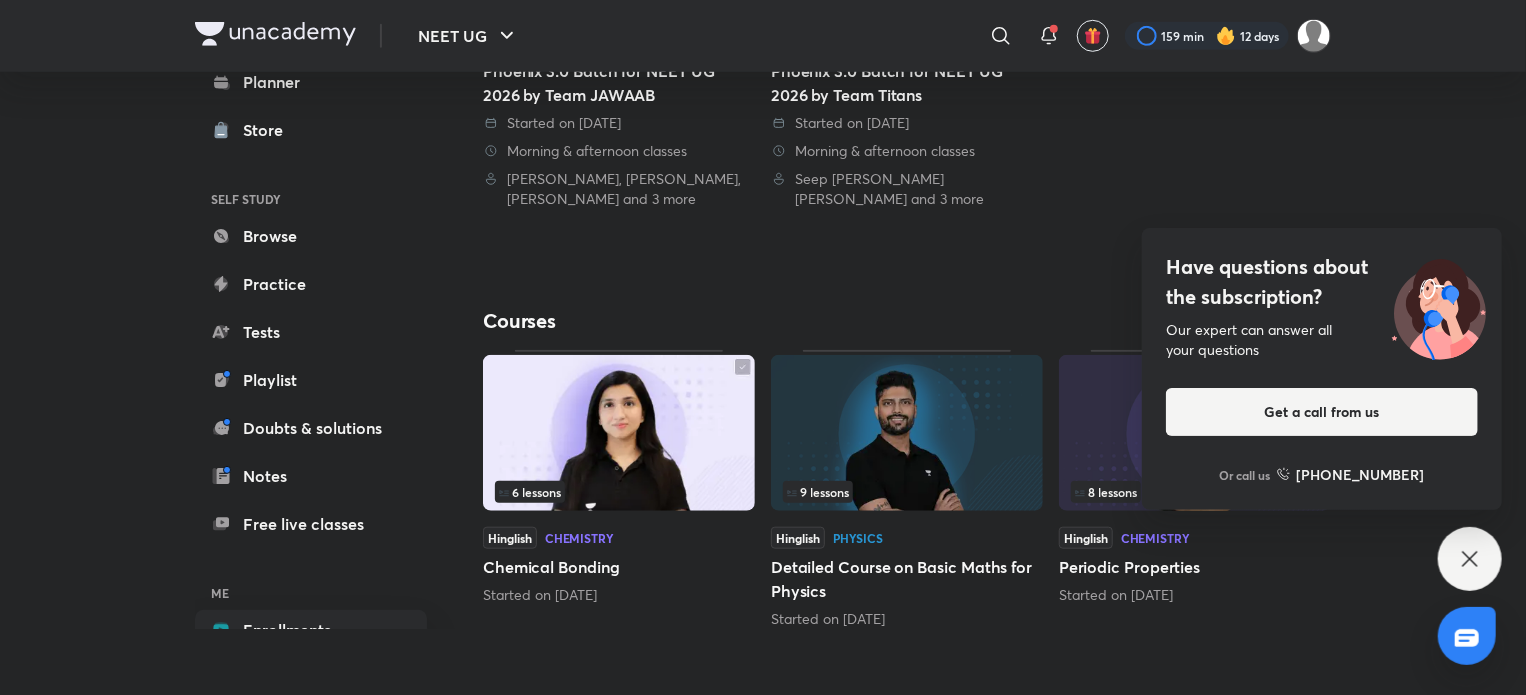 click 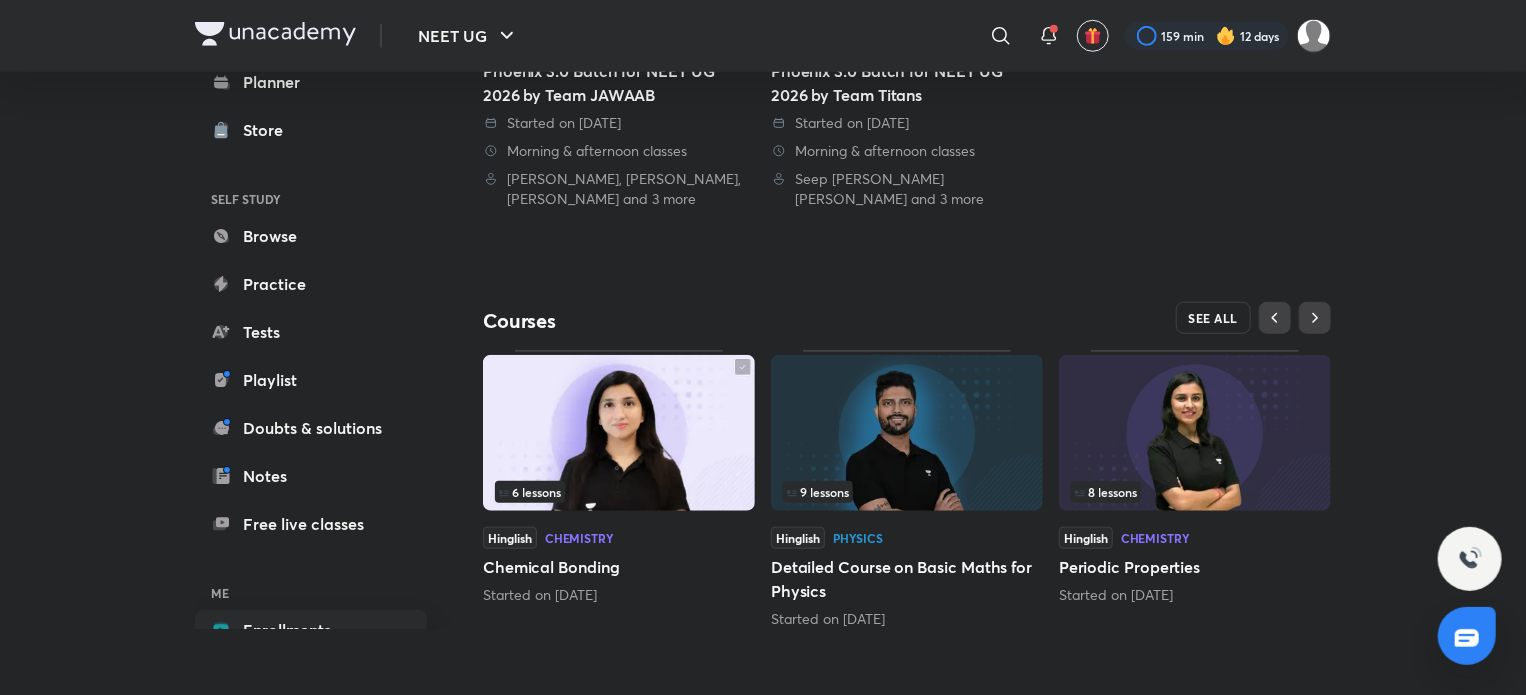 click on "SEE ALL" at bounding box center [1214, 318] 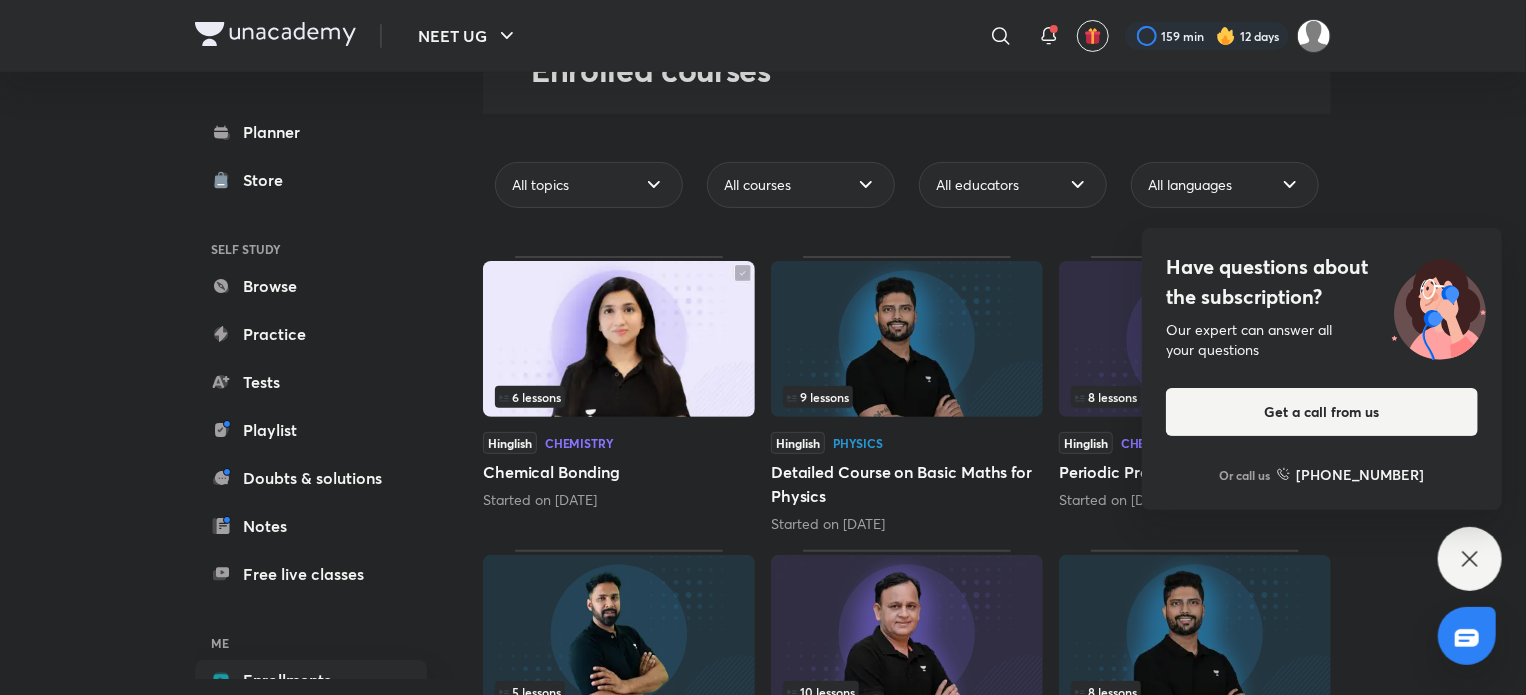scroll, scrollTop: 127, scrollLeft: 0, axis: vertical 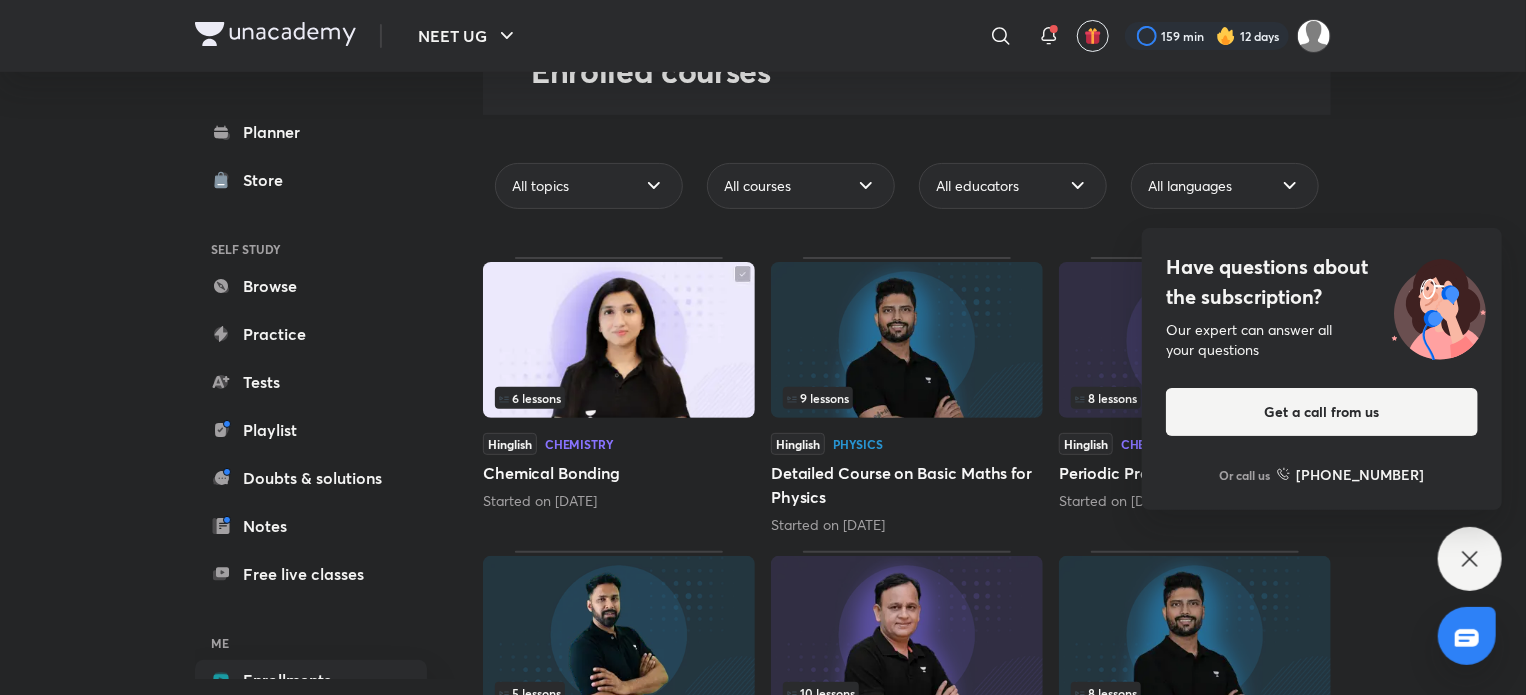 click on "Have questions about the subscription? Our expert can answer all your questions Get a call from us Or call us [PHONE_NUMBER]" at bounding box center (1470, 559) 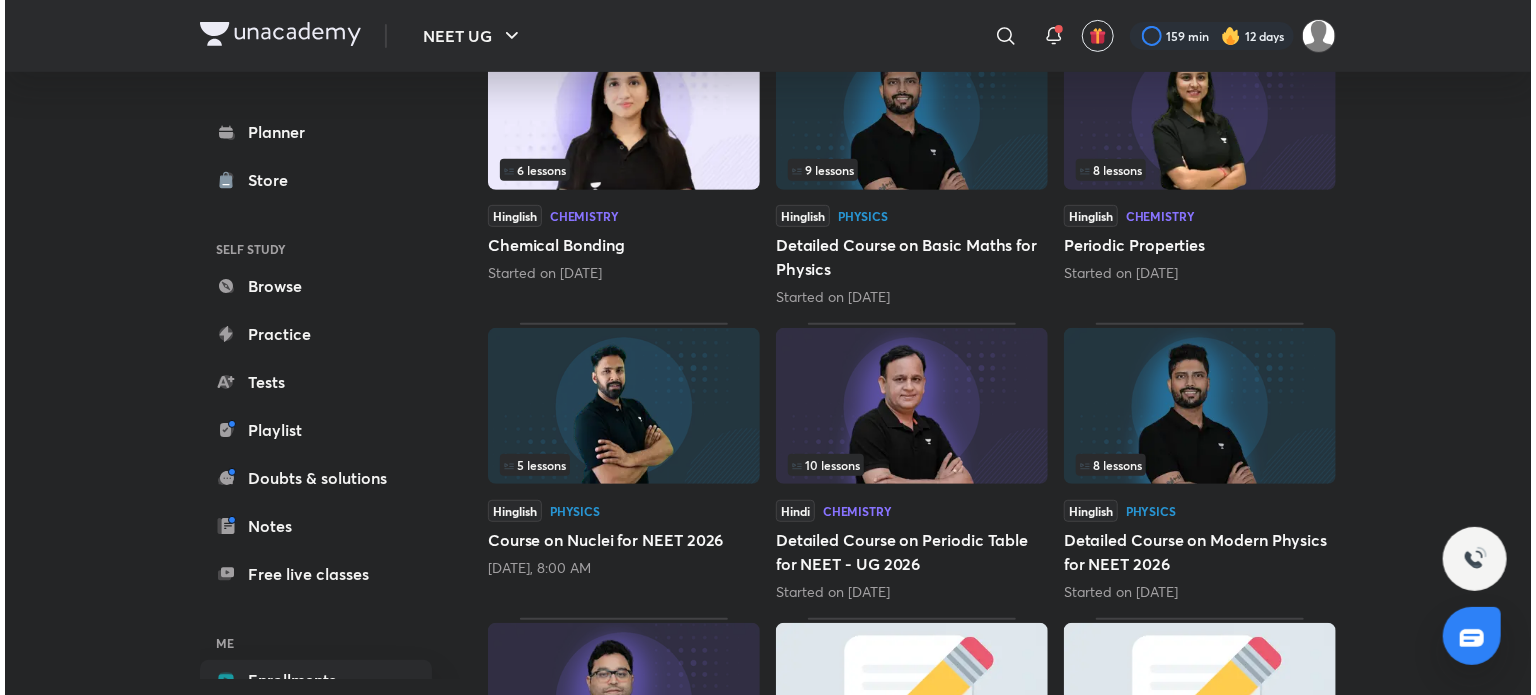 scroll, scrollTop: 0, scrollLeft: 0, axis: both 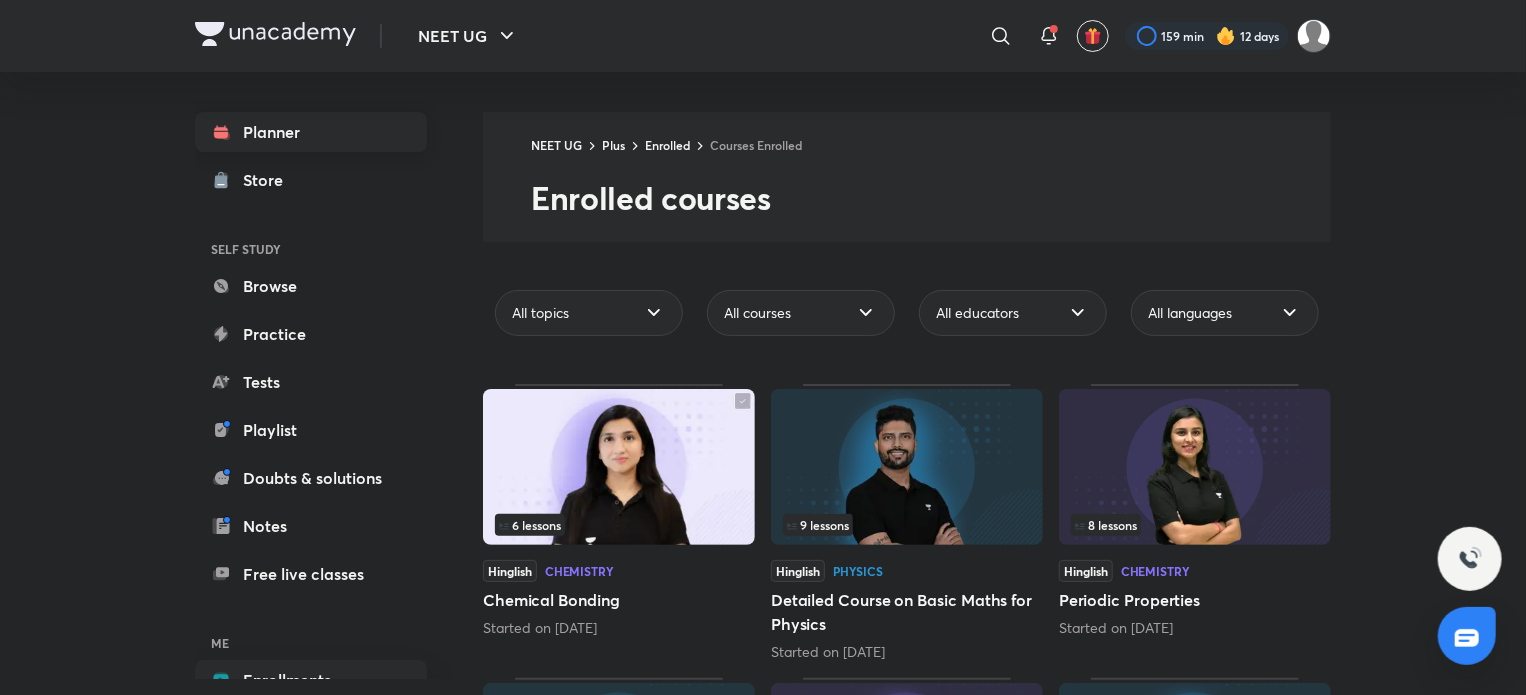 click on "Planner" at bounding box center (311, 132) 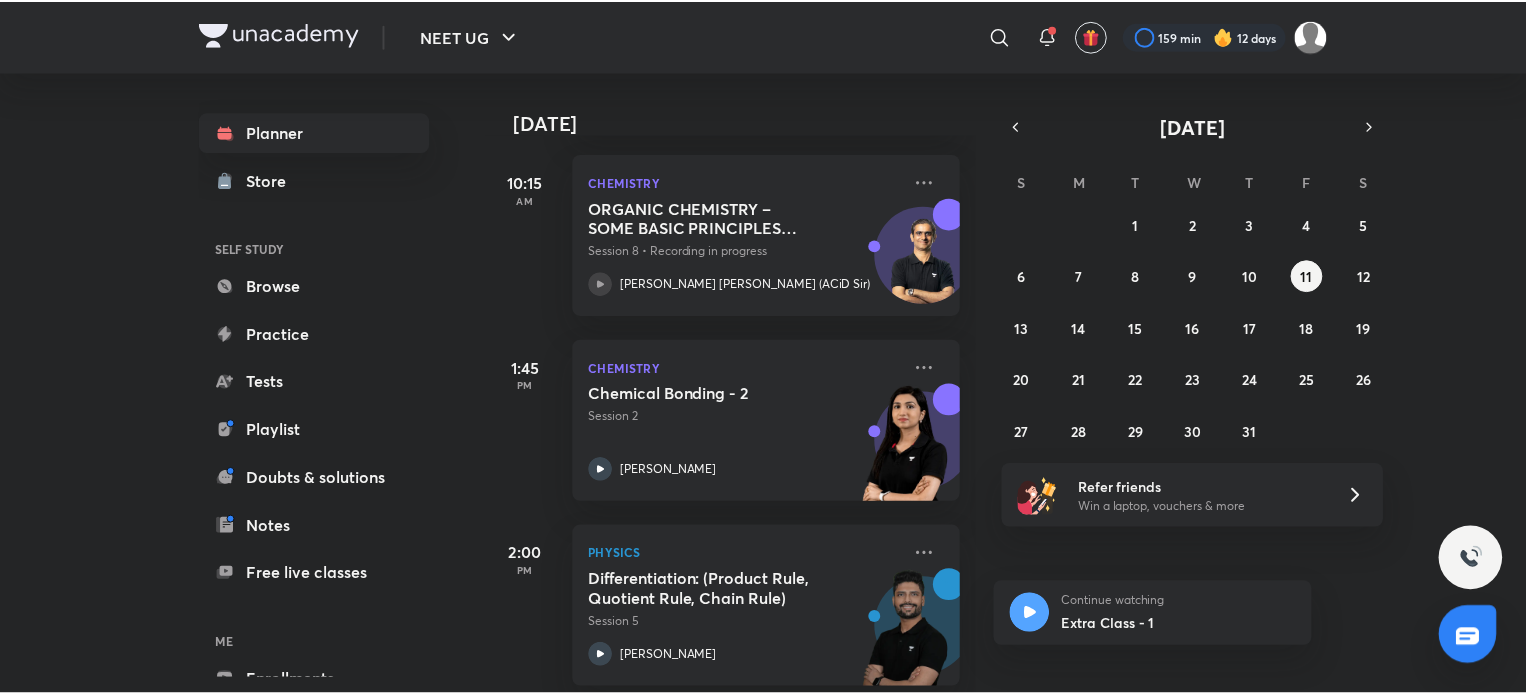 scroll, scrollTop: 304, scrollLeft: 0, axis: vertical 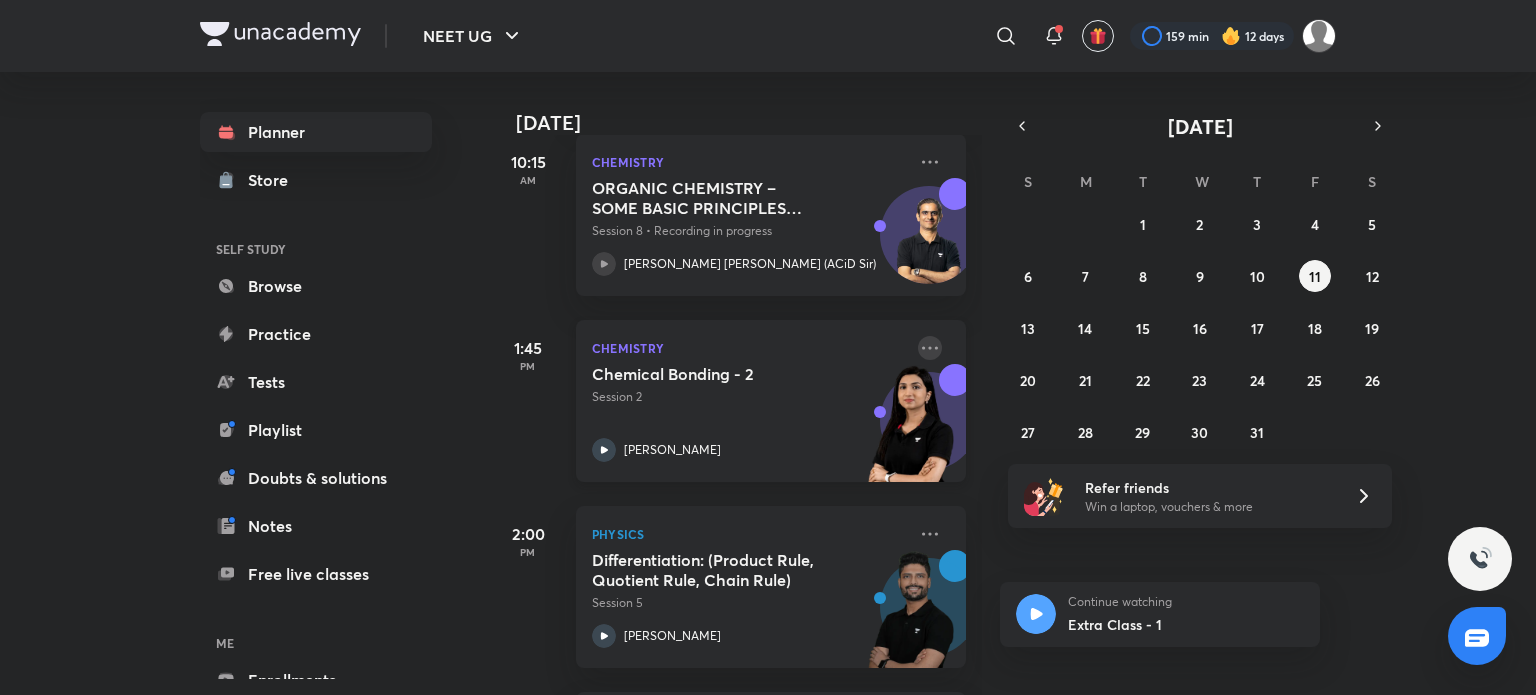 click 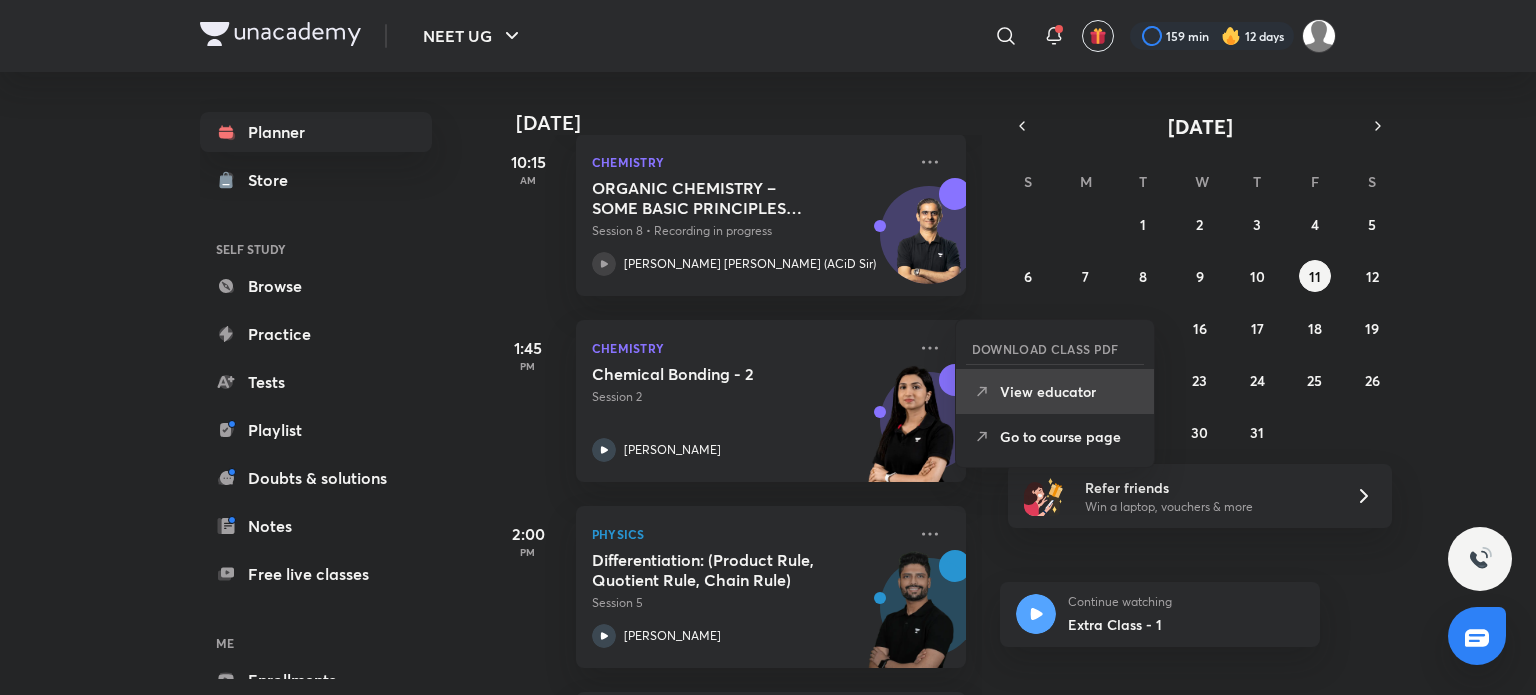 click on "View educator" at bounding box center [1069, 391] 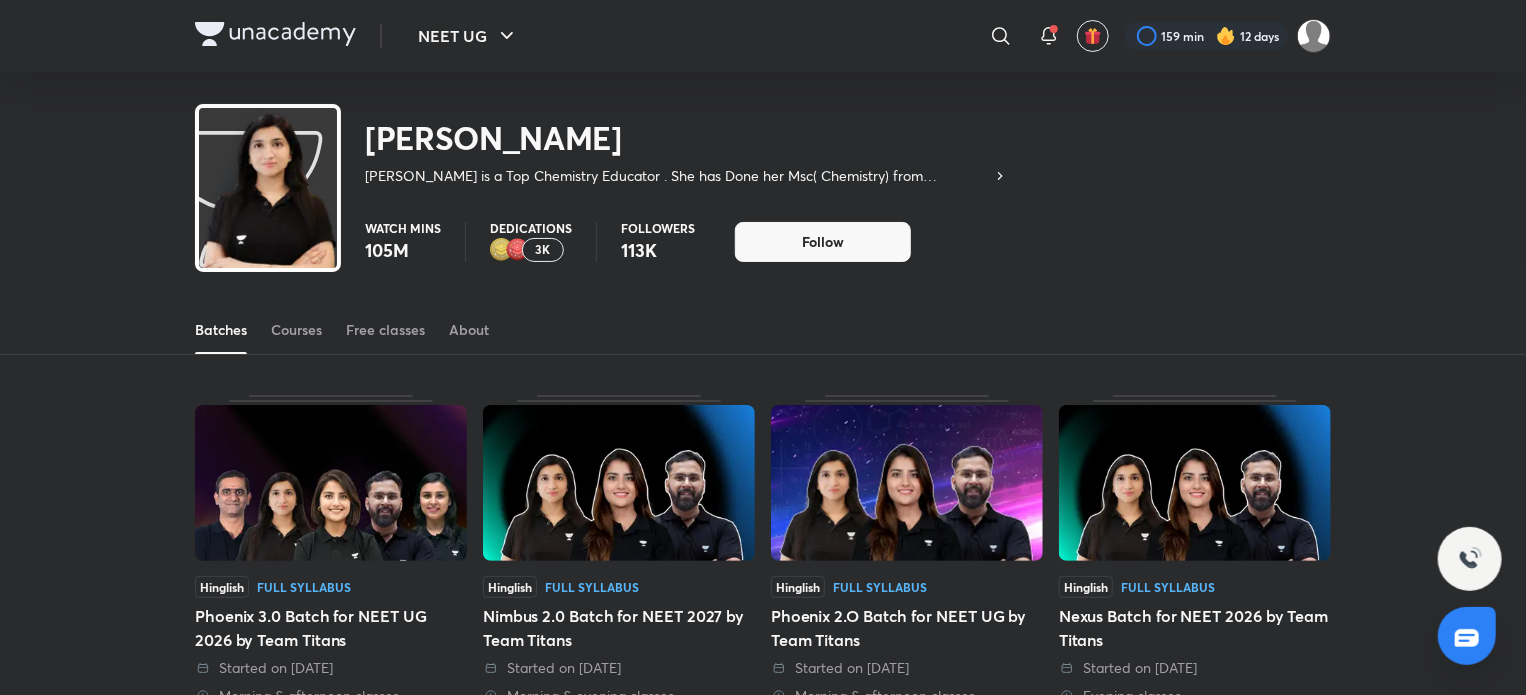 scroll, scrollTop: 88, scrollLeft: 0, axis: vertical 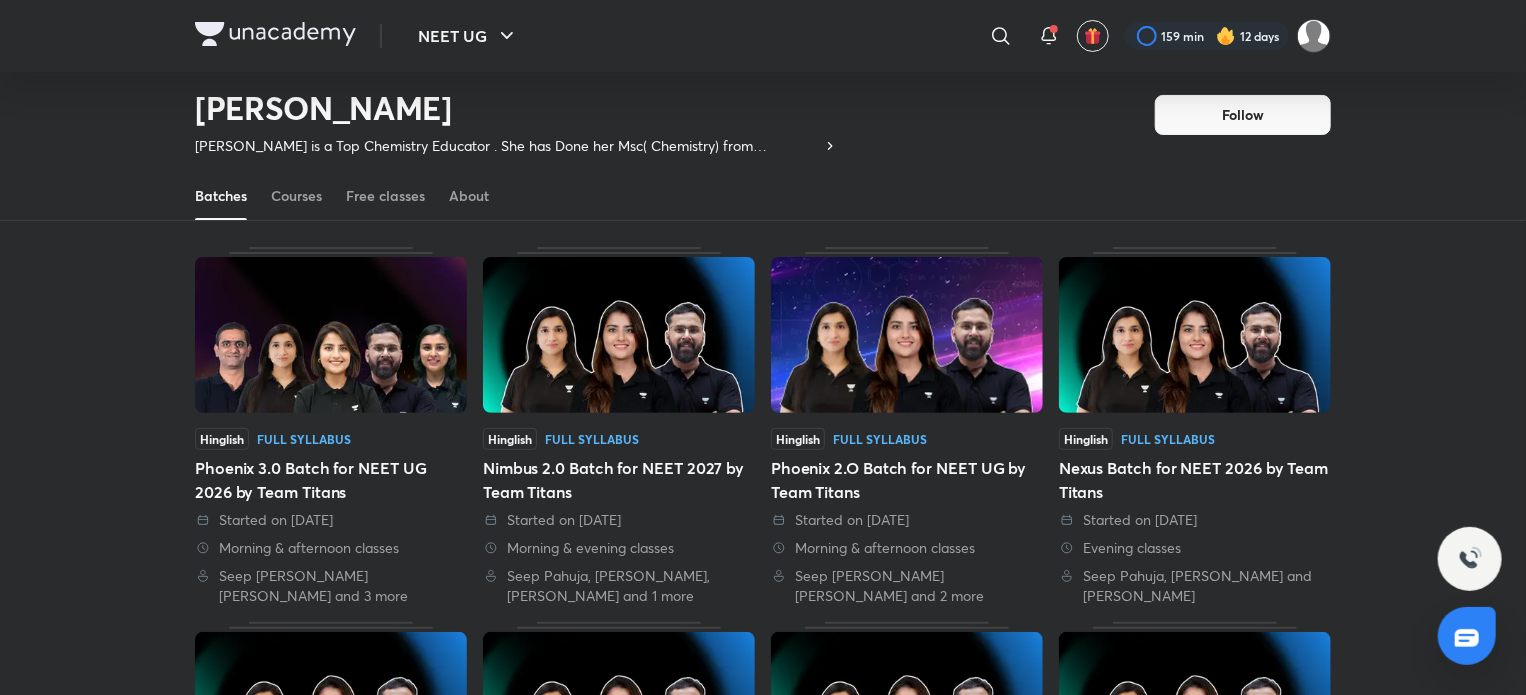click at bounding box center [331, 335] 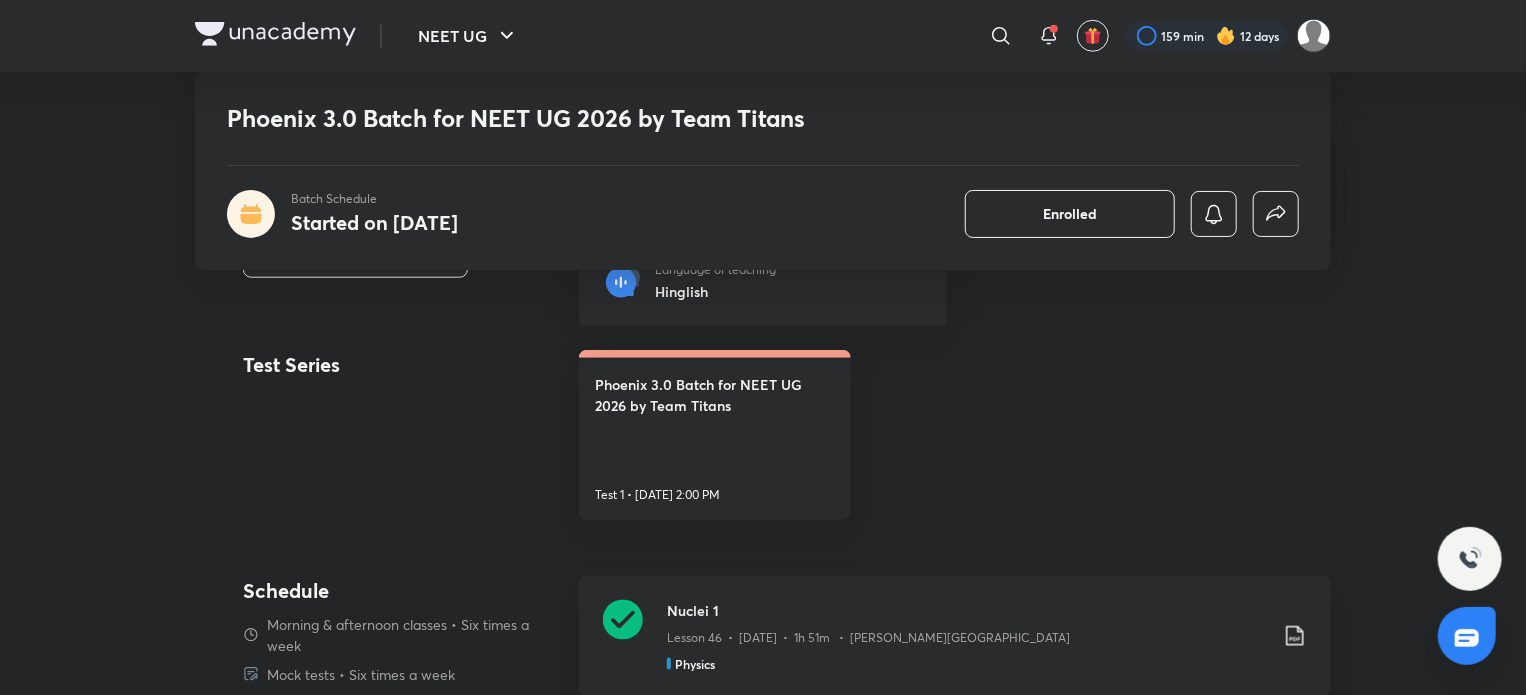 scroll, scrollTop: 837, scrollLeft: 0, axis: vertical 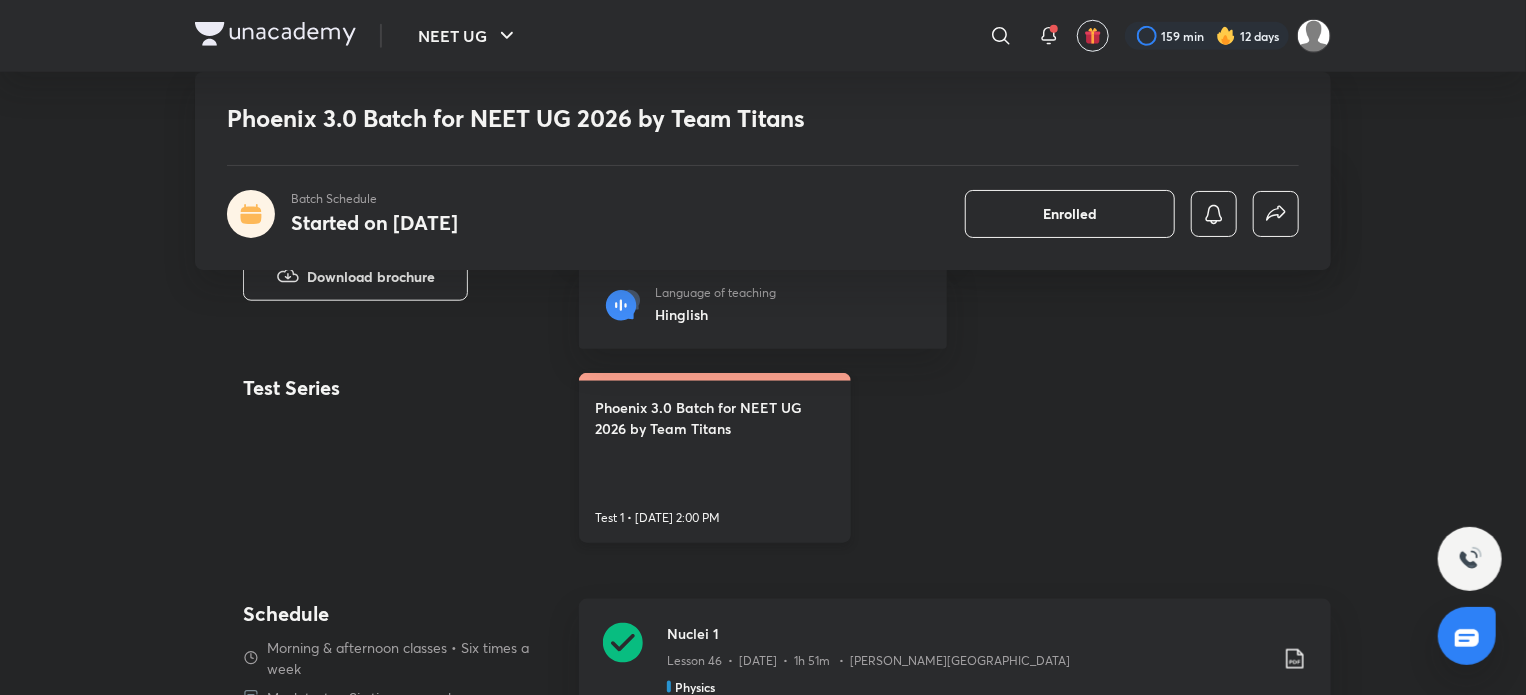 click on "Phoenix 3.0 Batch for NEET UG 2026 by Team Titans Test 1 • [DATE] 2:00 PM" at bounding box center [715, 458] 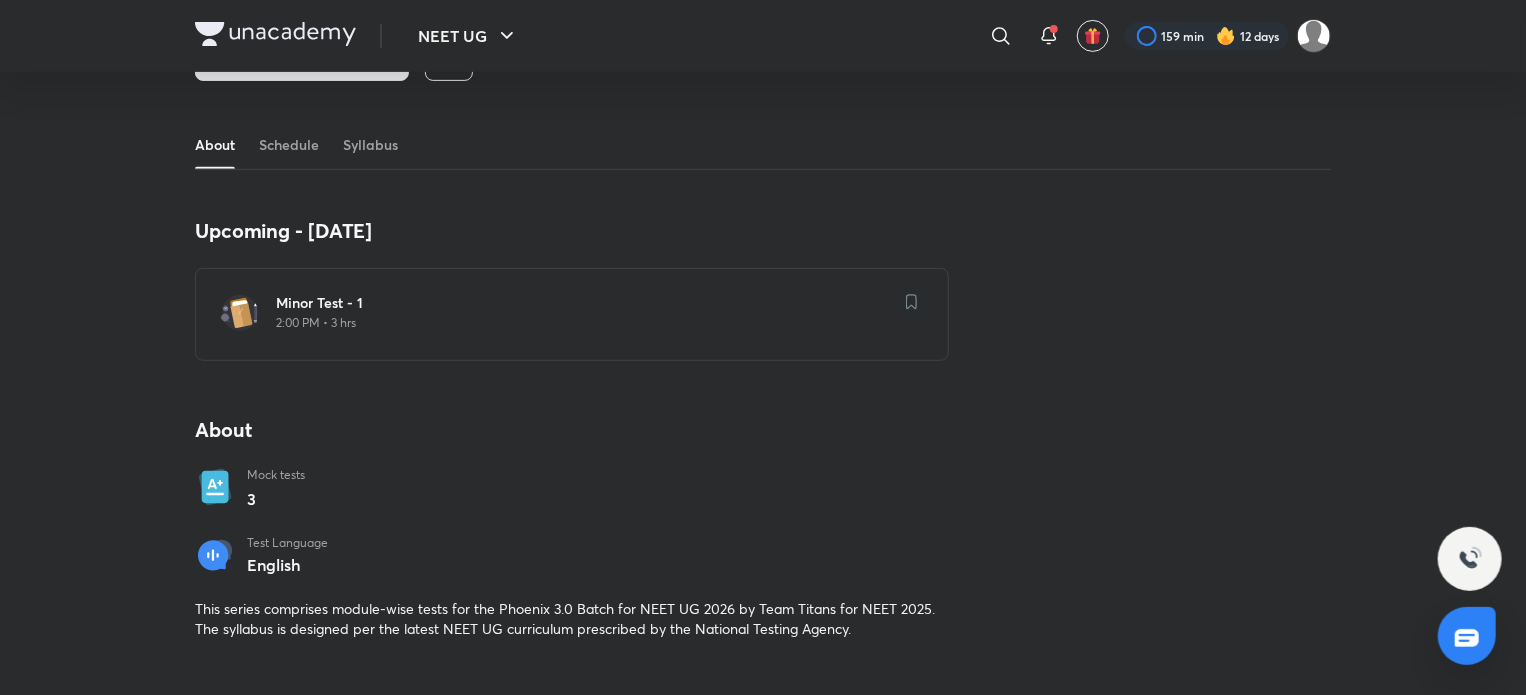 scroll, scrollTop: 344, scrollLeft: 0, axis: vertical 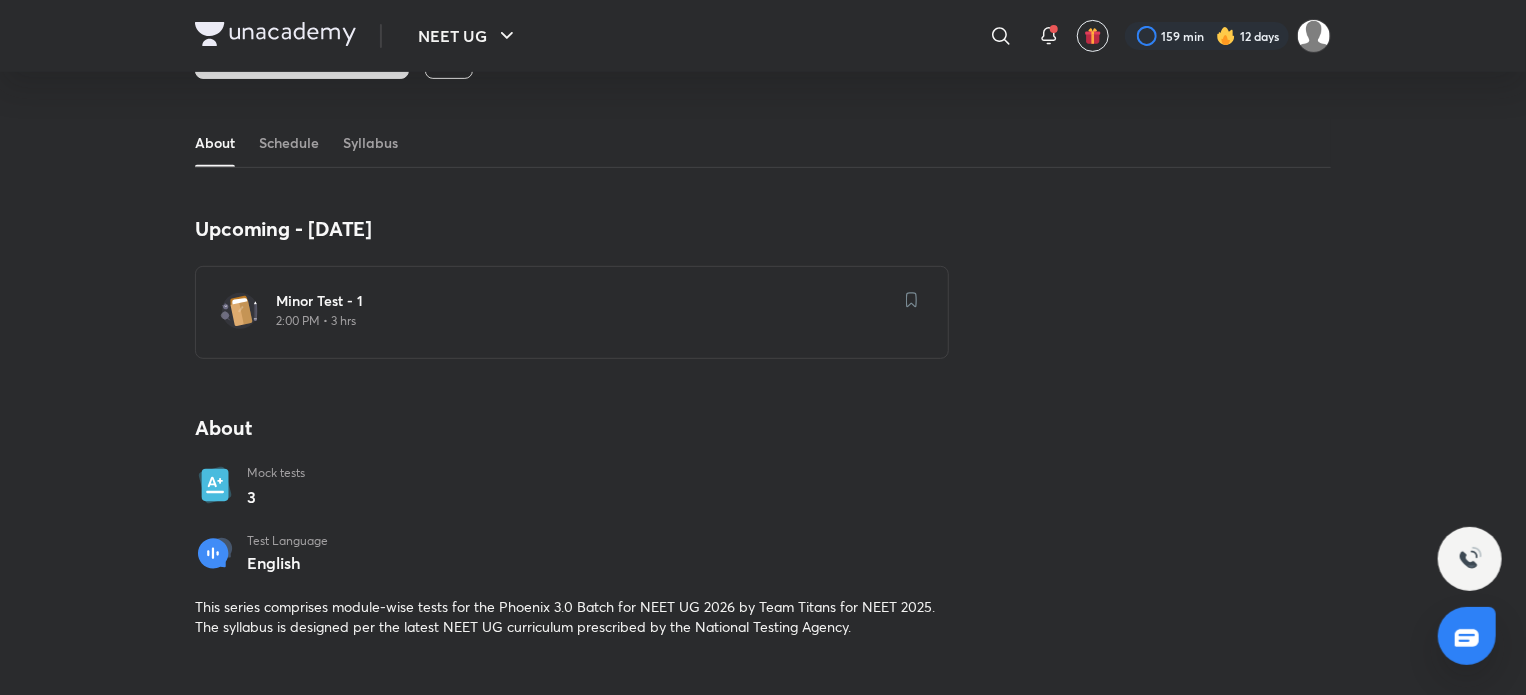 click on "Minor Test - 1" at bounding box center (584, 301) 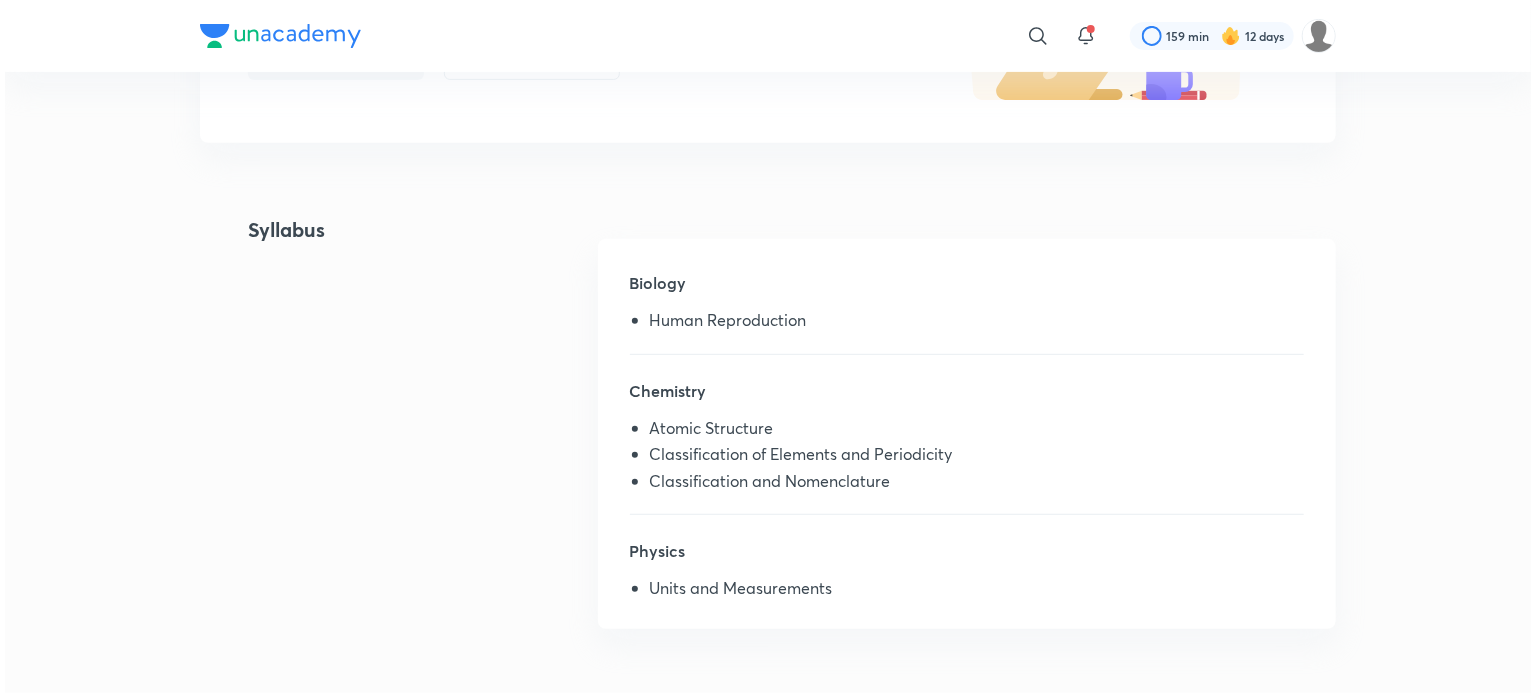 scroll, scrollTop: 0, scrollLeft: 0, axis: both 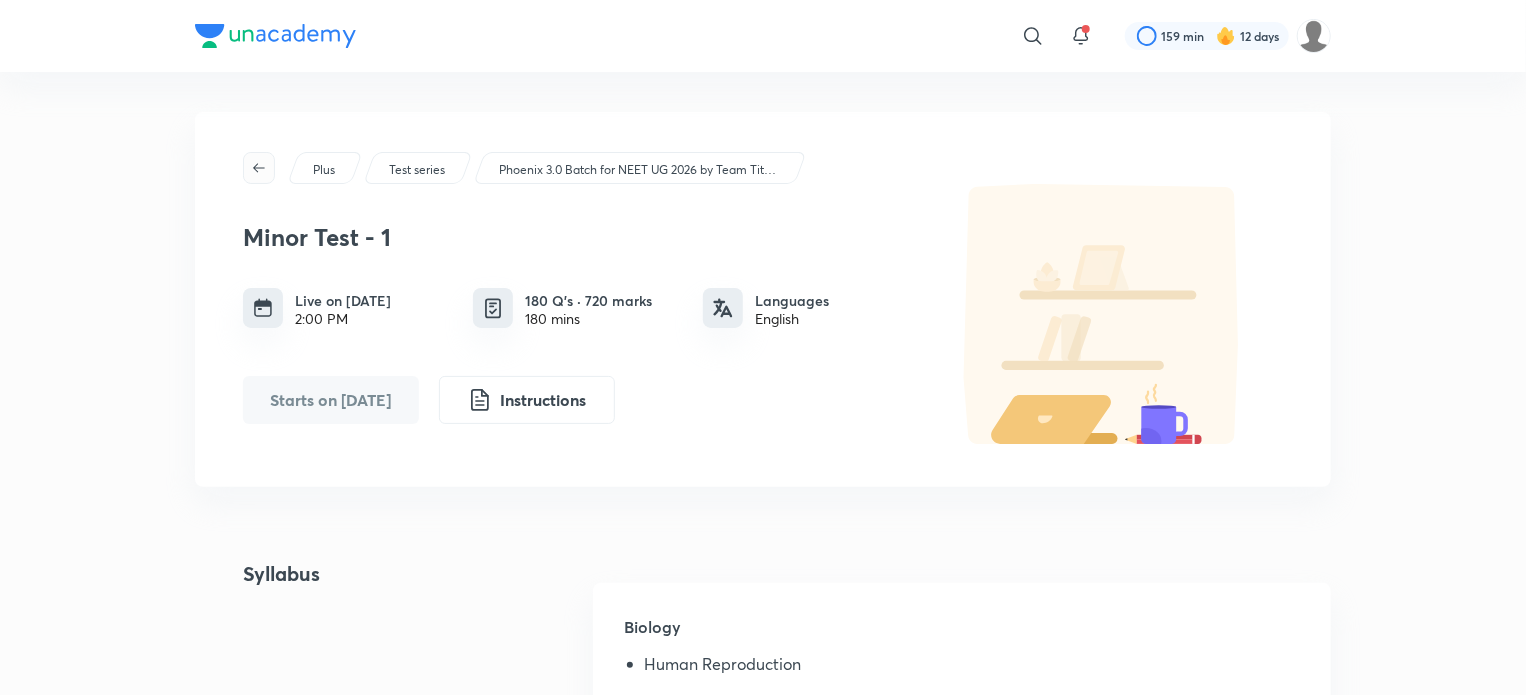 click 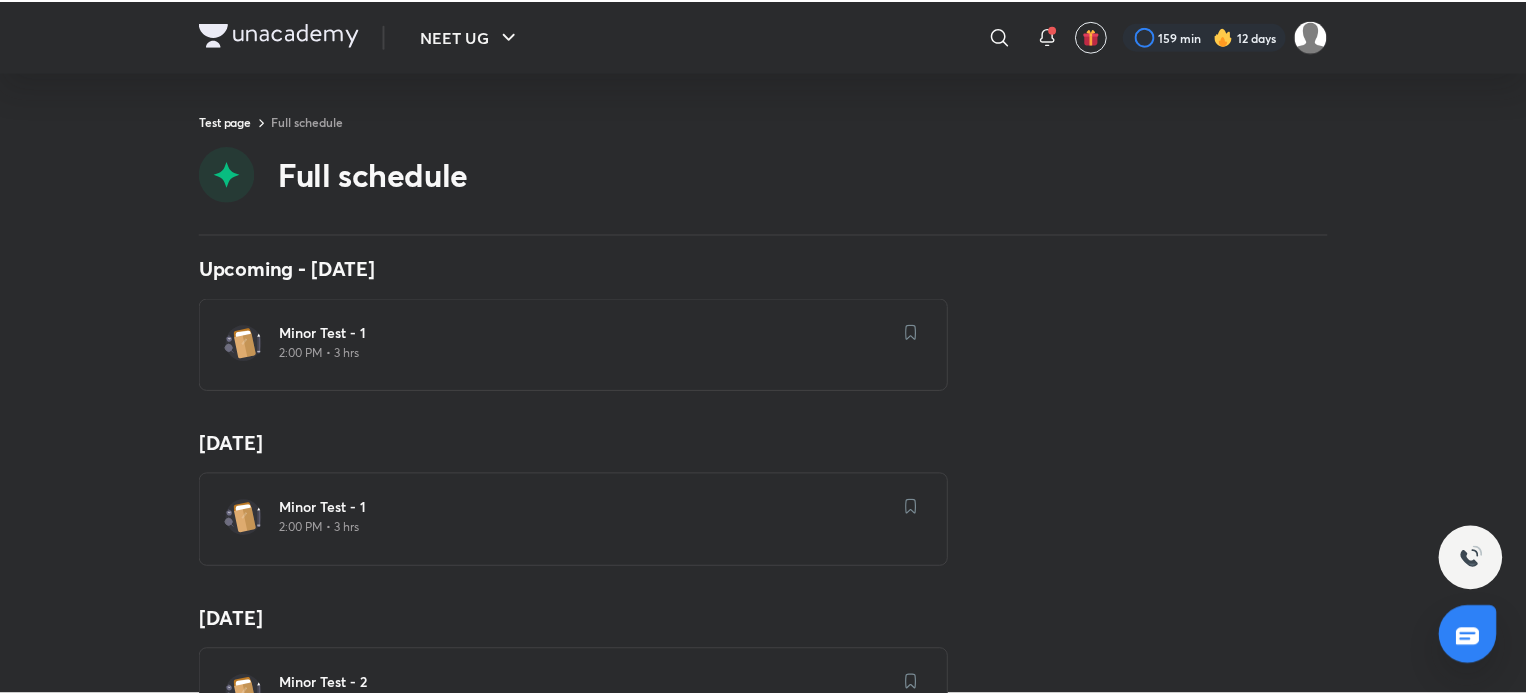 scroll, scrollTop: 0, scrollLeft: 0, axis: both 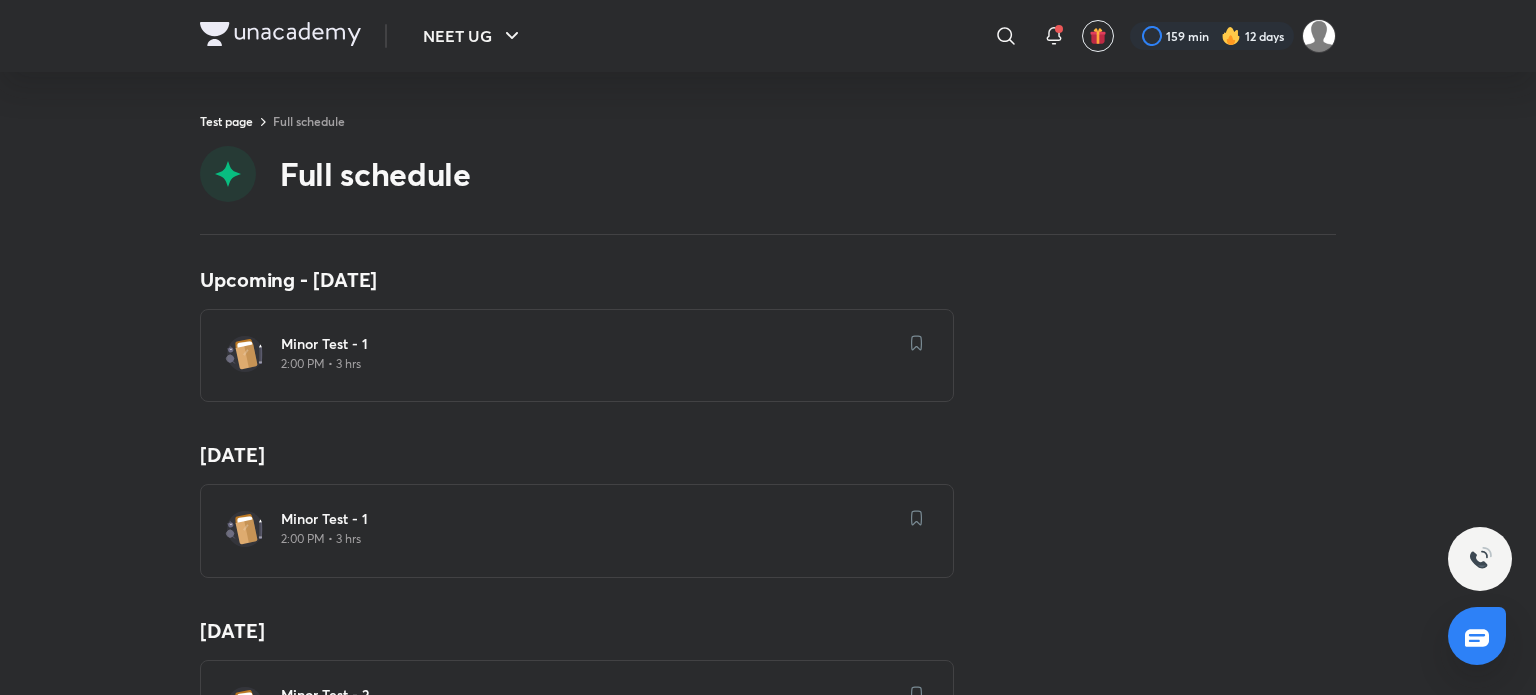 click on "[MEDICAL_DATA] - 1 2:00 PM • 3 hrs" at bounding box center (589, 355) 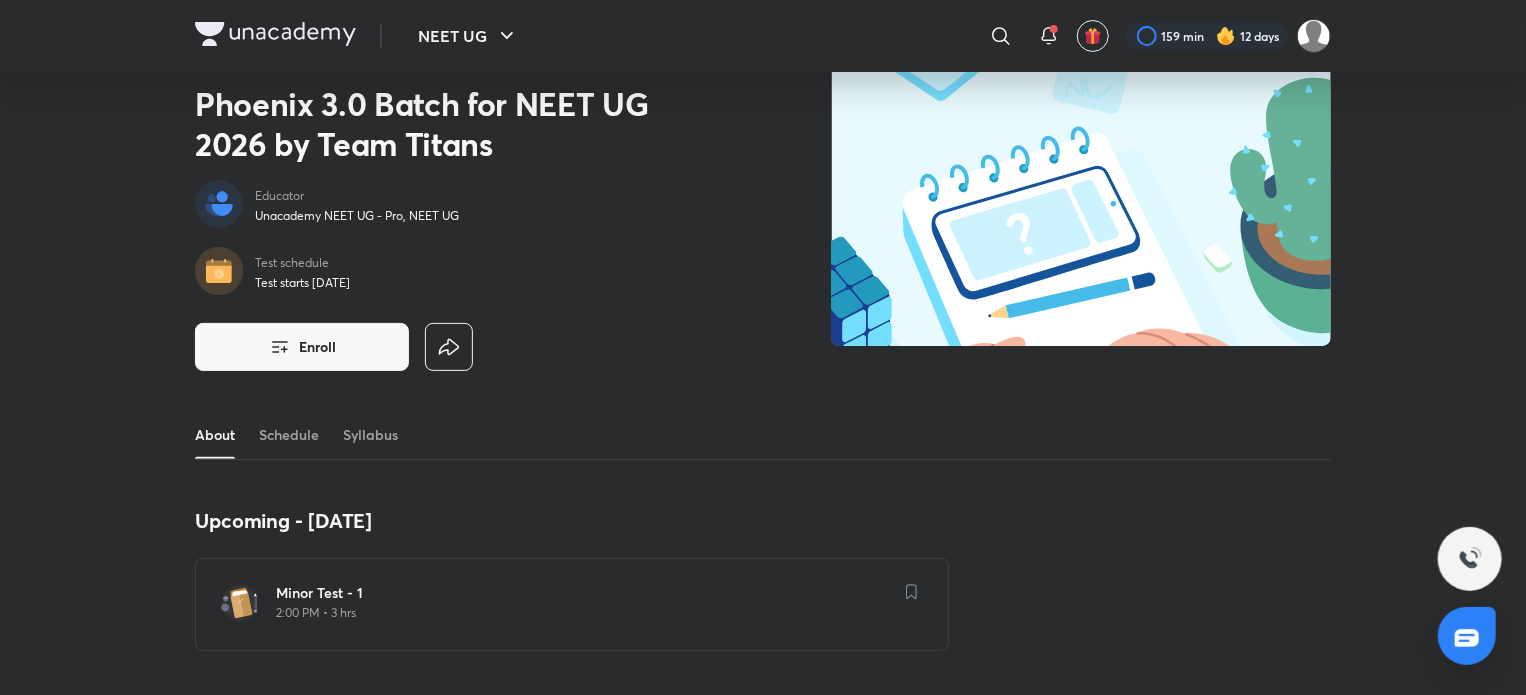 scroll, scrollTop: 60, scrollLeft: 0, axis: vertical 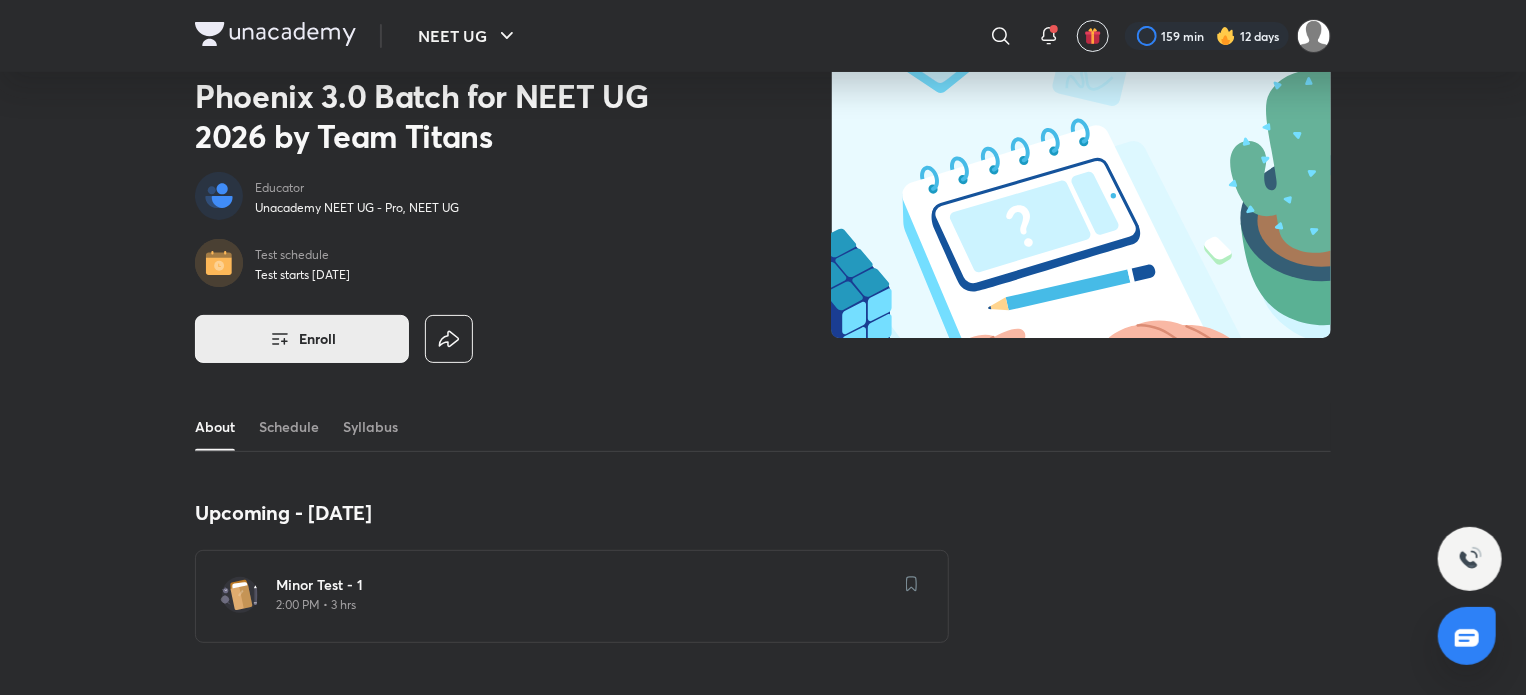 click on "Enroll" at bounding box center (317, 339) 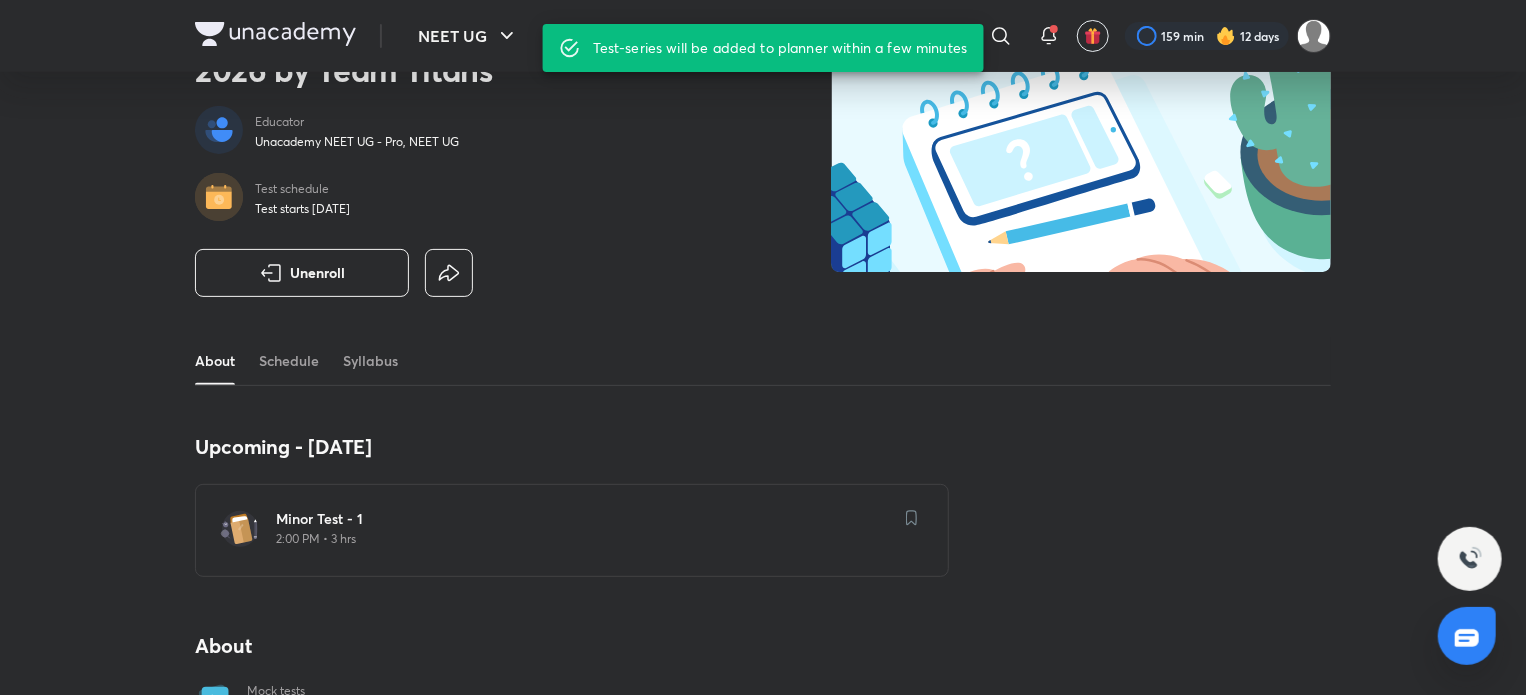 scroll, scrollTop: 127, scrollLeft: 0, axis: vertical 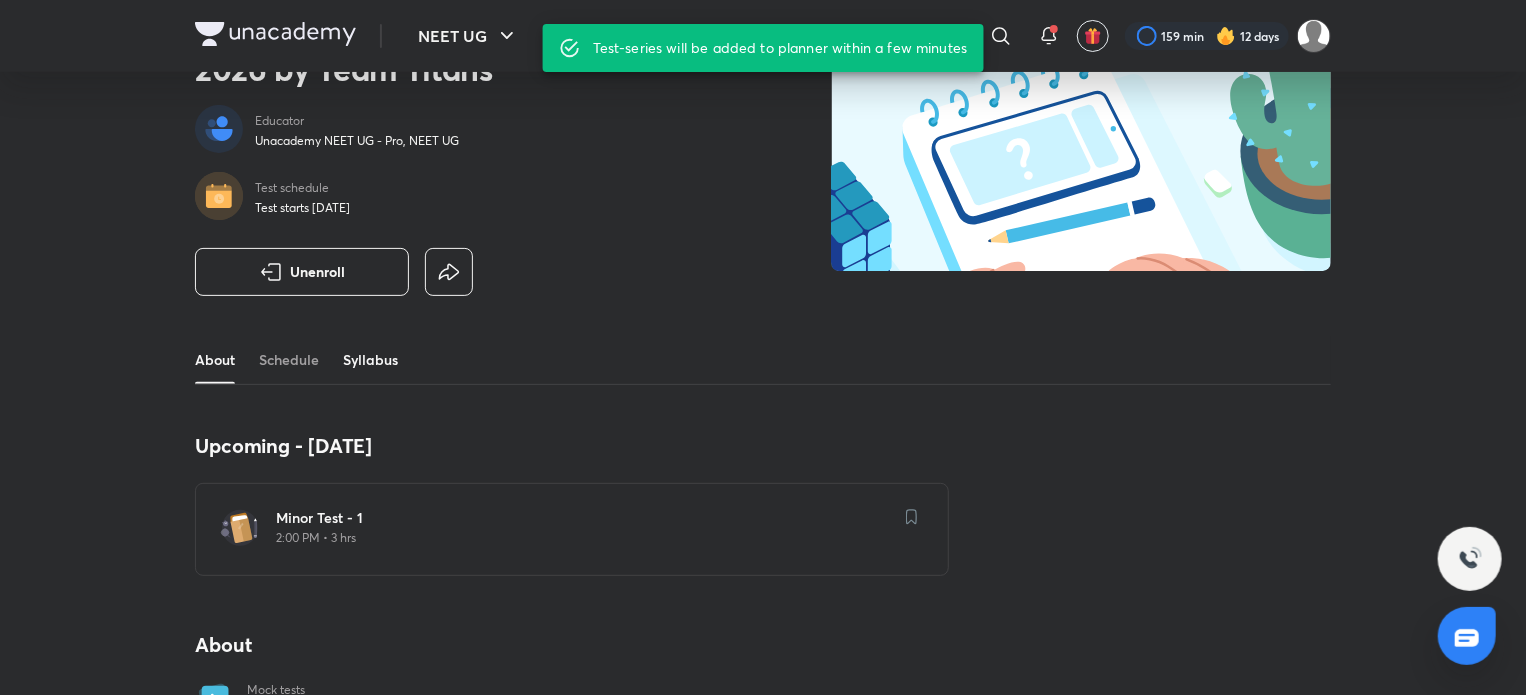 click on "Syllabus" at bounding box center [370, 360] 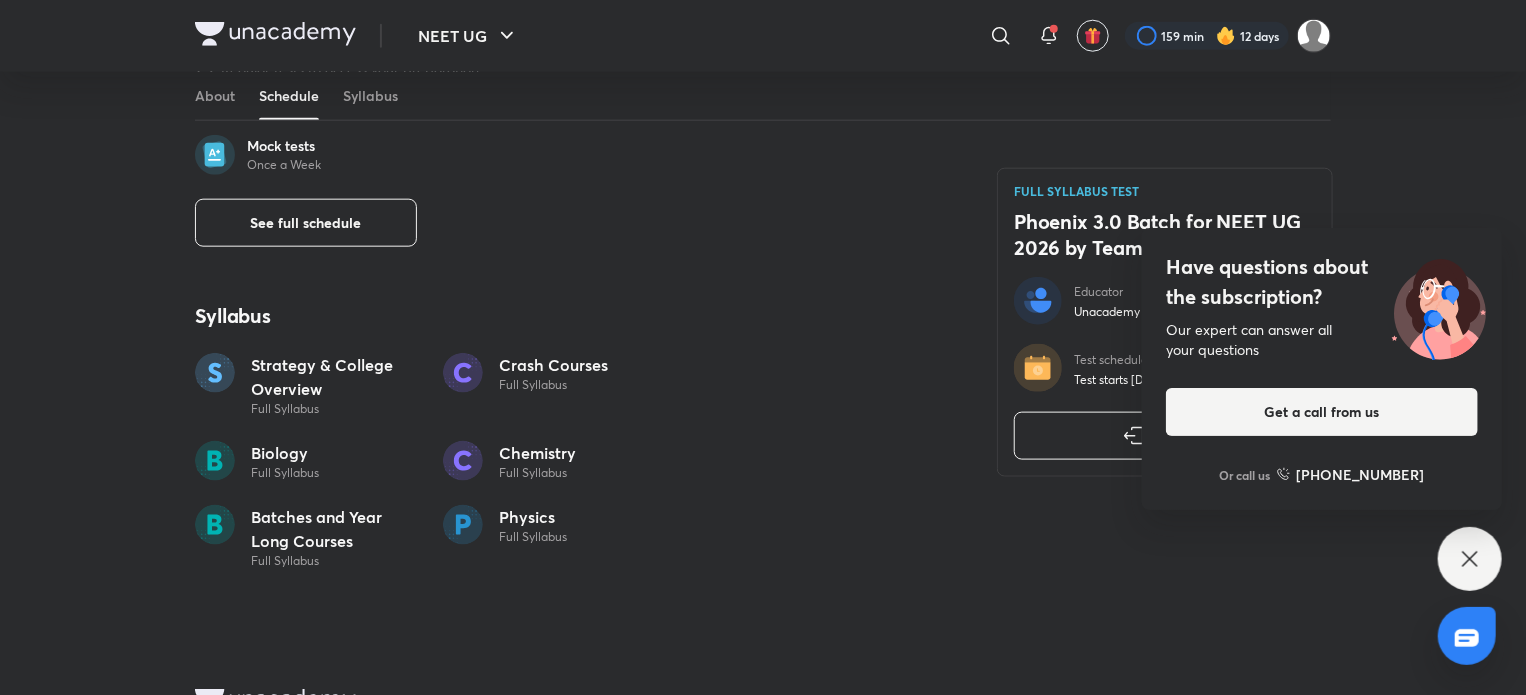 scroll, scrollTop: 1064, scrollLeft: 0, axis: vertical 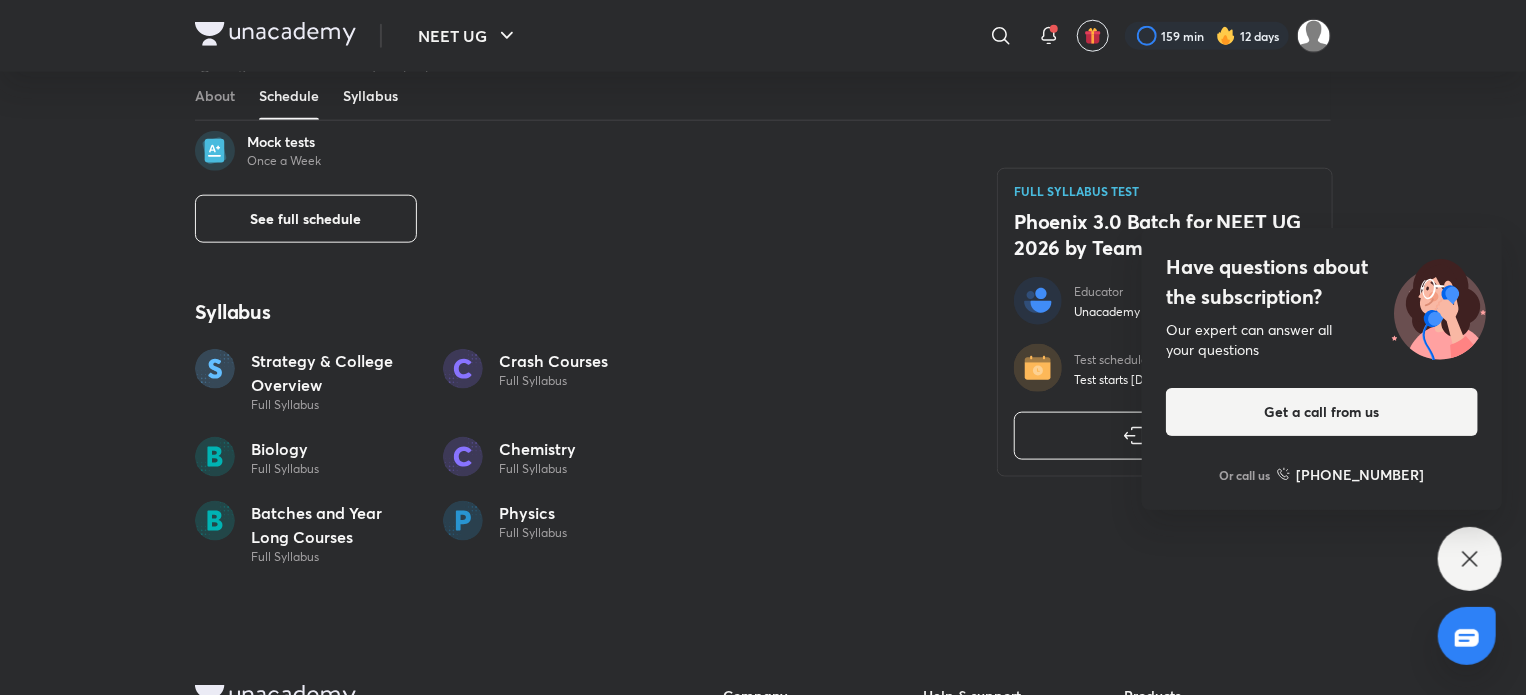 click on "Syllabus" at bounding box center [370, 96] 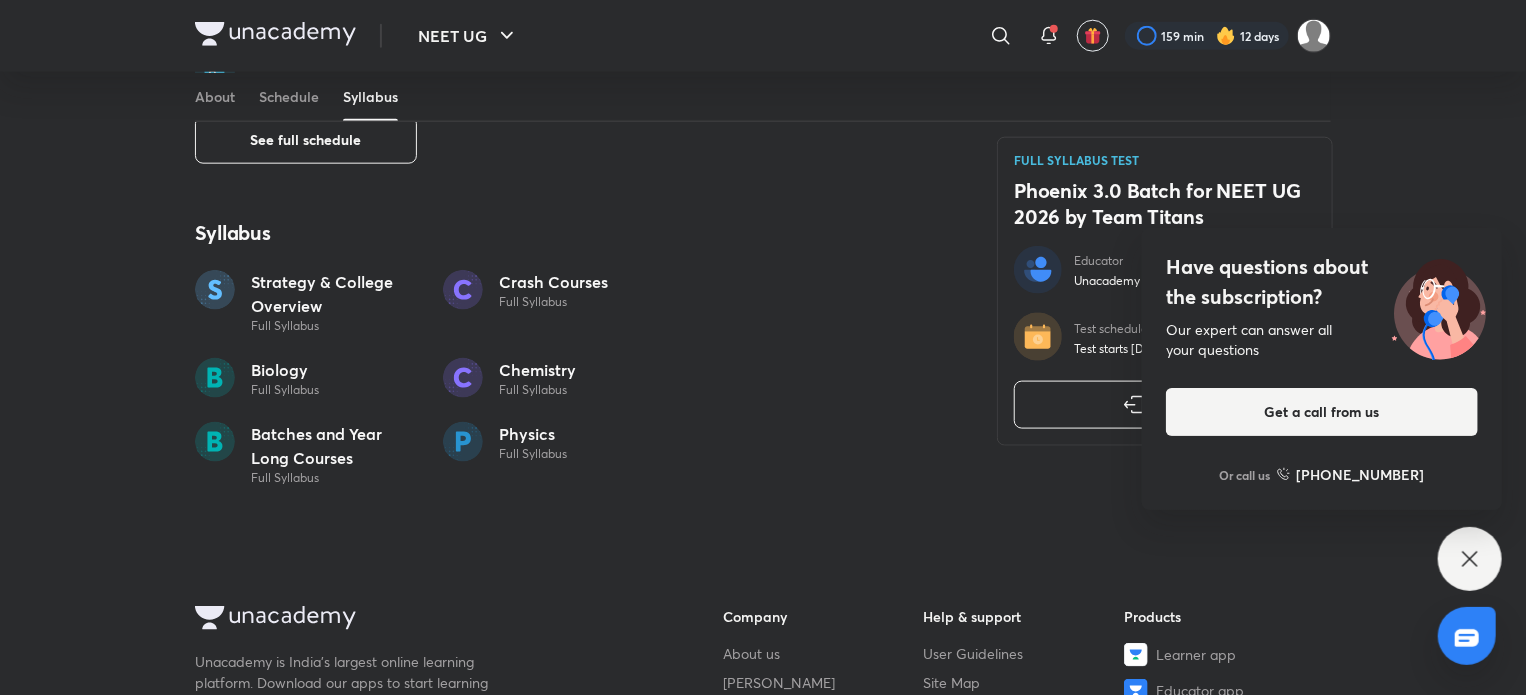 scroll, scrollTop: 1220, scrollLeft: 0, axis: vertical 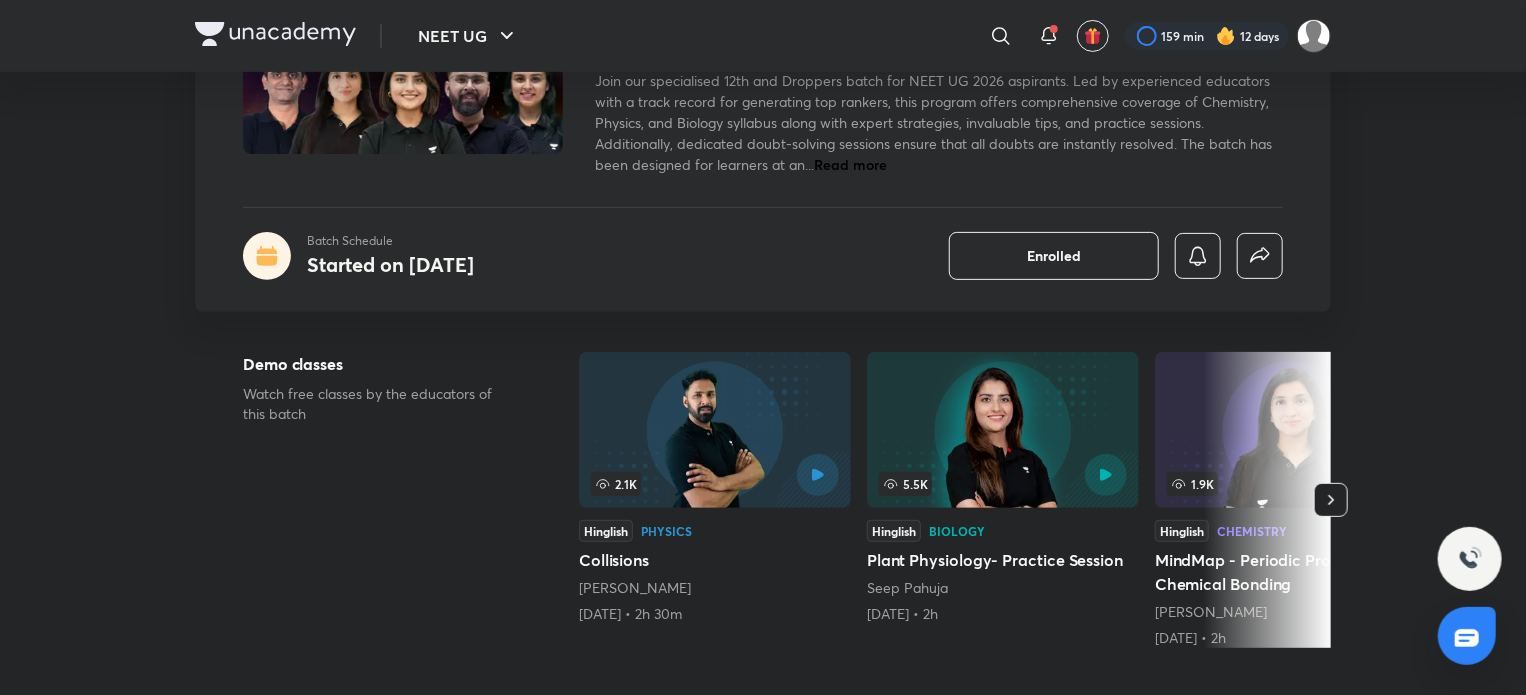 click at bounding box center (1331, 500) 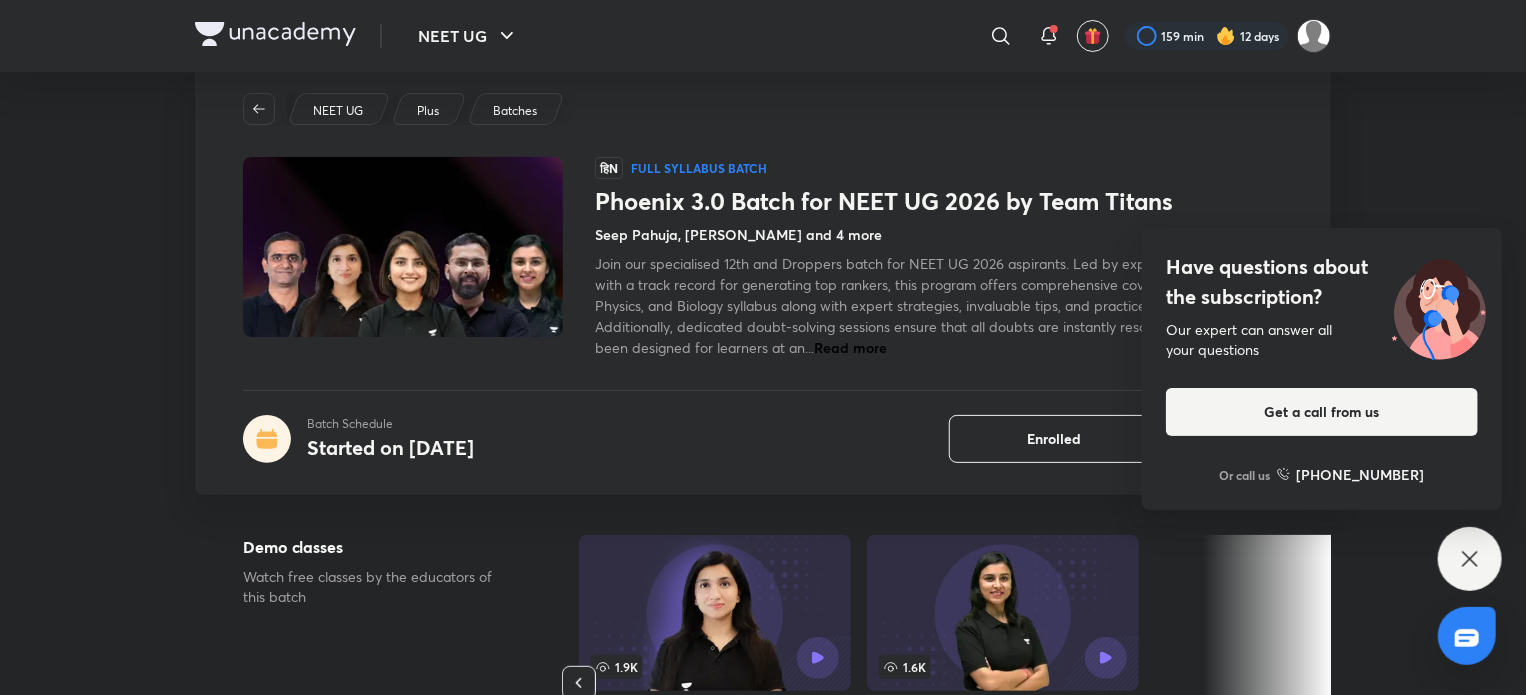 scroll, scrollTop: 44, scrollLeft: 0, axis: vertical 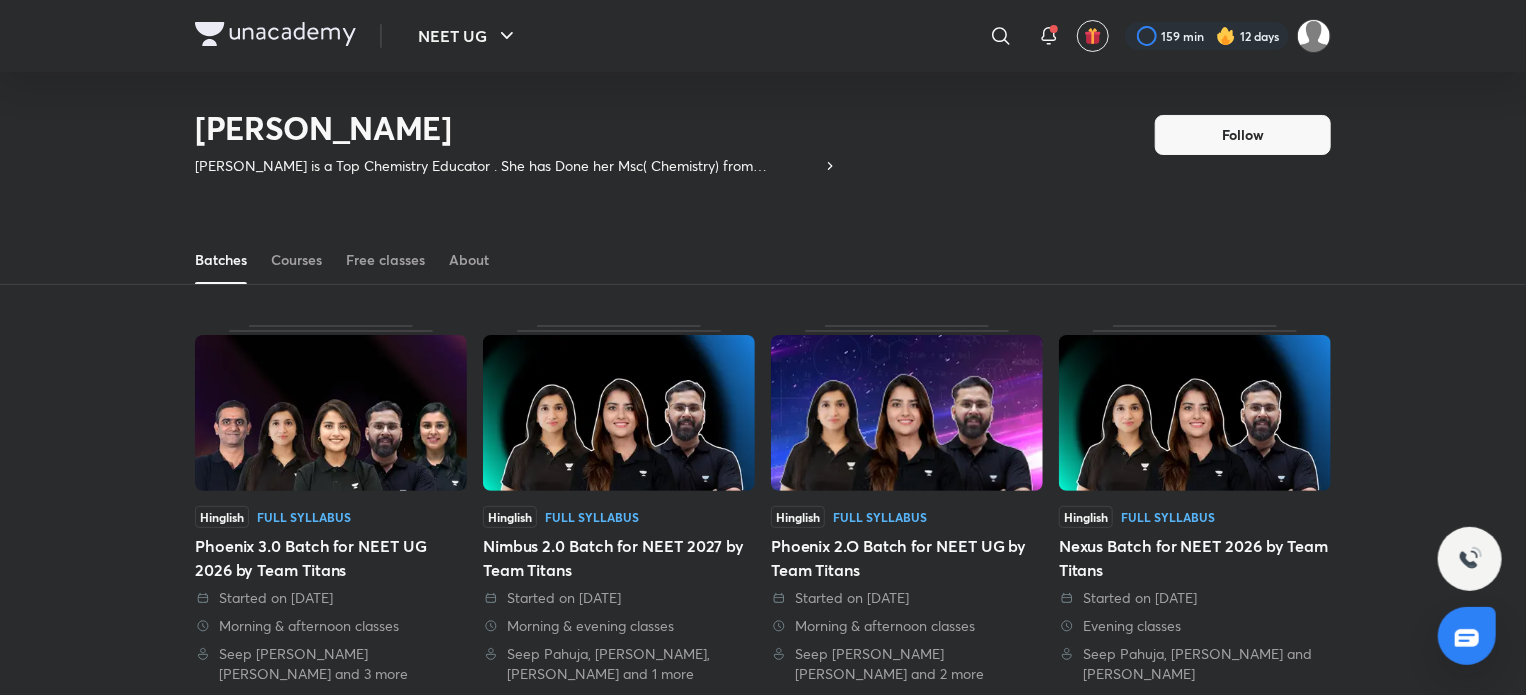 click at bounding box center [331, 413] 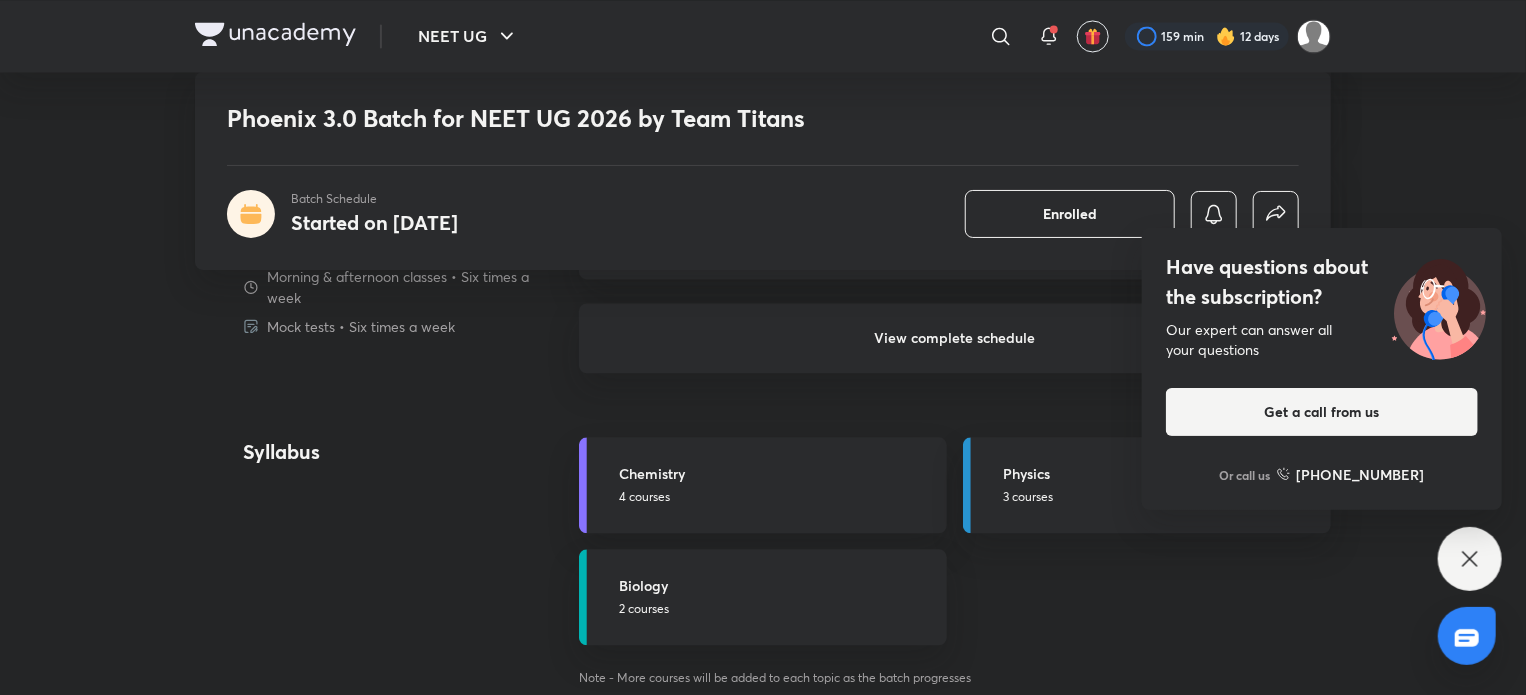 scroll, scrollTop: 2018, scrollLeft: 0, axis: vertical 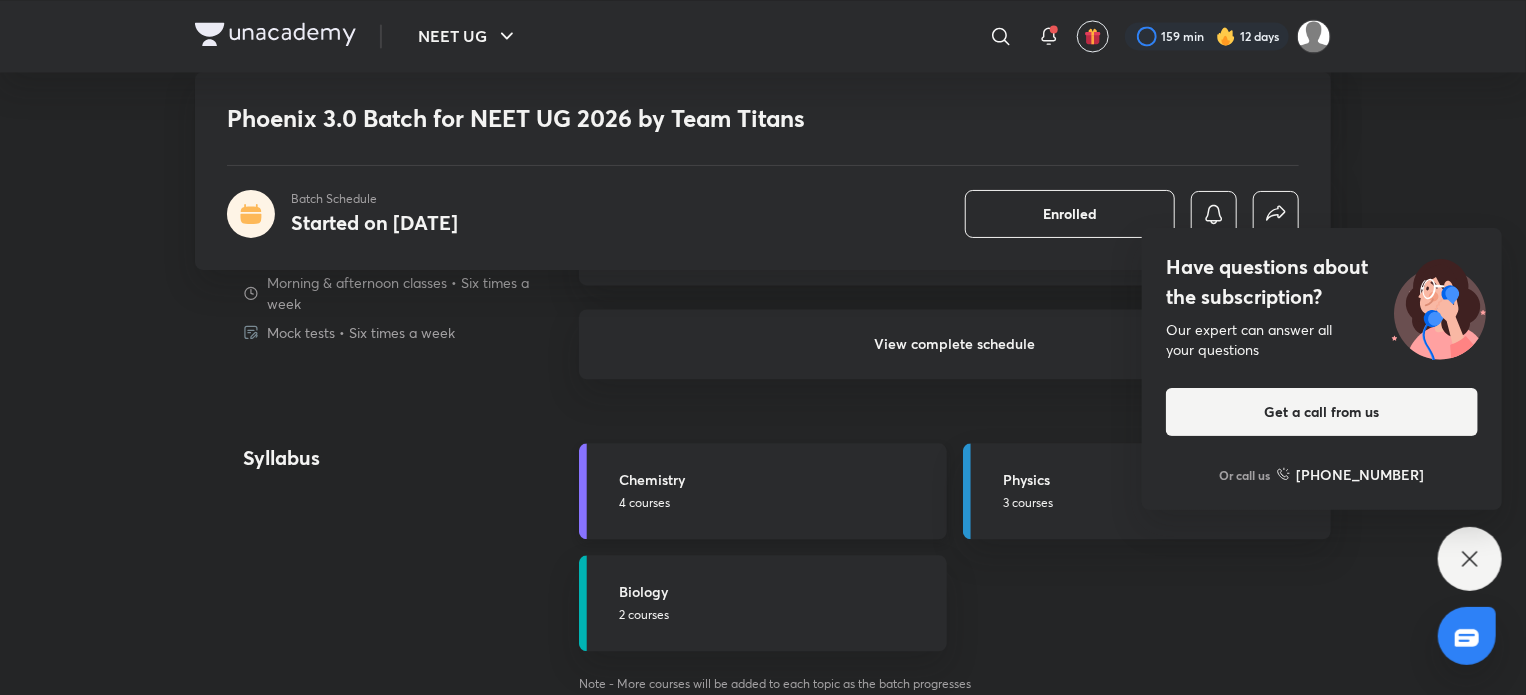 click on "Chemistry 4 courses" at bounding box center (763, 491) 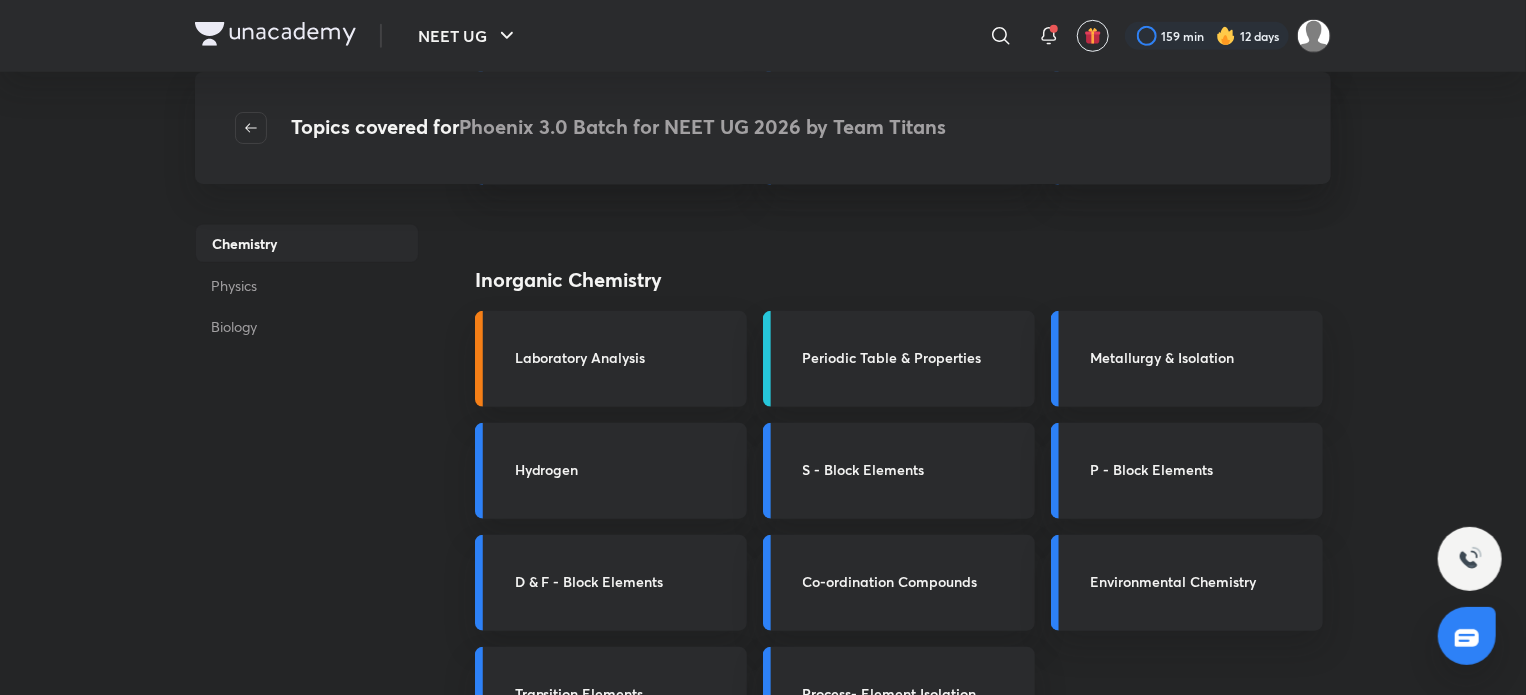 scroll, scrollTop: 616, scrollLeft: 0, axis: vertical 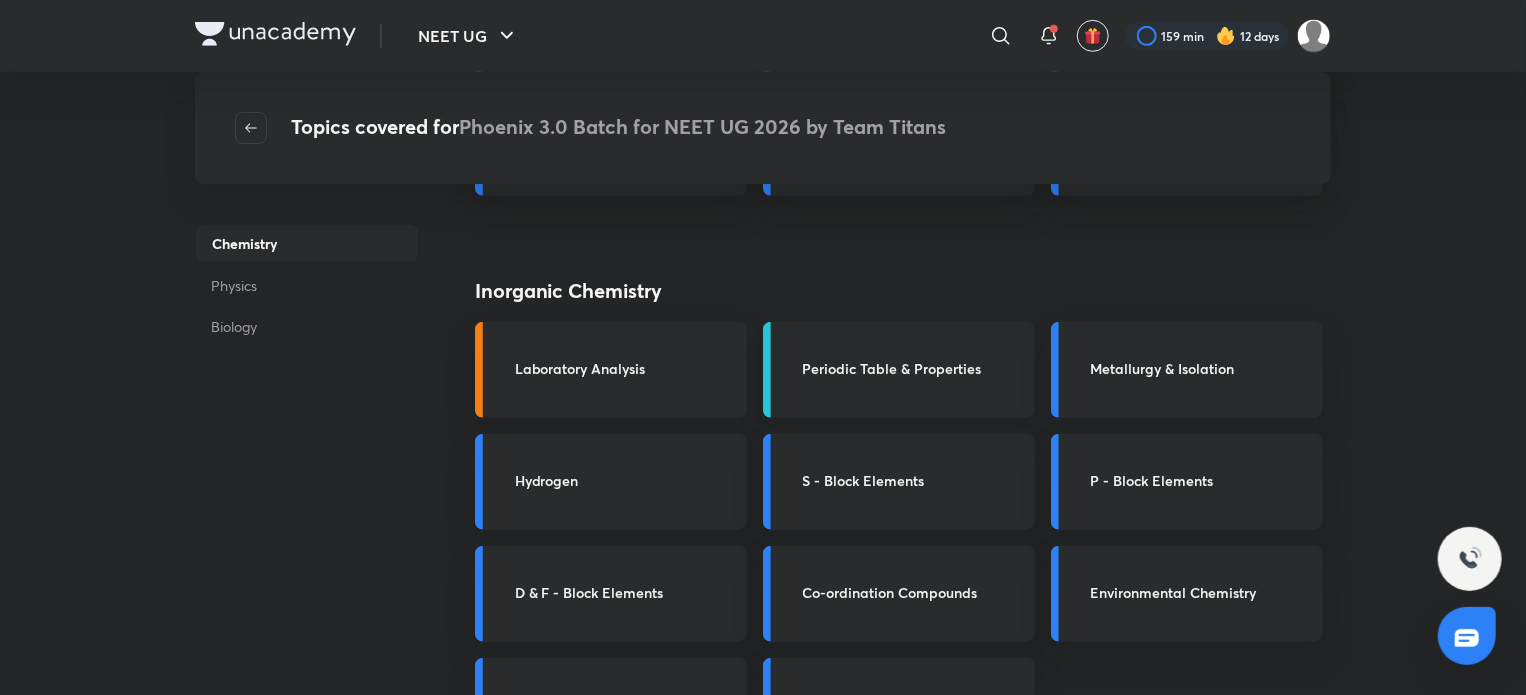 click on "Periodic Table & Properties" at bounding box center (899, 370) 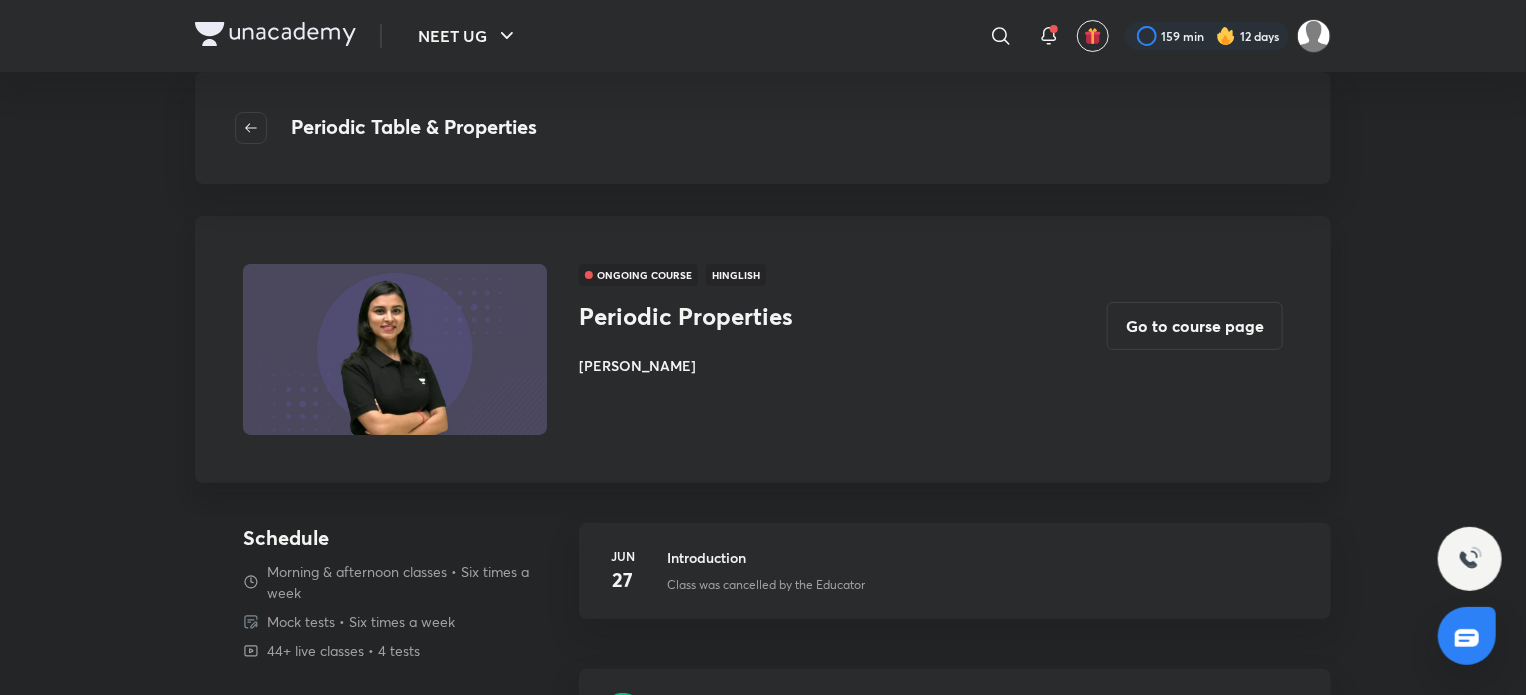 scroll, scrollTop: 0, scrollLeft: 0, axis: both 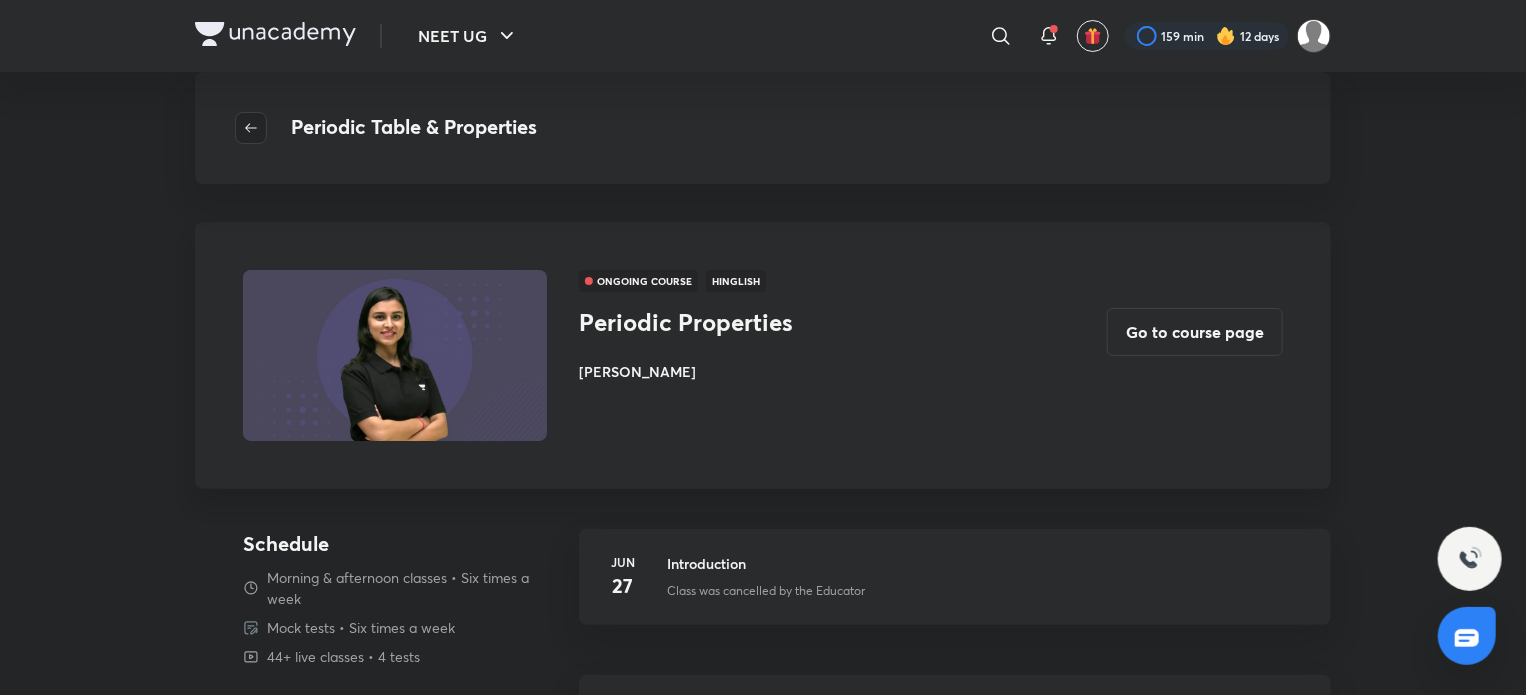 click 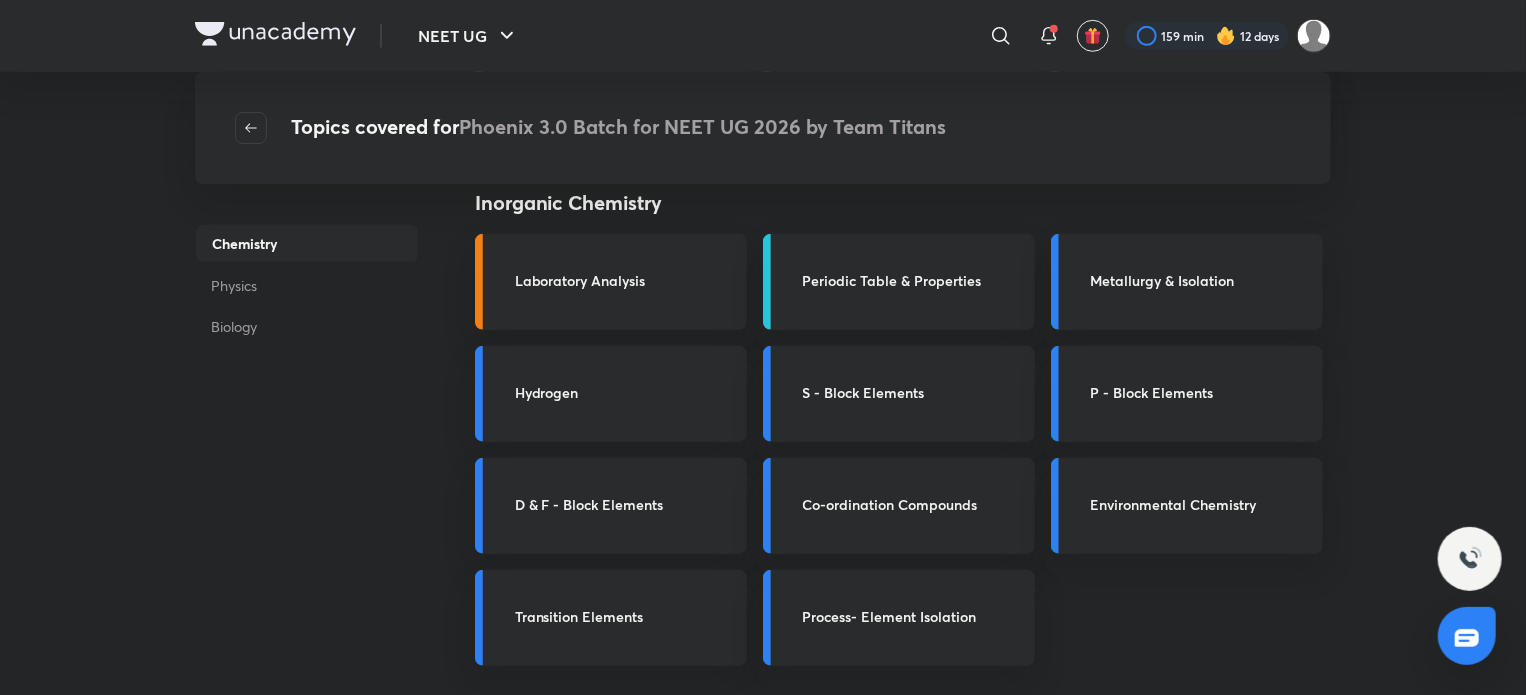 scroll, scrollTop: 706, scrollLeft: 0, axis: vertical 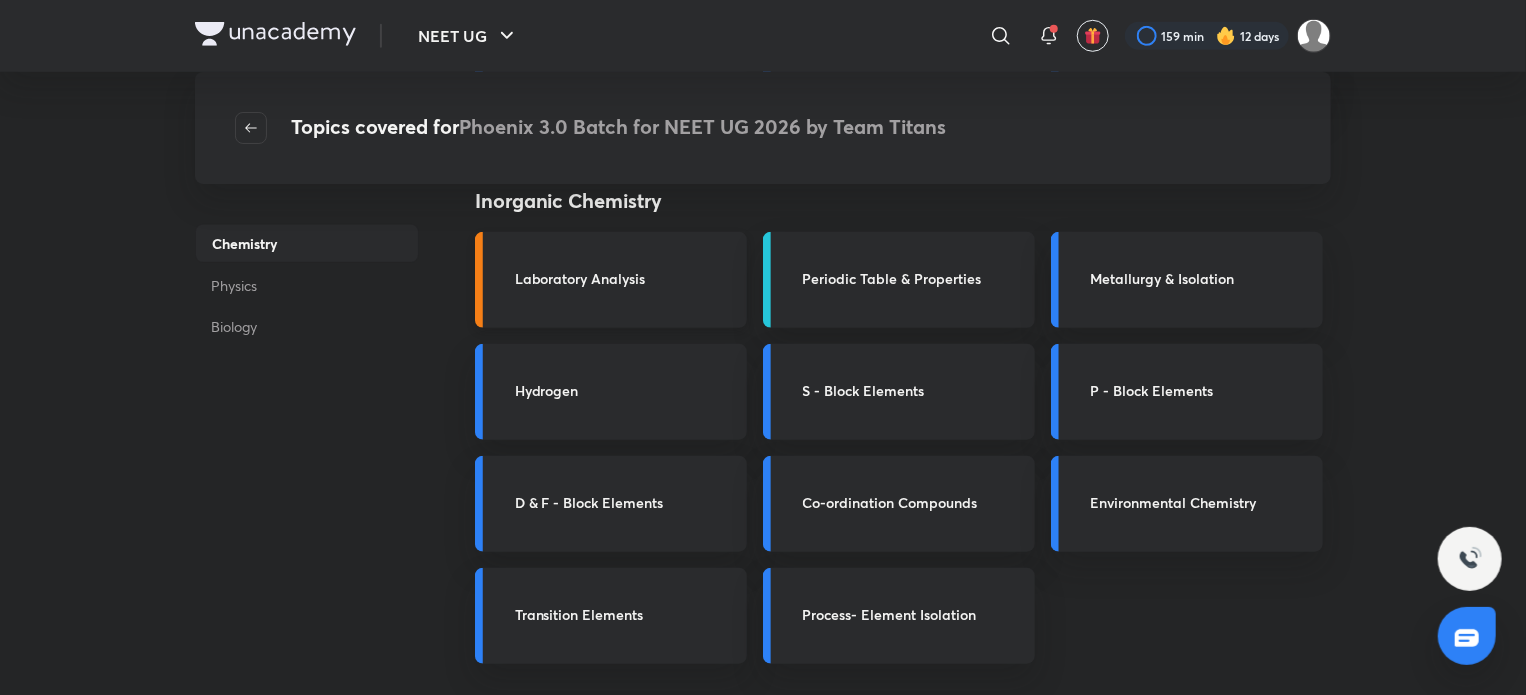 click on "Laboratory Analysis" at bounding box center [611, 280] 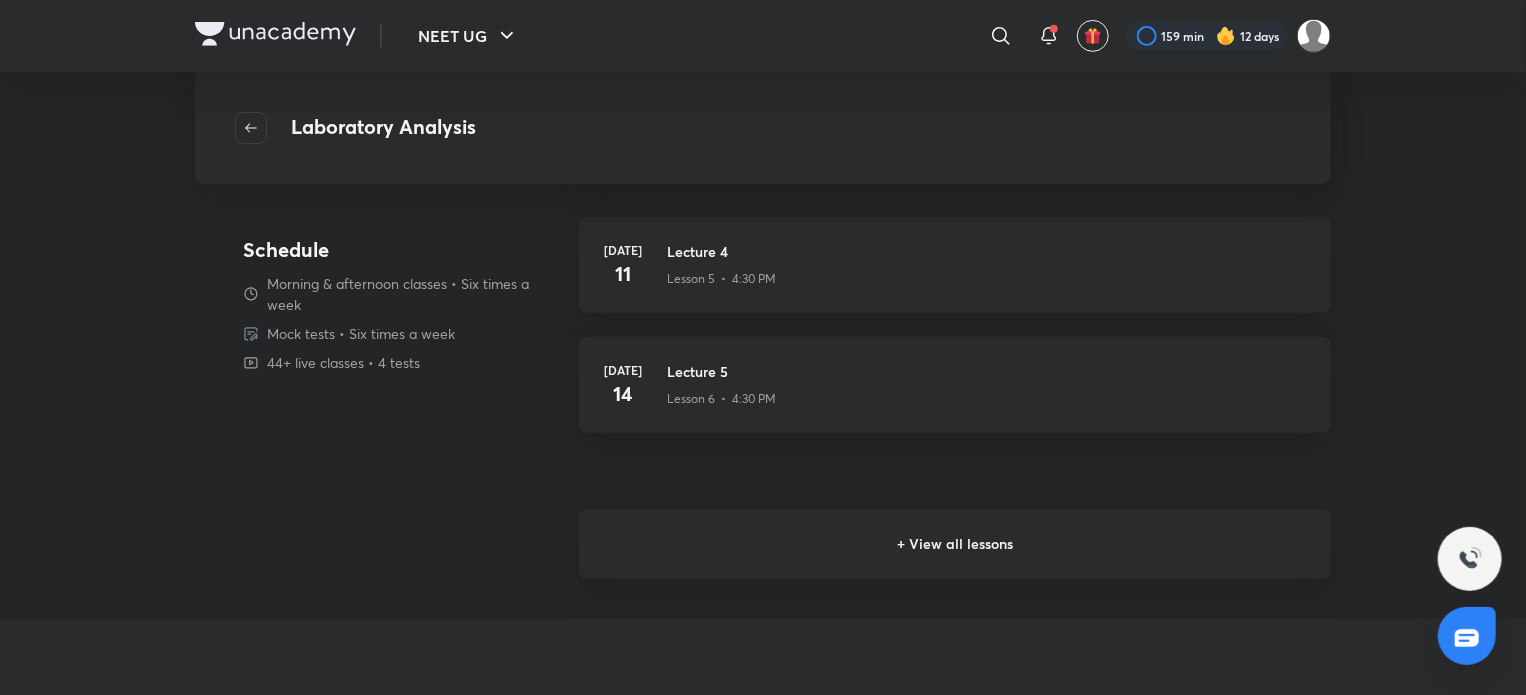 scroll, scrollTop: 464, scrollLeft: 0, axis: vertical 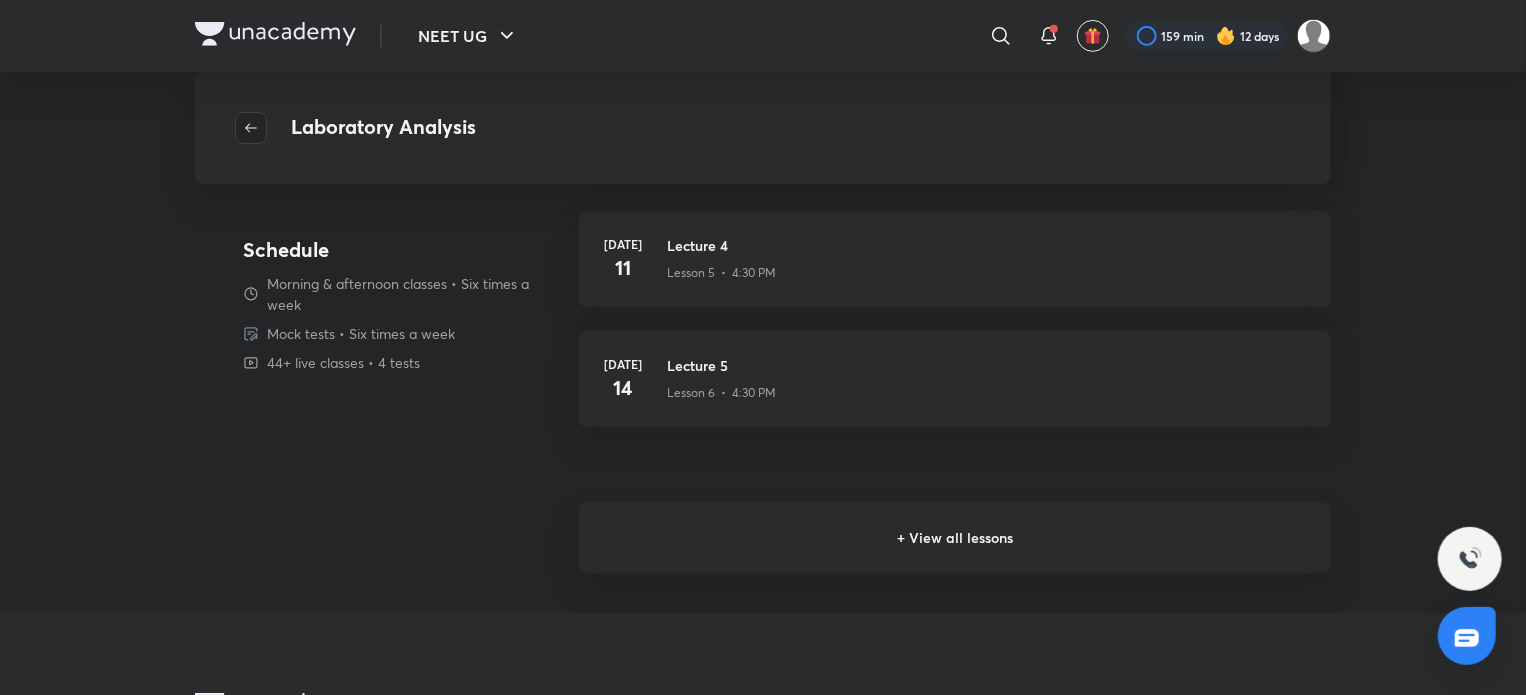 click 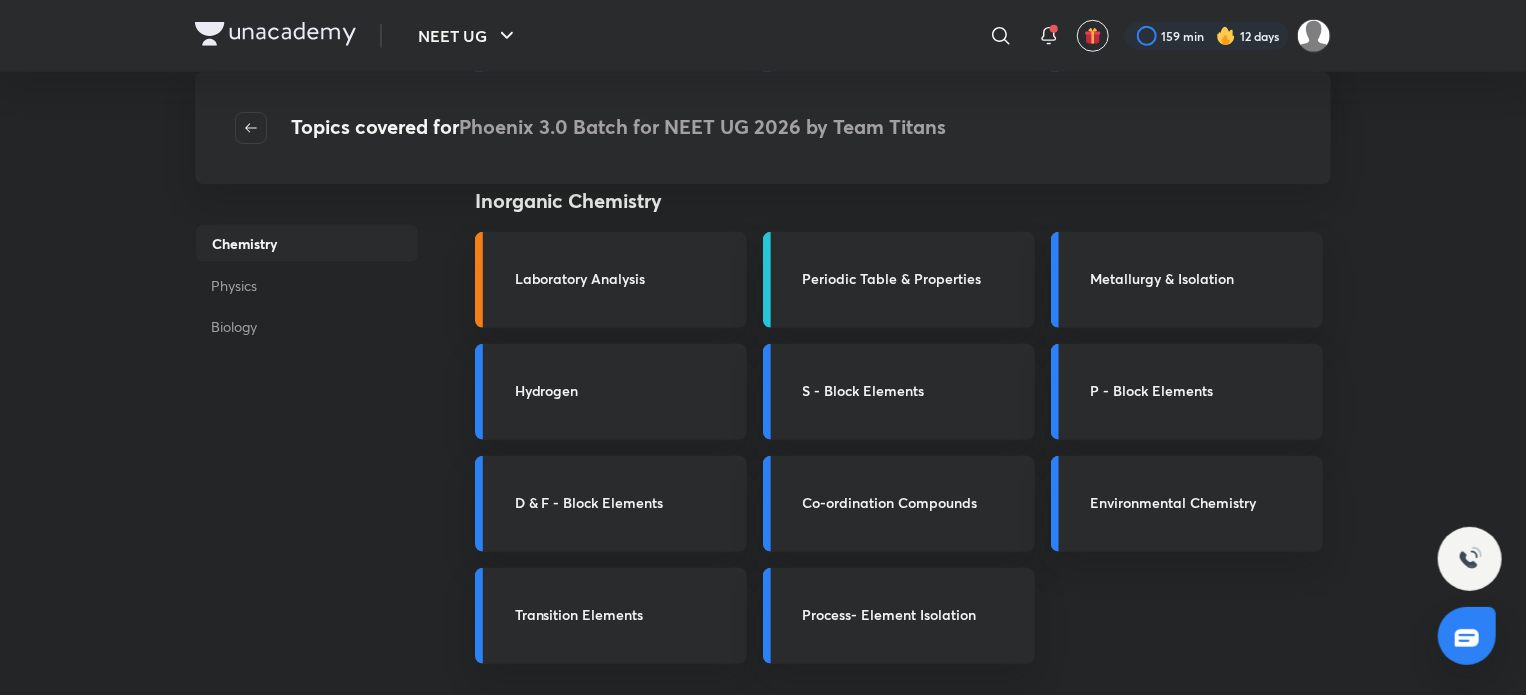 scroll, scrollTop: 0, scrollLeft: 0, axis: both 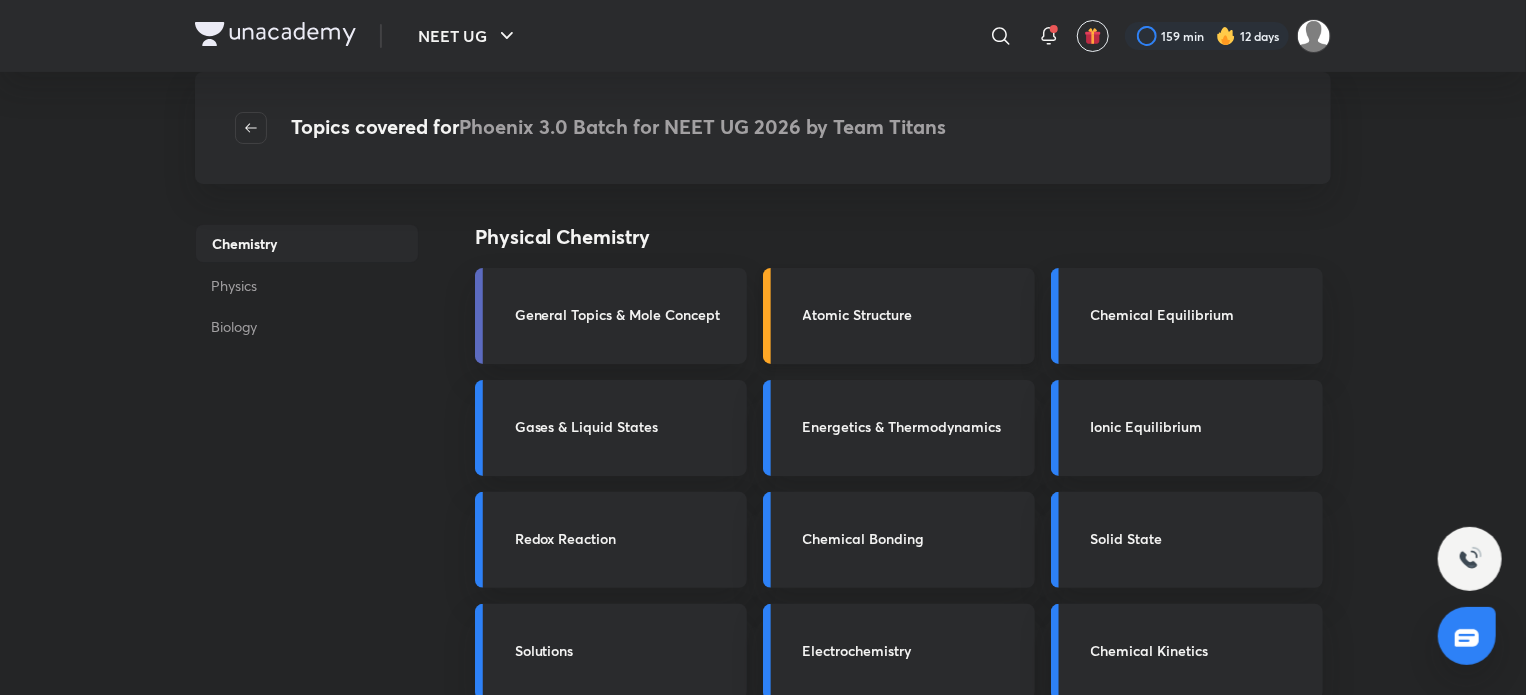 click on "Atomic Structure" at bounding box center (899, 316) 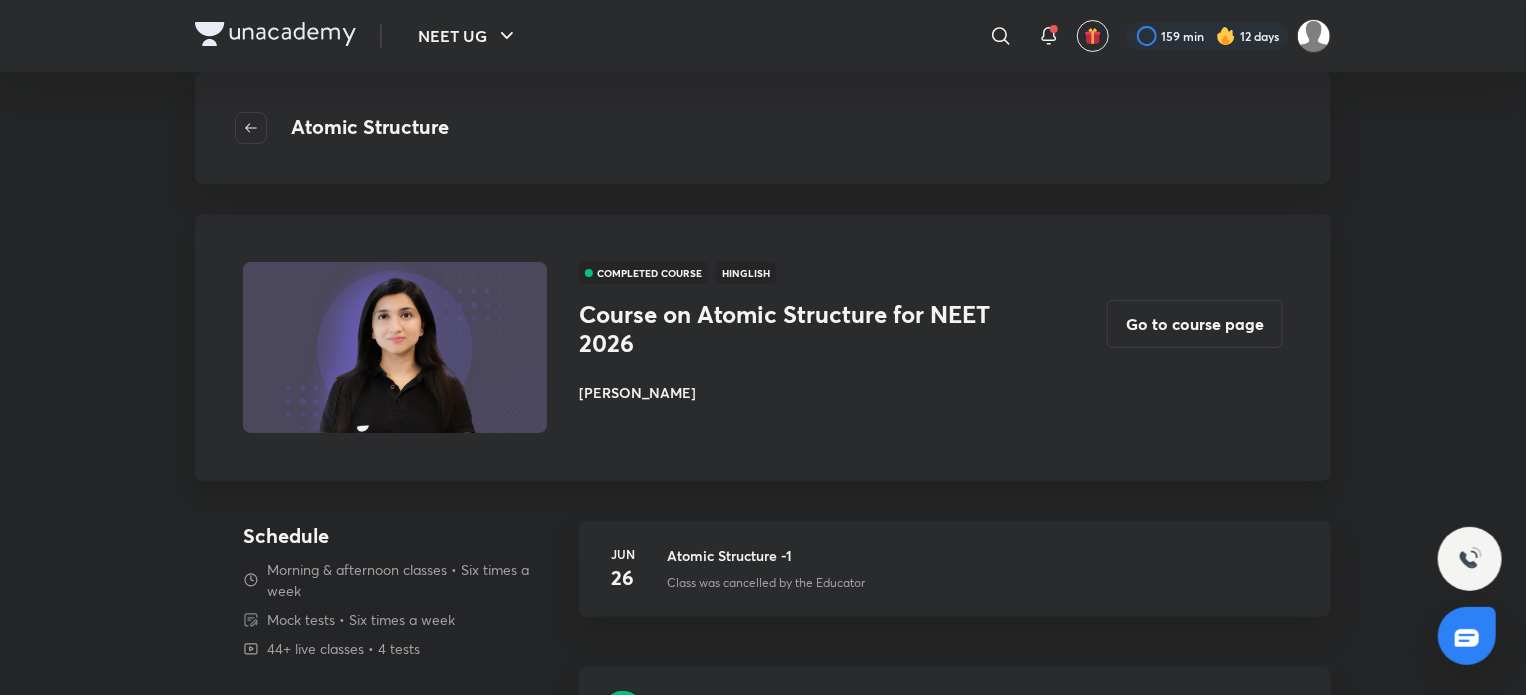 scroll, scrollTop: 0, scrollLeft: 0, axis: both 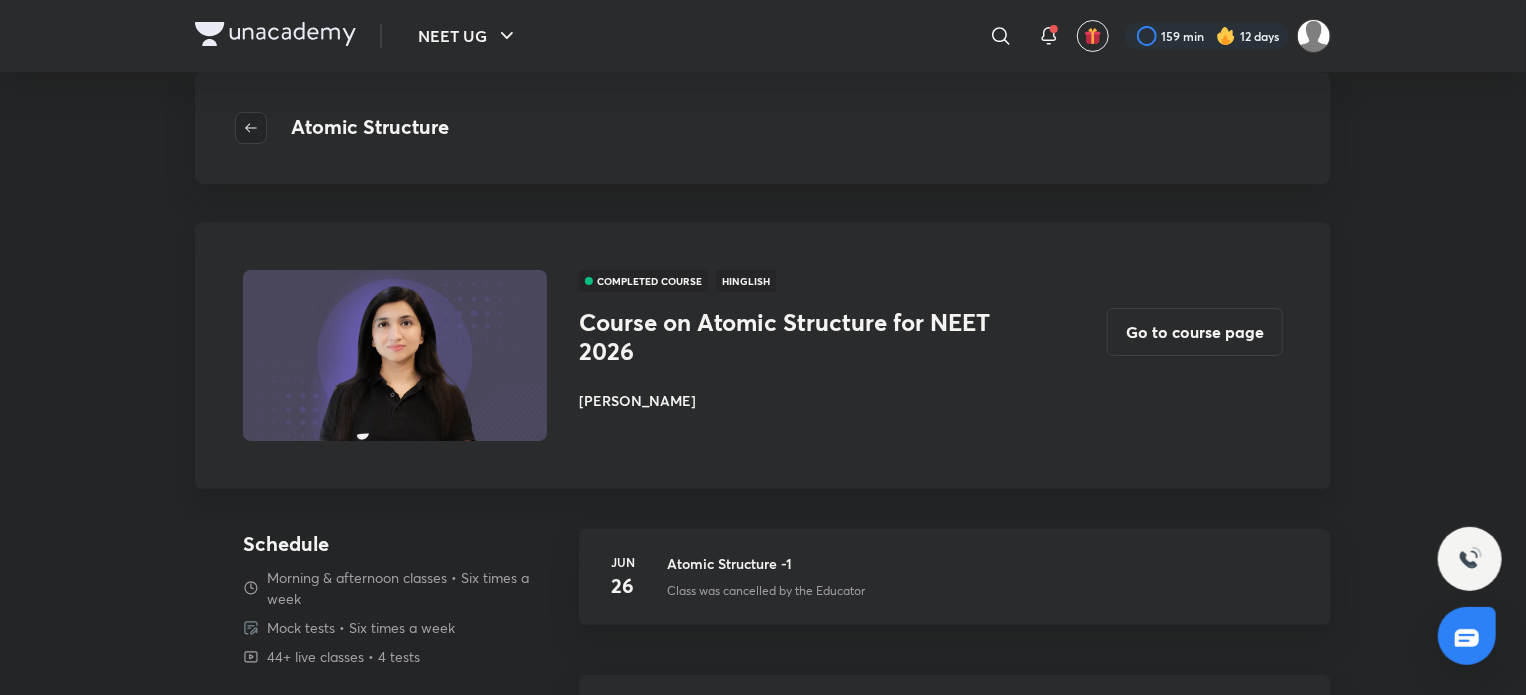 click at bounding box center (251, 128) 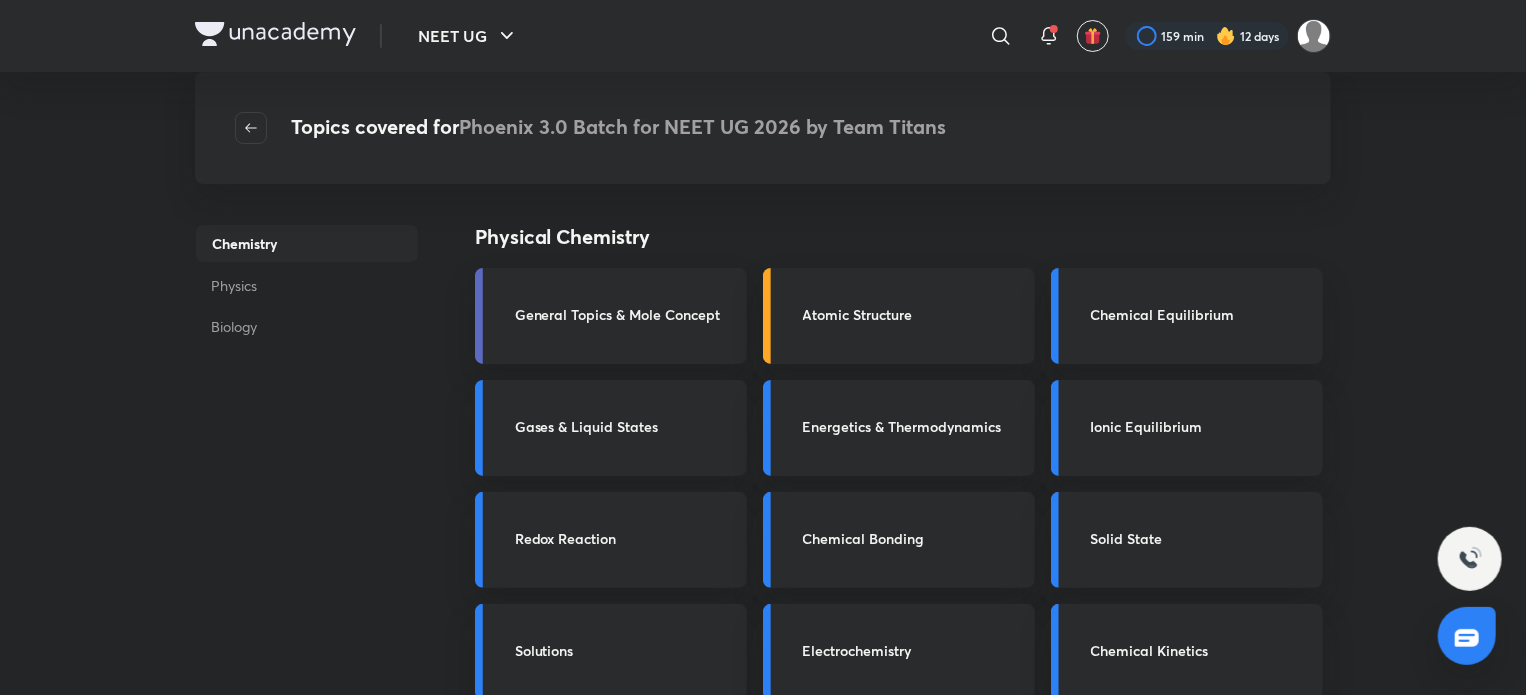 click on "Physics" at bounding box center (307, 285) 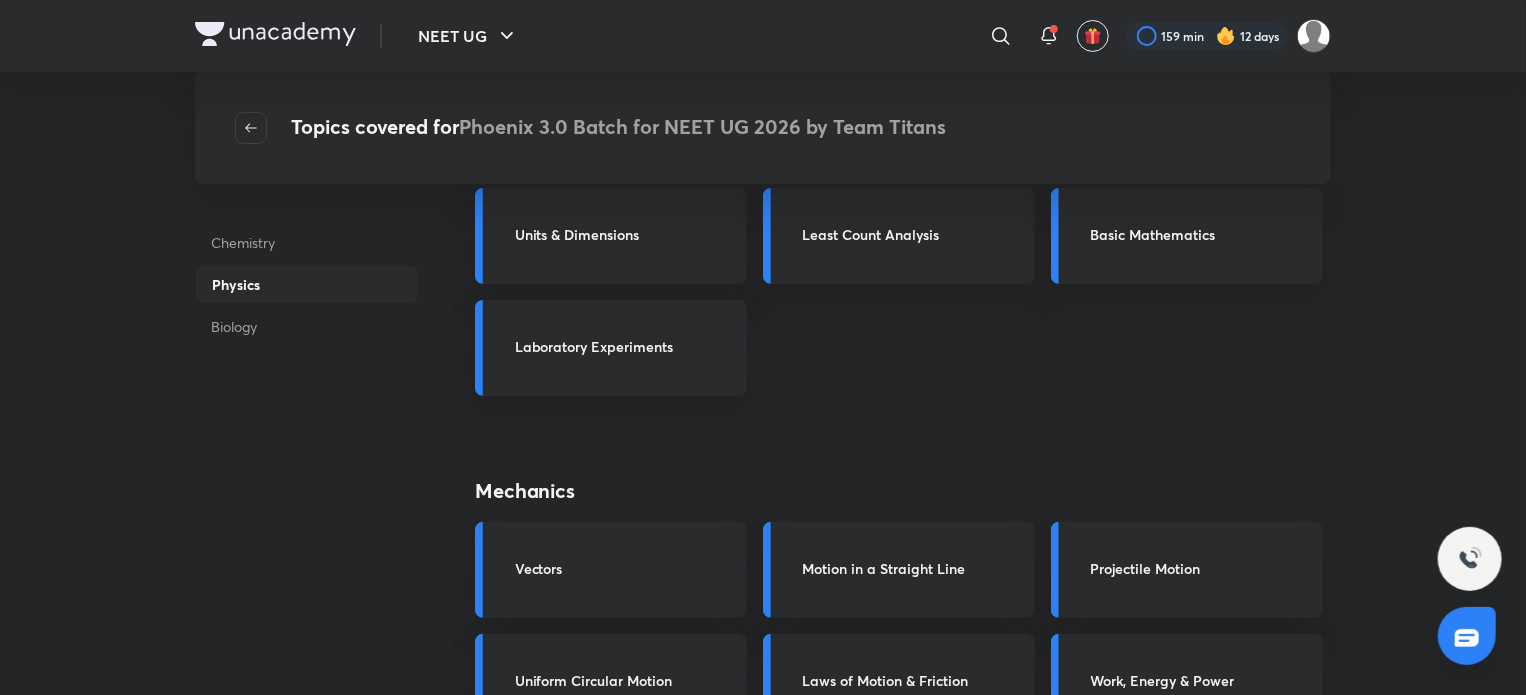 scroll, scrollTop: 0, scrollLeft: 0, axis: both 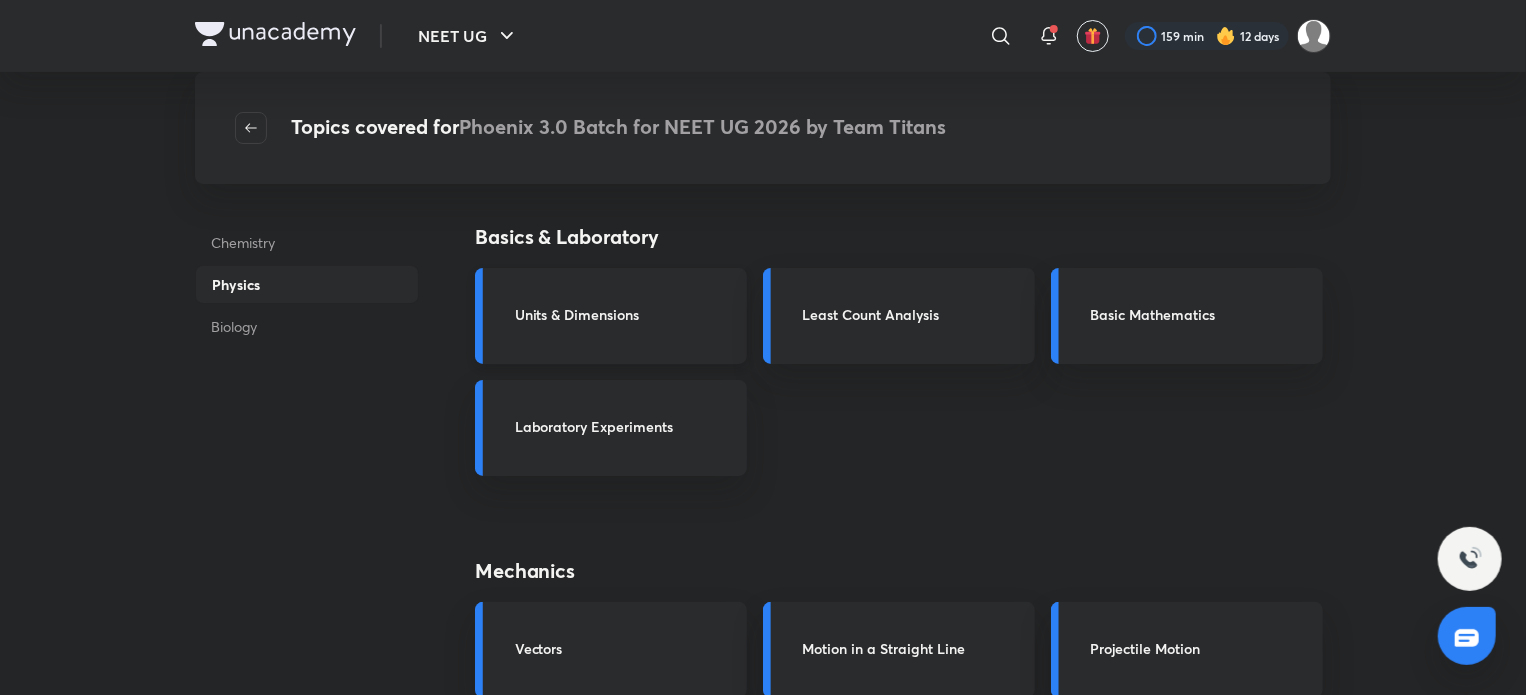 click on "Units & Dimensions" at bounding box center (611, 316) 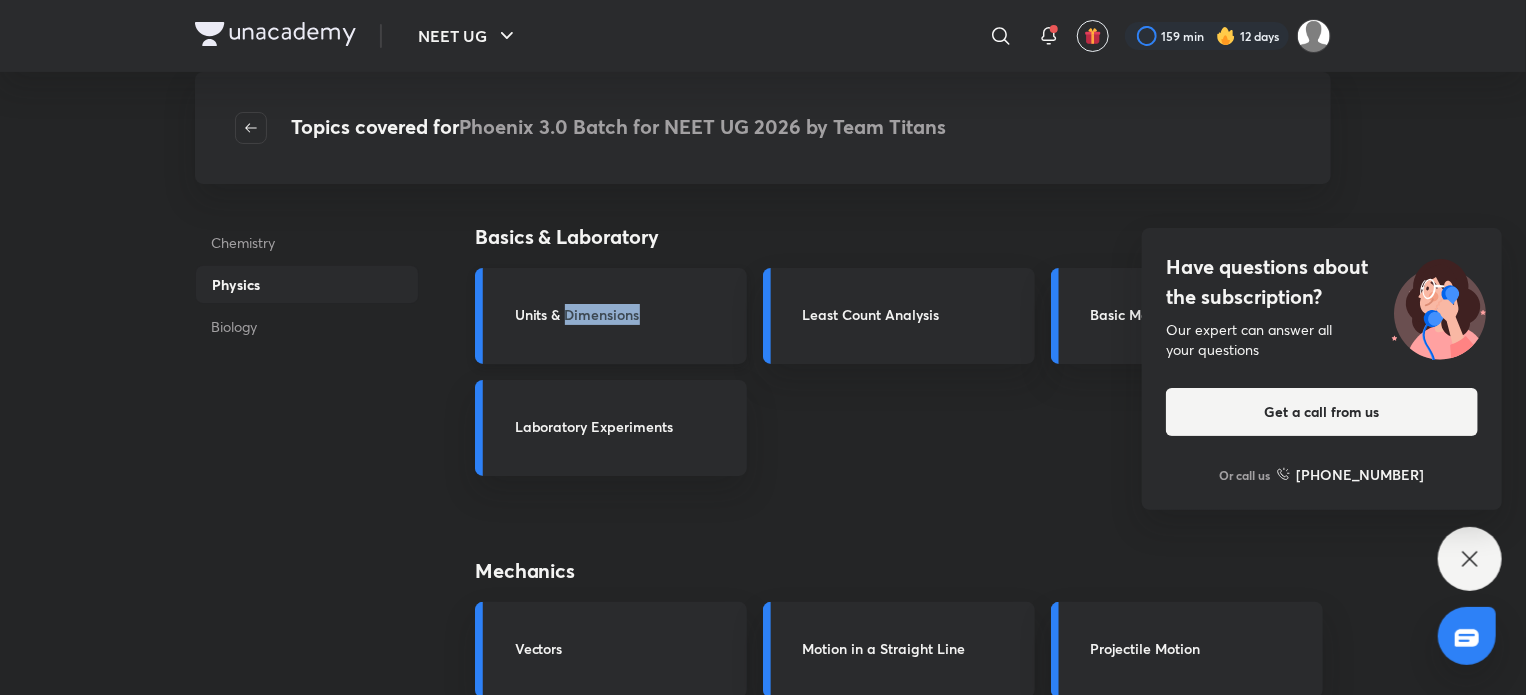 click on "Units & Dimensions" at bounding box center [611, 316] 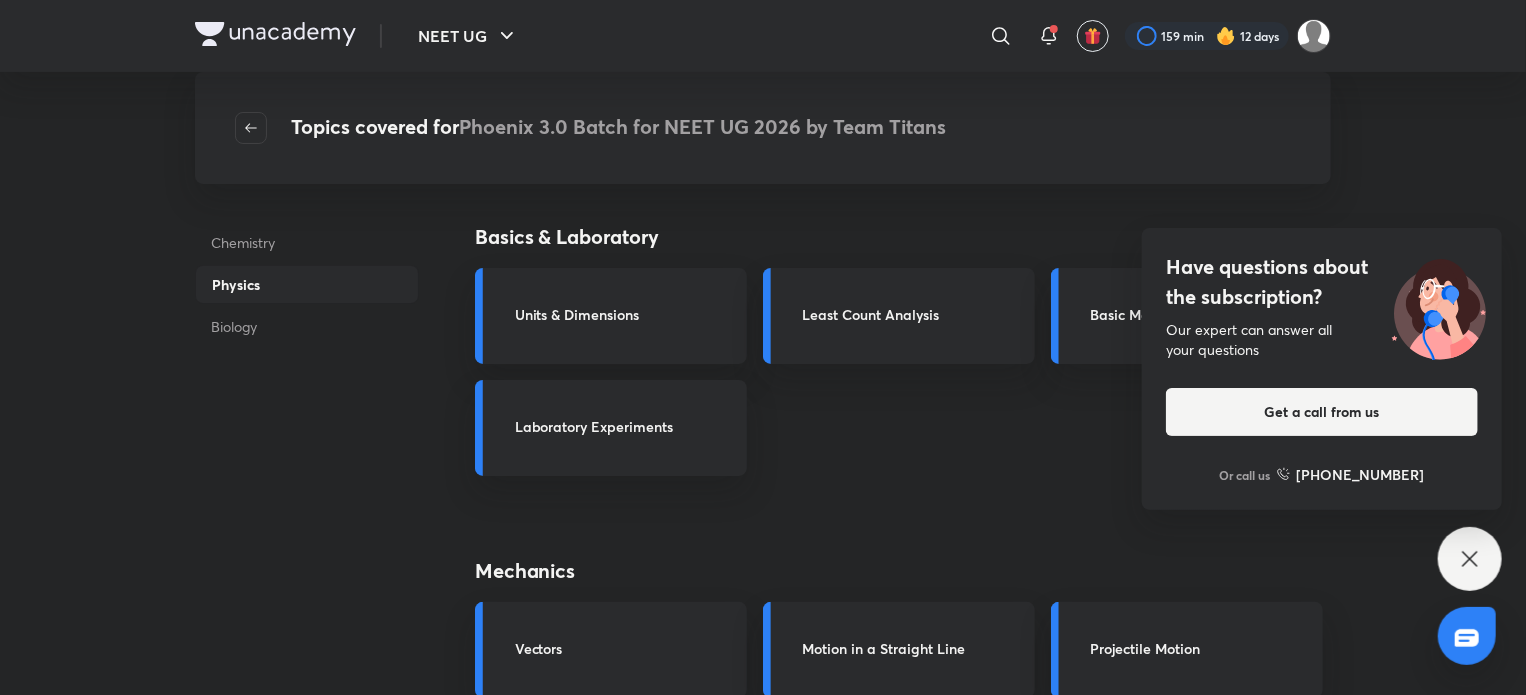 click on "Biology" at bounding box center (307, 326) 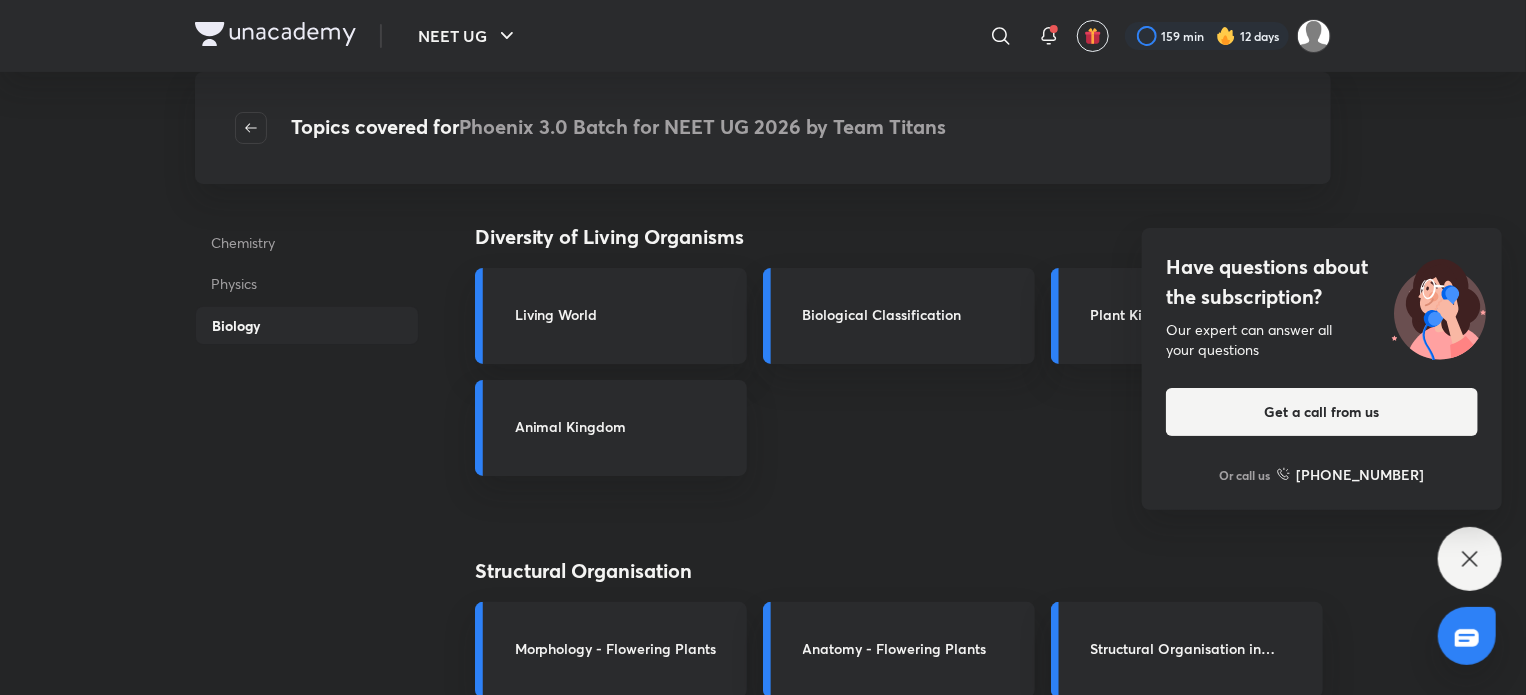 click on "Have questions about the subscription? Our expert can answer all your questions Get a call from us Or call us [PHONE_NUMBER]" at bounding box center [1470, 559] 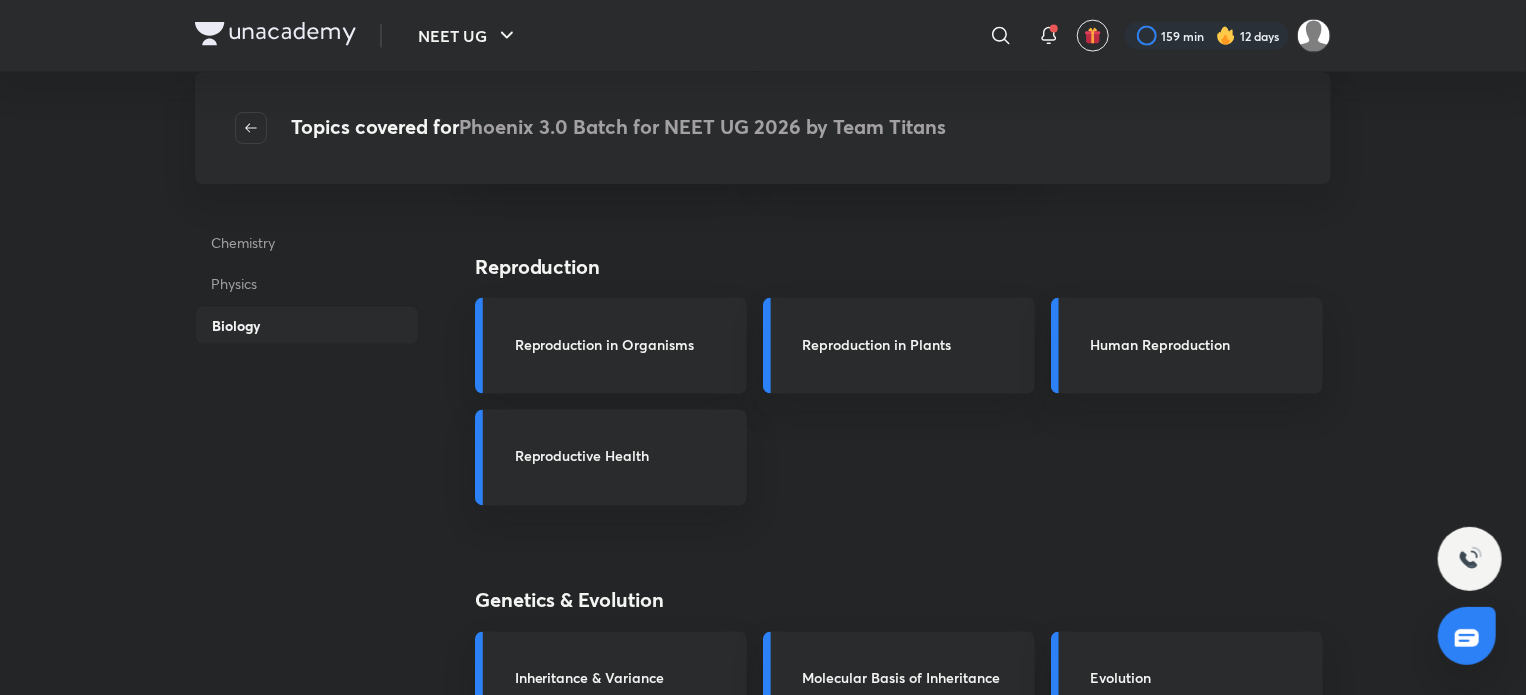 scroll, scrollTop: 1510, scrollLeft: 0, axis: vertical 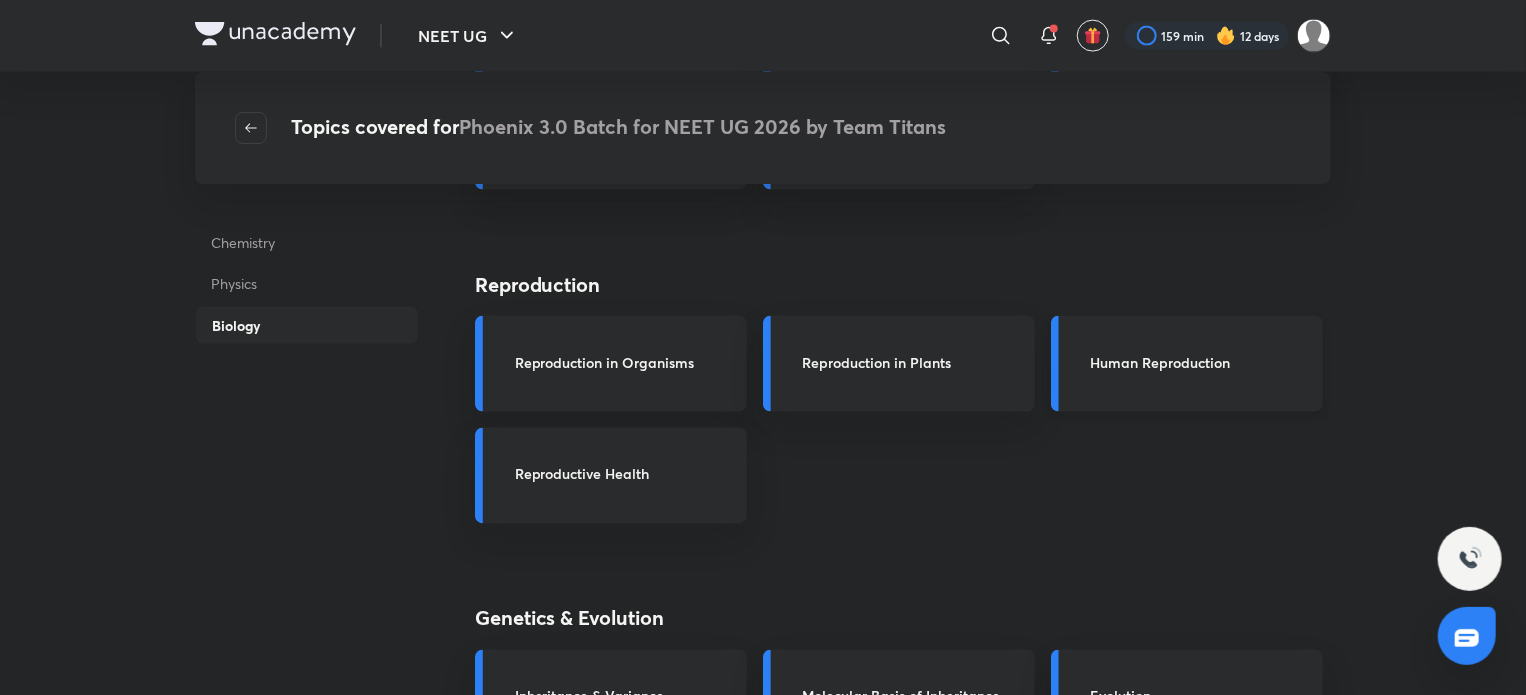 click on "Human Reproduction" at bounding box center [1201, 362] 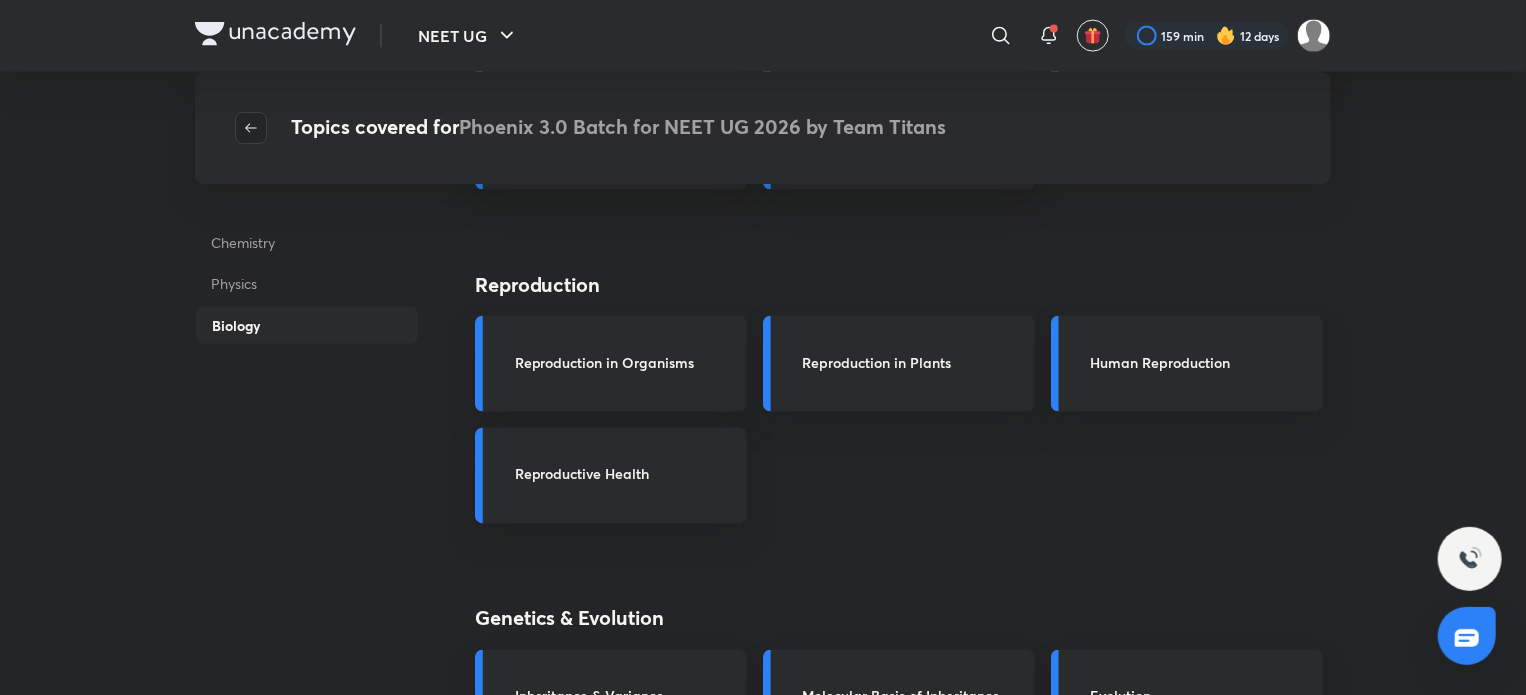 click at bounding box center (251, 128) 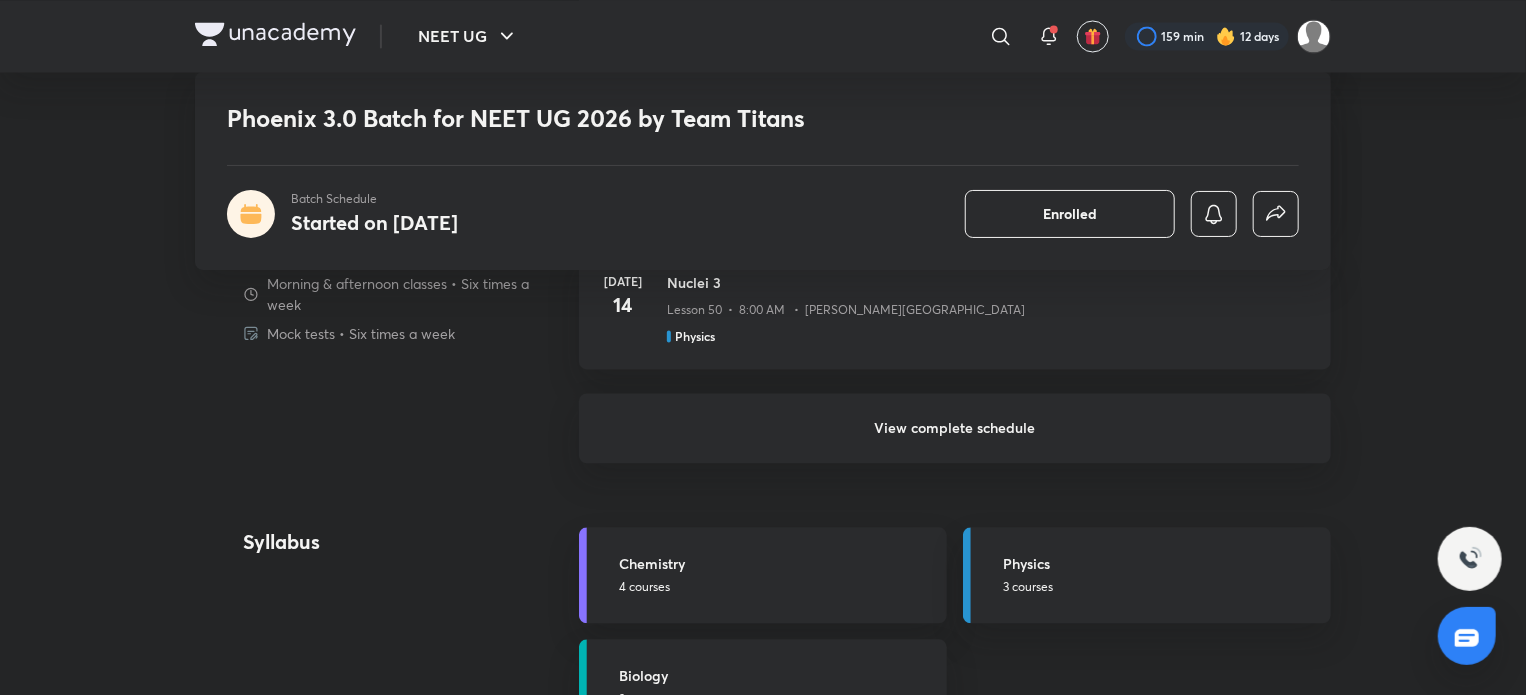 scroll, scrollTop: 1932, scrollLeft: 0, axis: vertical 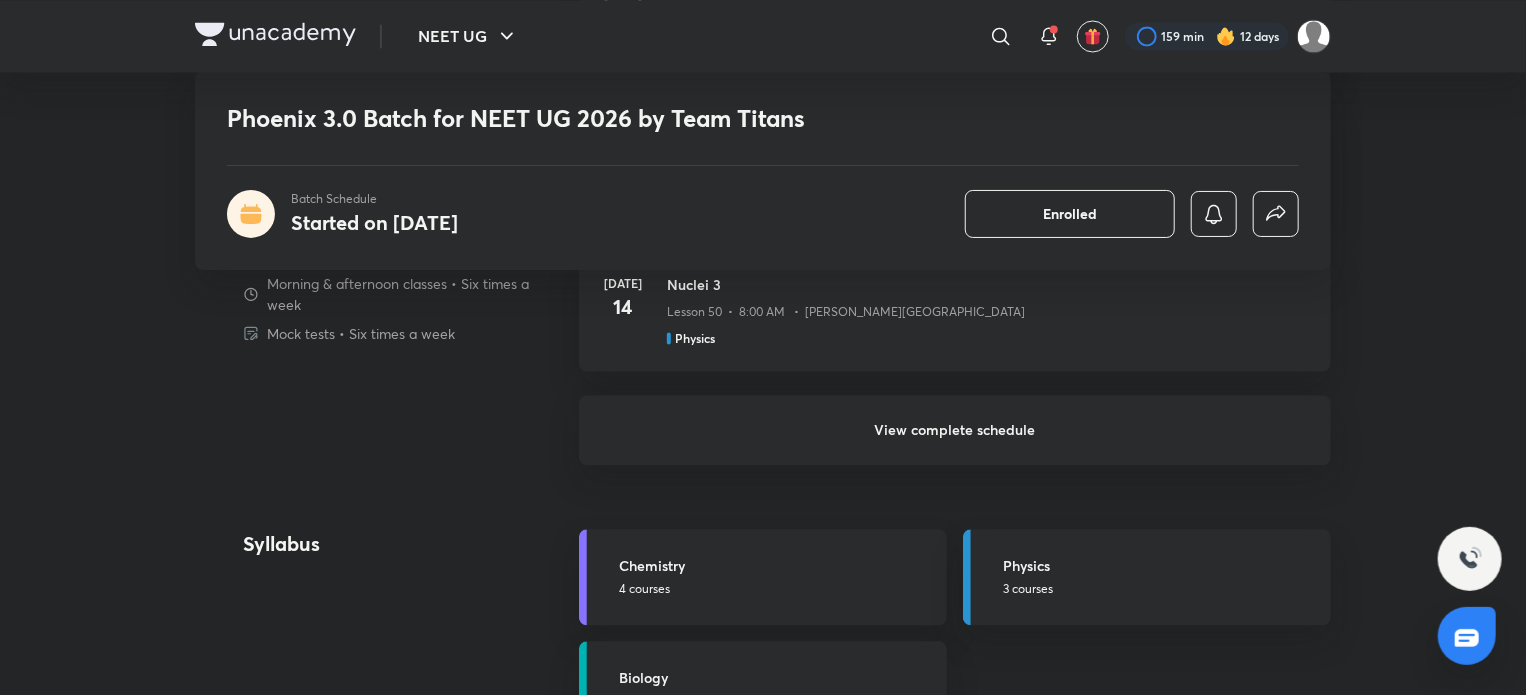 click on "View complete schedule" at bounding box center (955, 430) 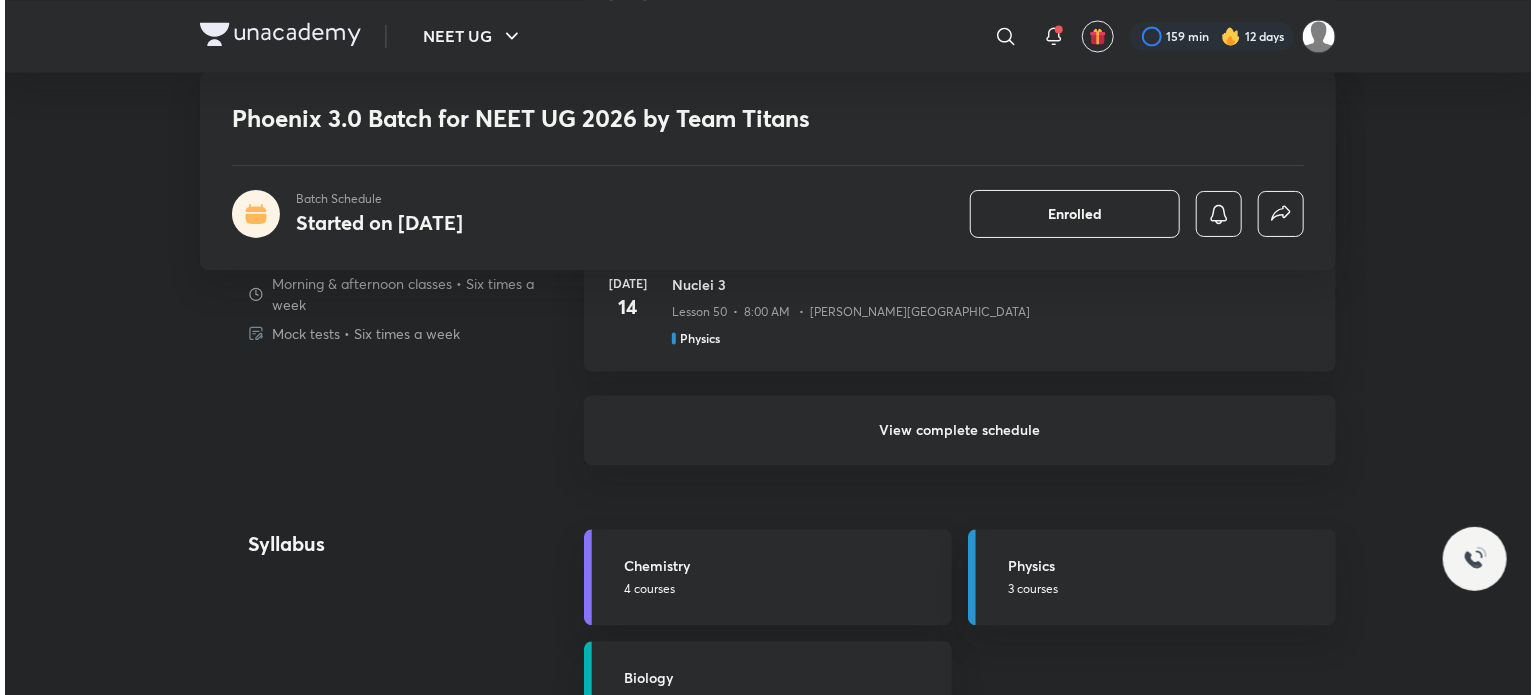 scroll, scrollTop: 0, scrollLeft: 0, axis: both 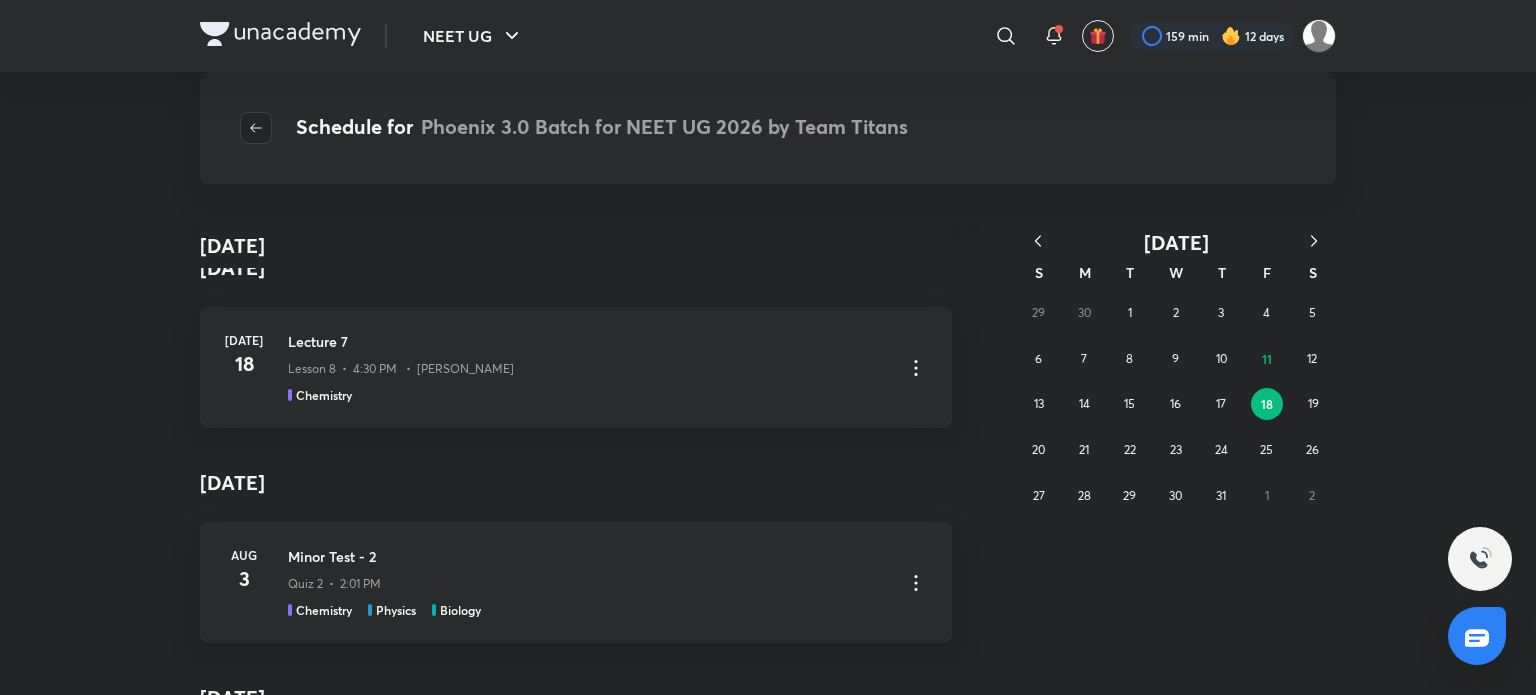 click 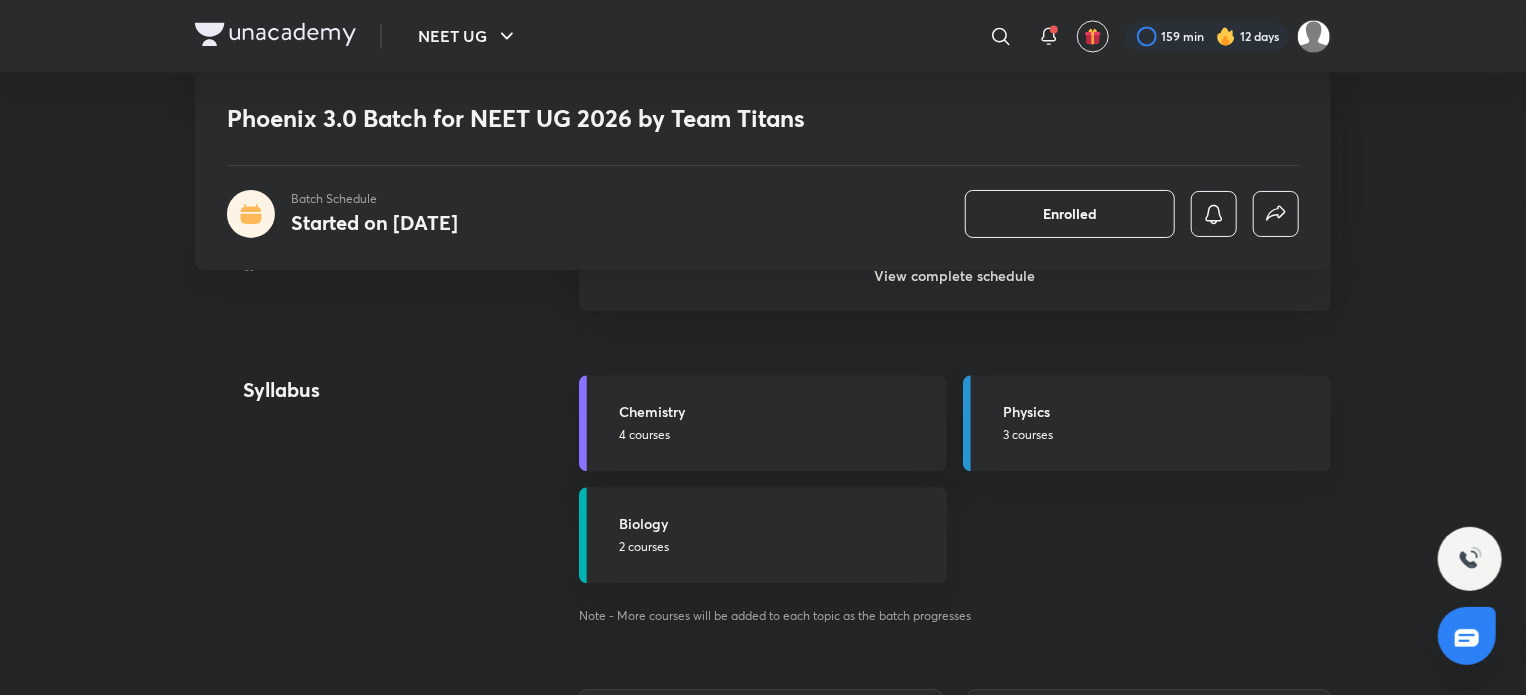scroll, scrollTop: 2087, scrollLeft: 0, axis: vertical 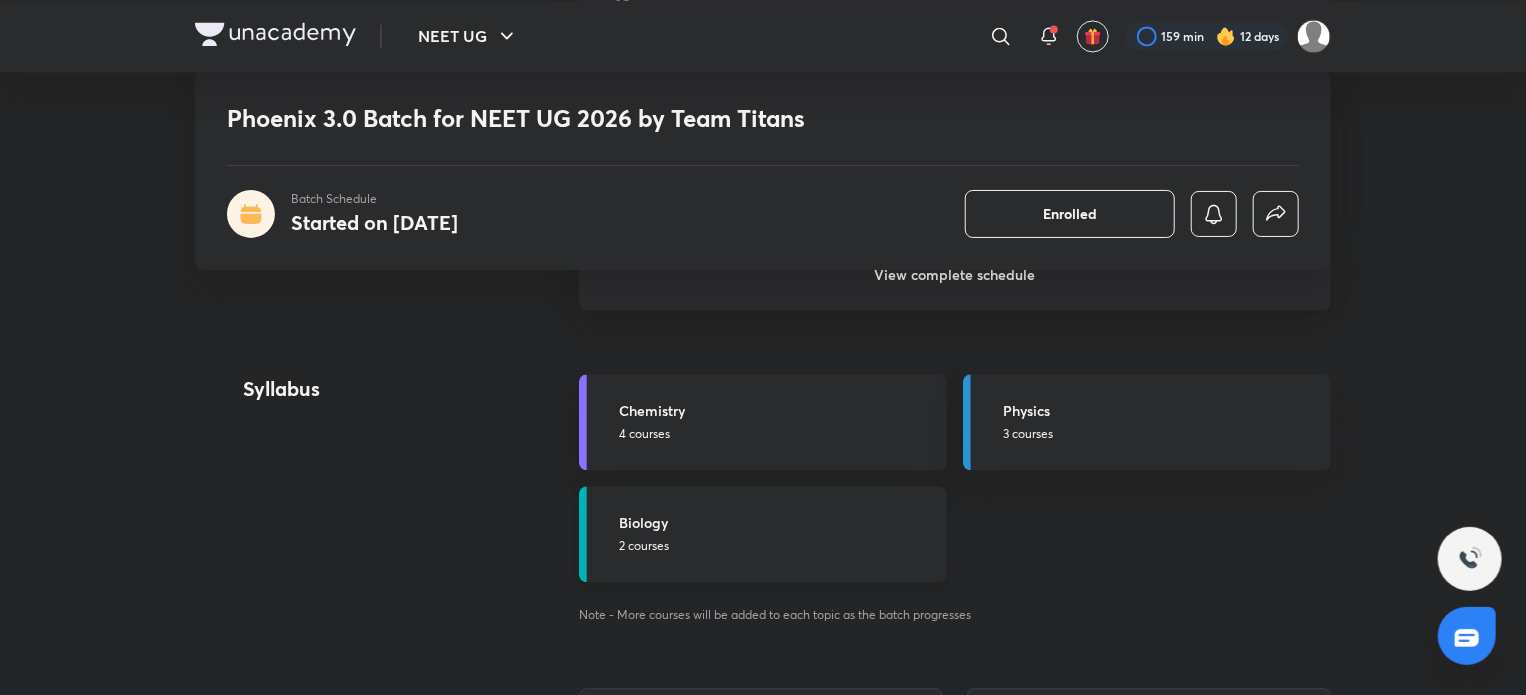 click on "2 courses" at bounding box center [777, 546] 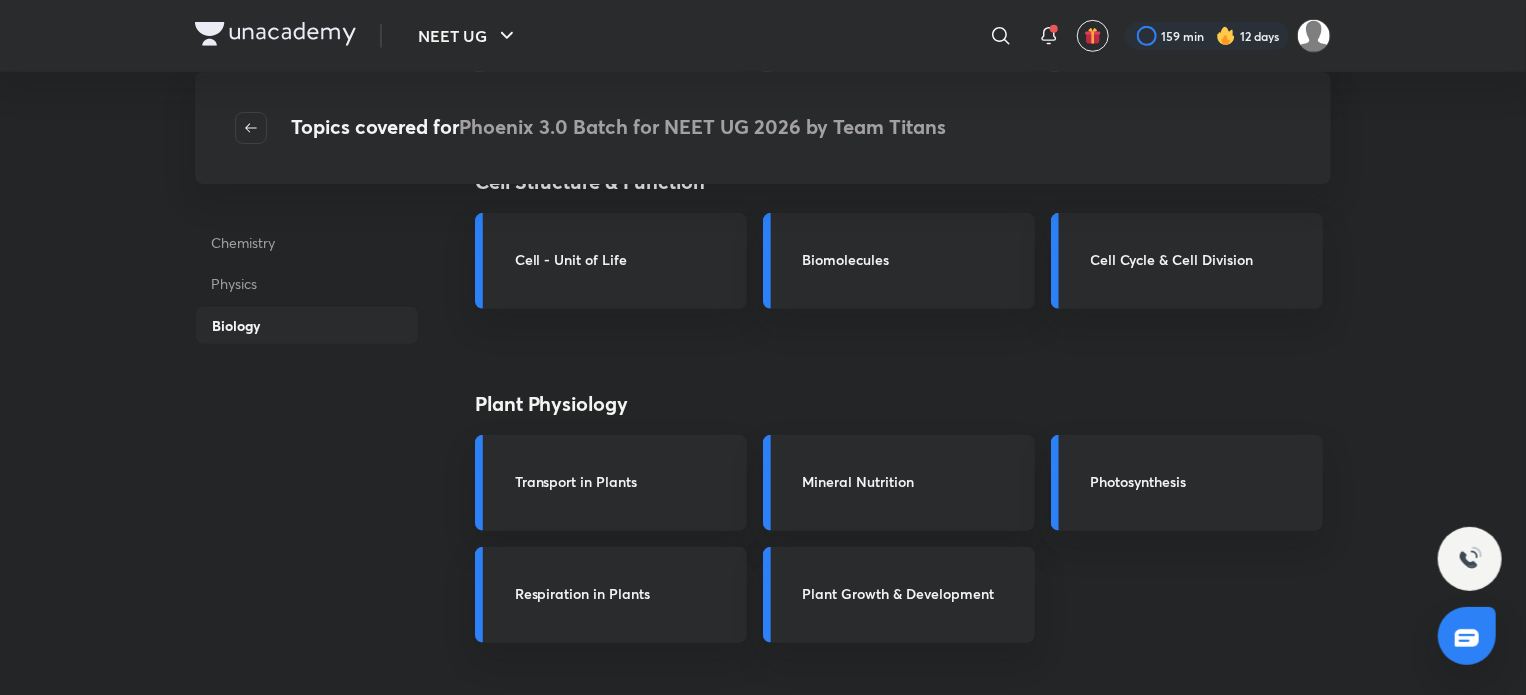 scroll, scrollTop: 558, scrollLeft: 0, axis: vertical 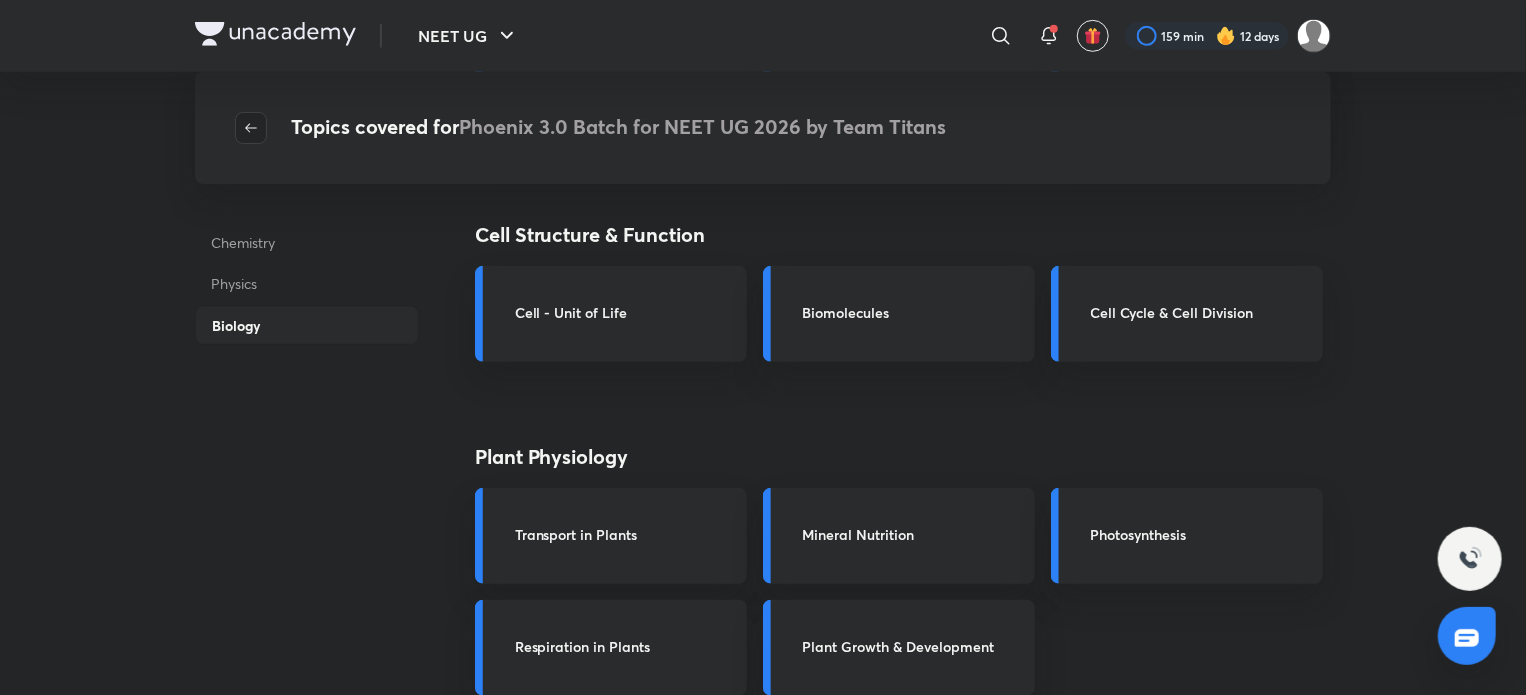 click at bounding box center (251, 128) 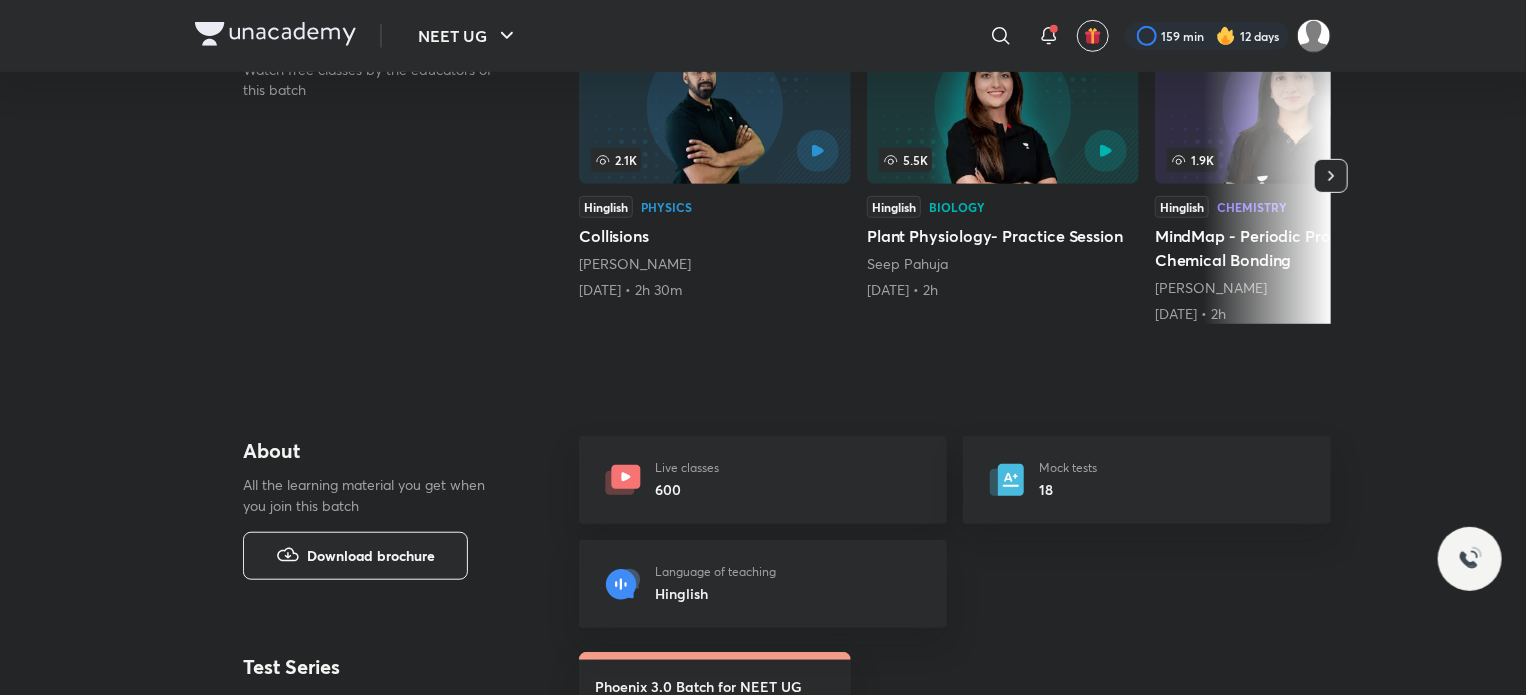 scroll, scrollTop: 0, scrollLeft: 0, axis: both 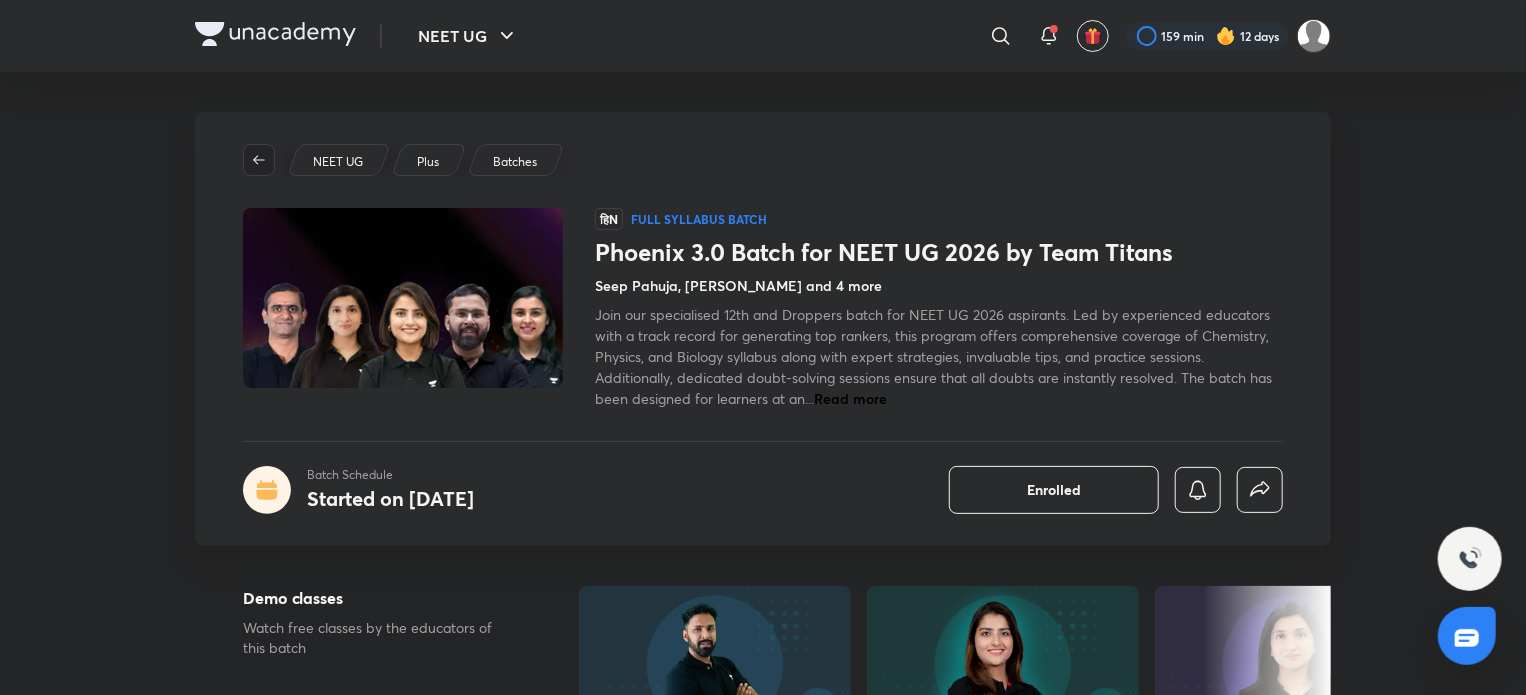 click 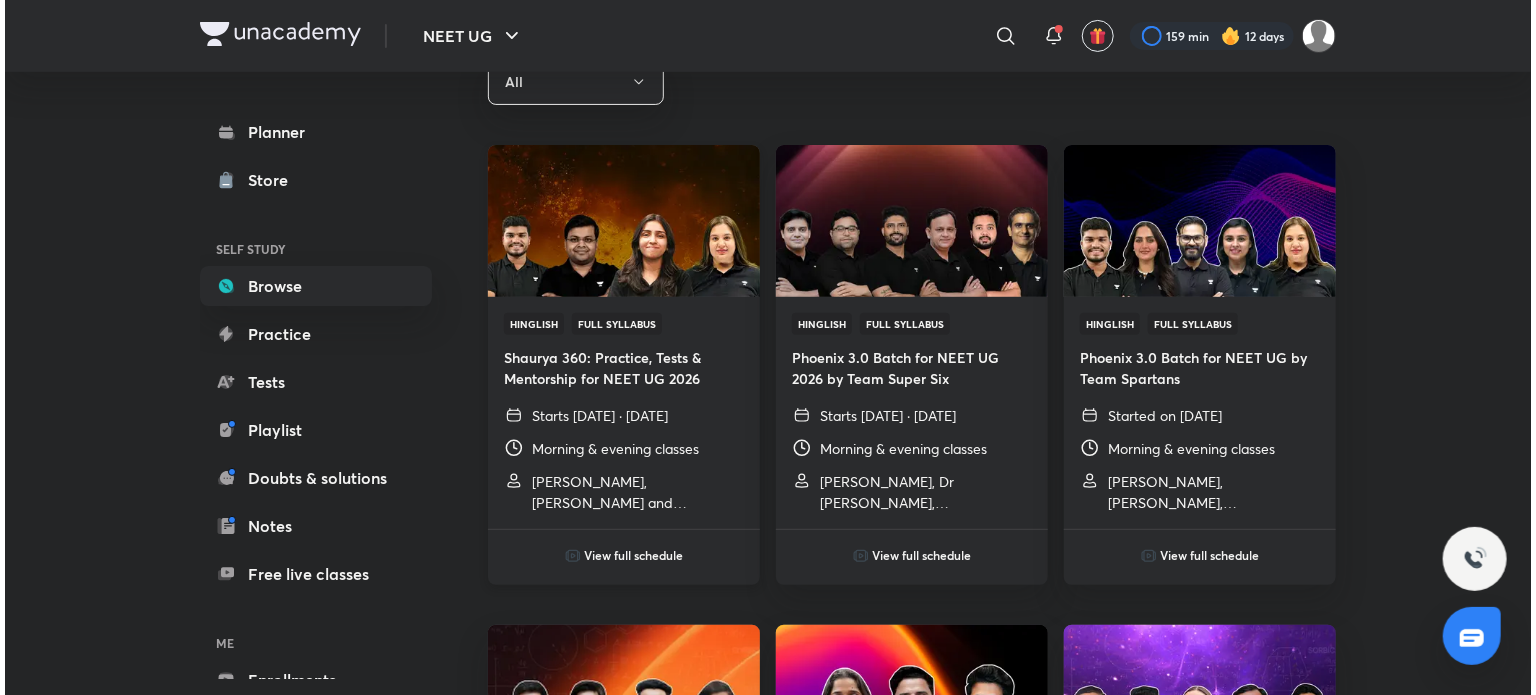 scroll, scrollTop: 0, scrollLeft: 0, axis: both 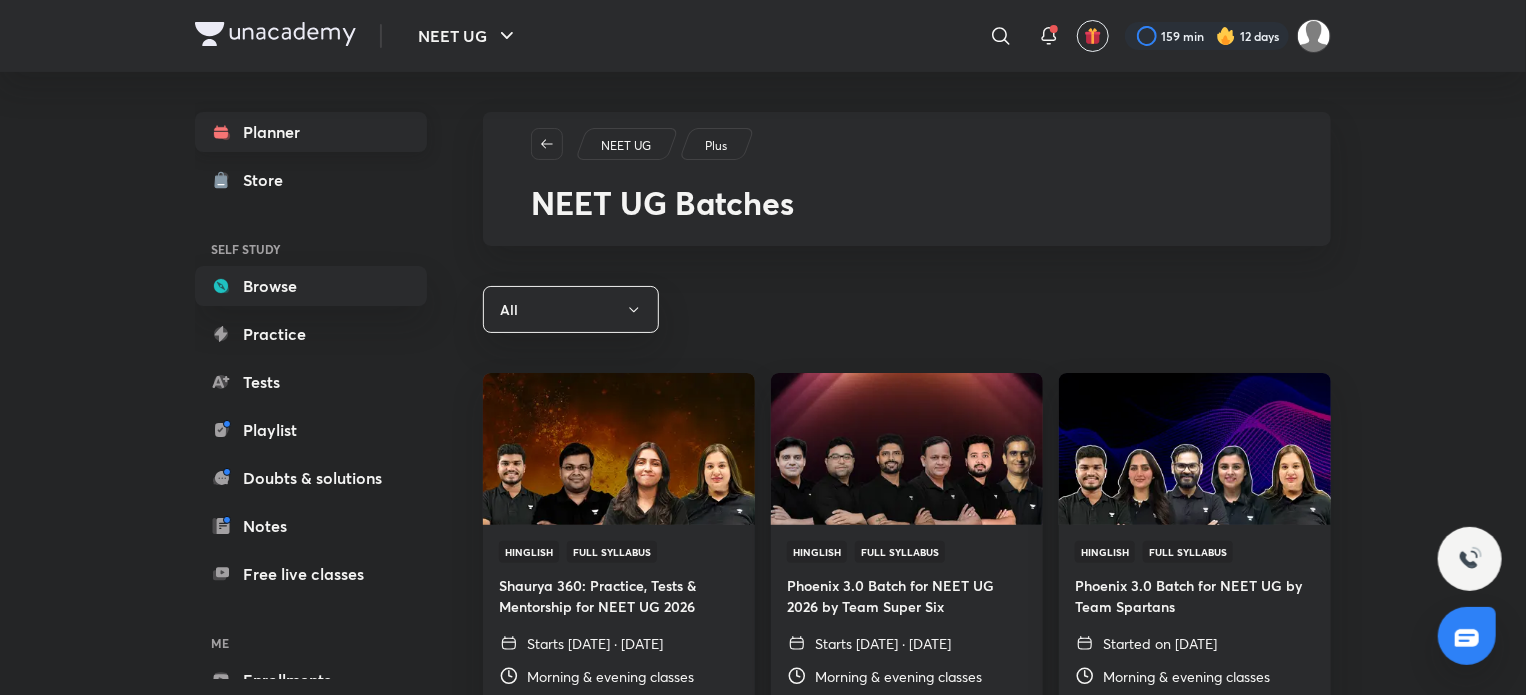 click on "Planner" at bounding box center (311, 132) 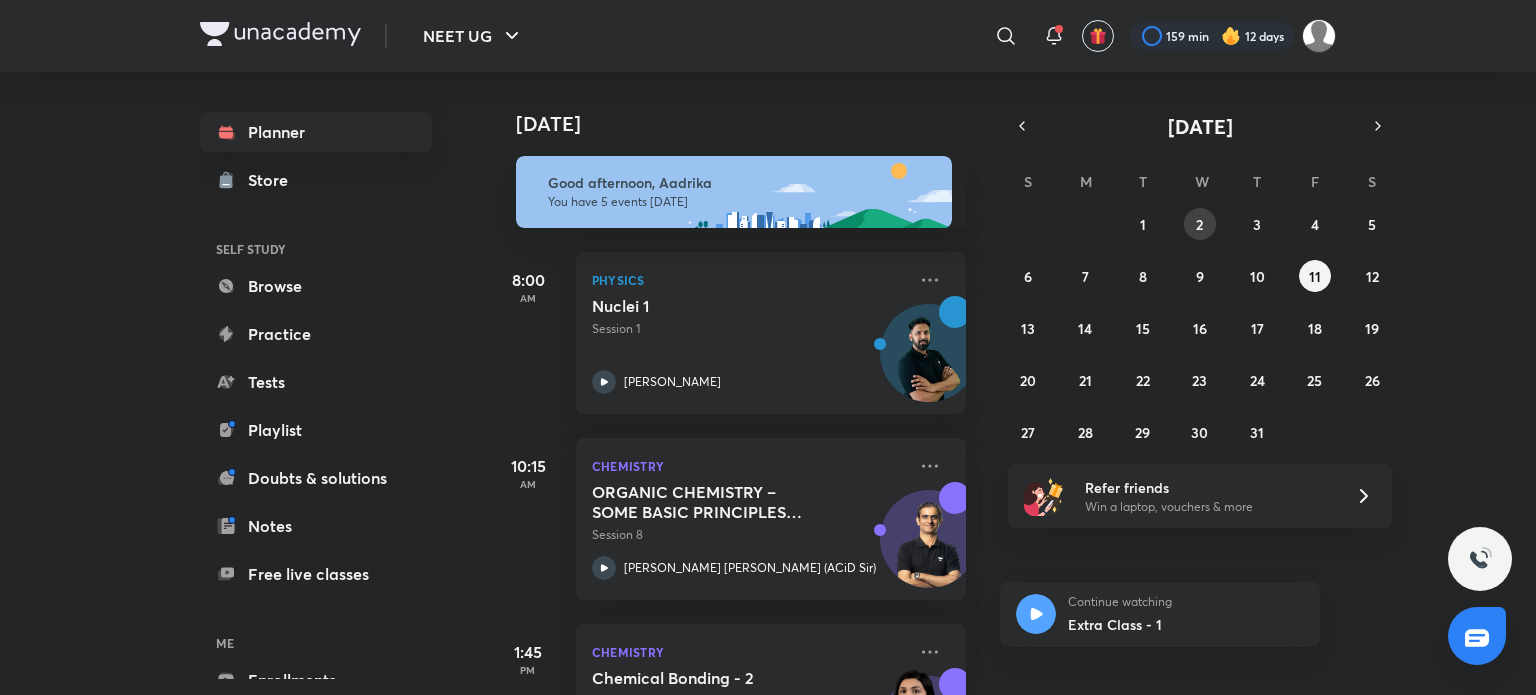 click on "2" at bounding box center [1200, 224] 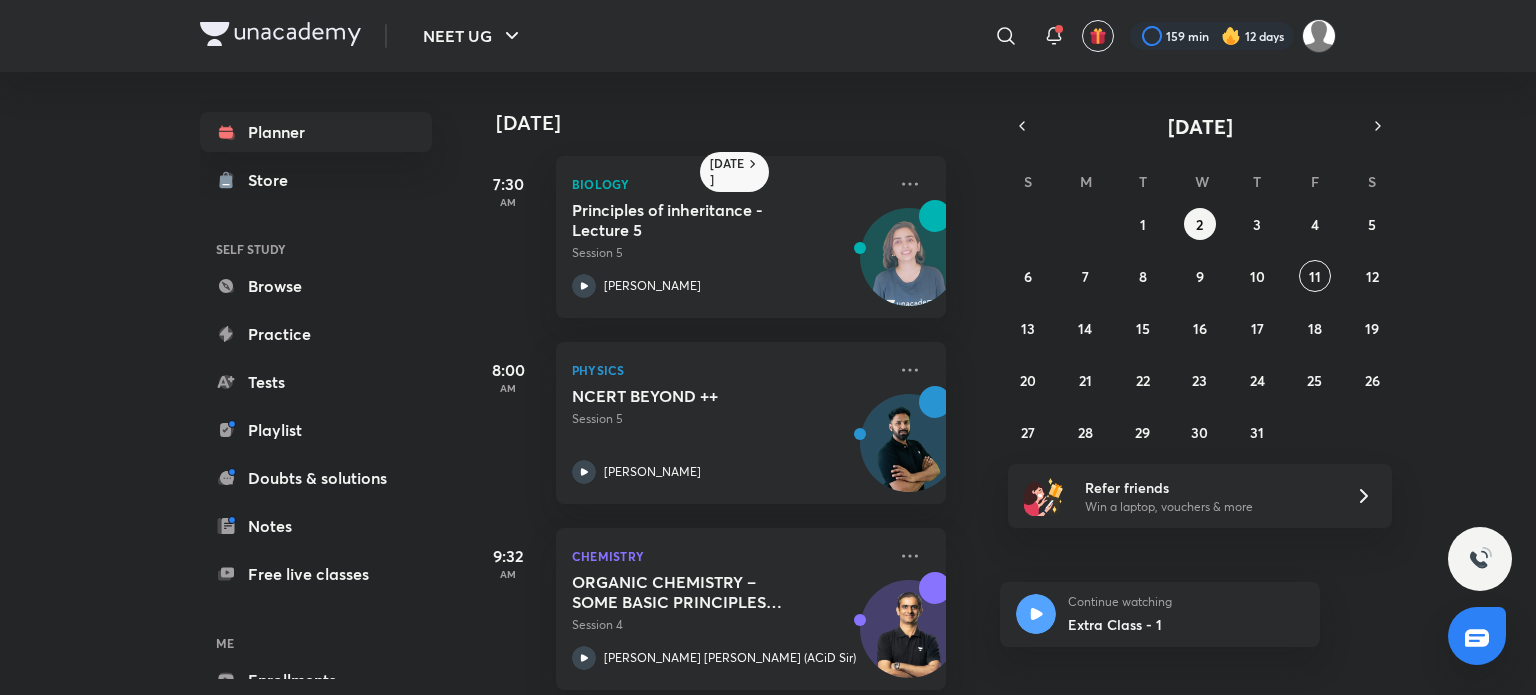 scroll, scrollTop: 0, scrollLeft: 20, axis: horizontal 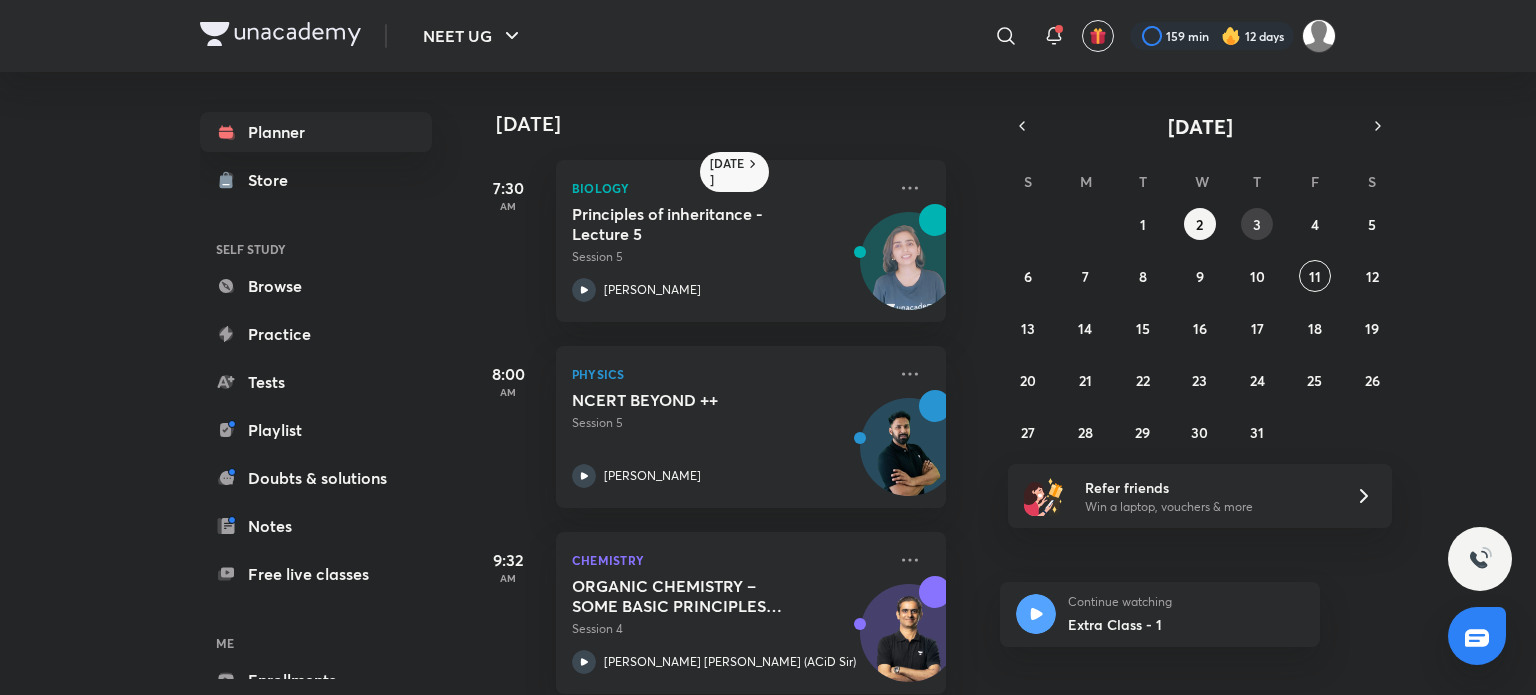 click on "3" at bounding box center [1257, 224] 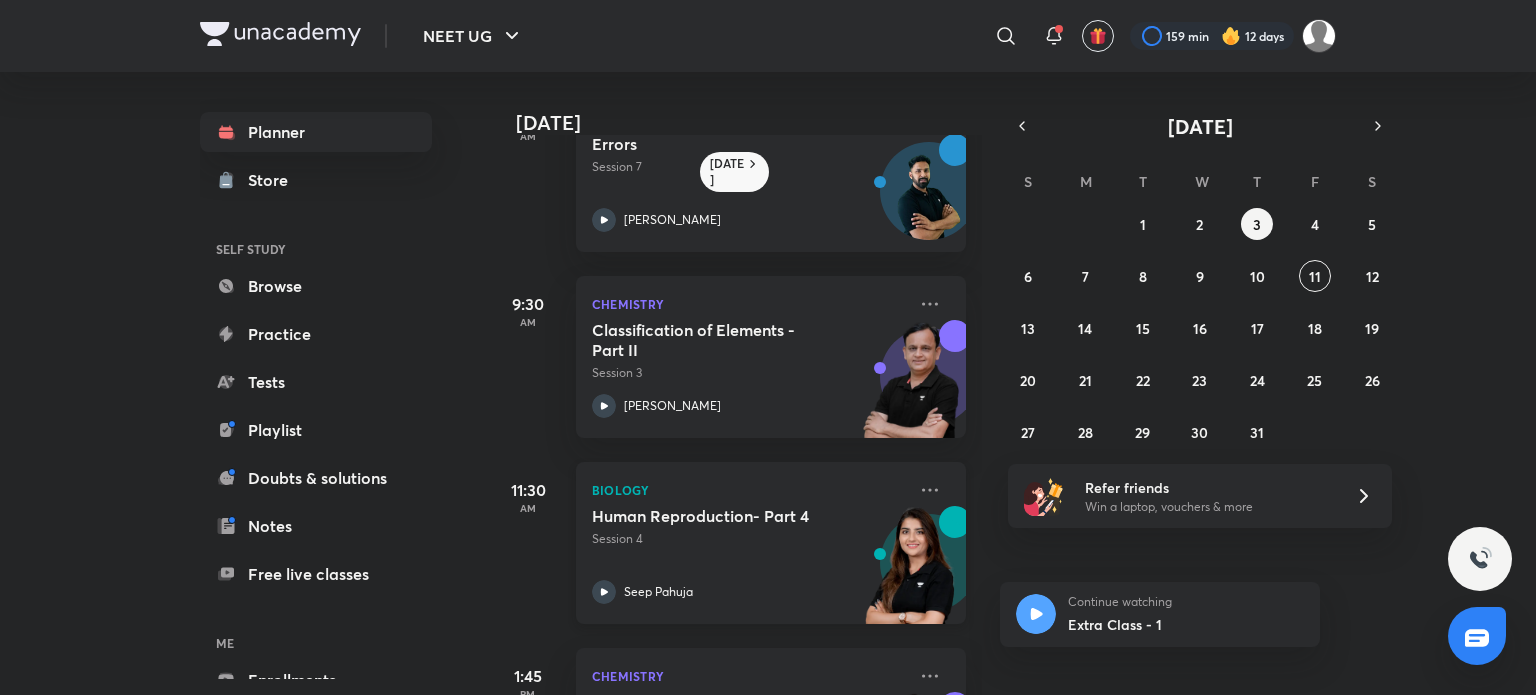 scroll, scrollTop: 74, scrollLeft: 0, axis: vertical 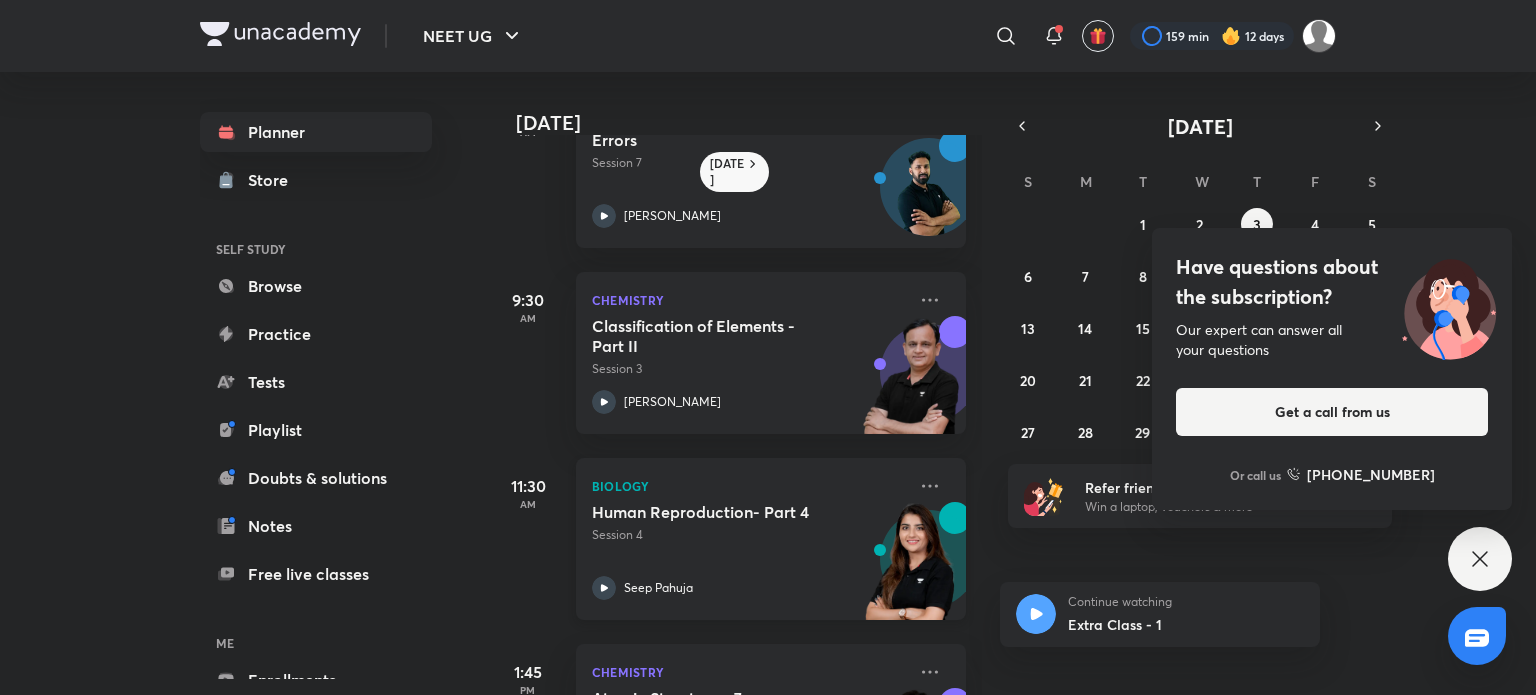 click 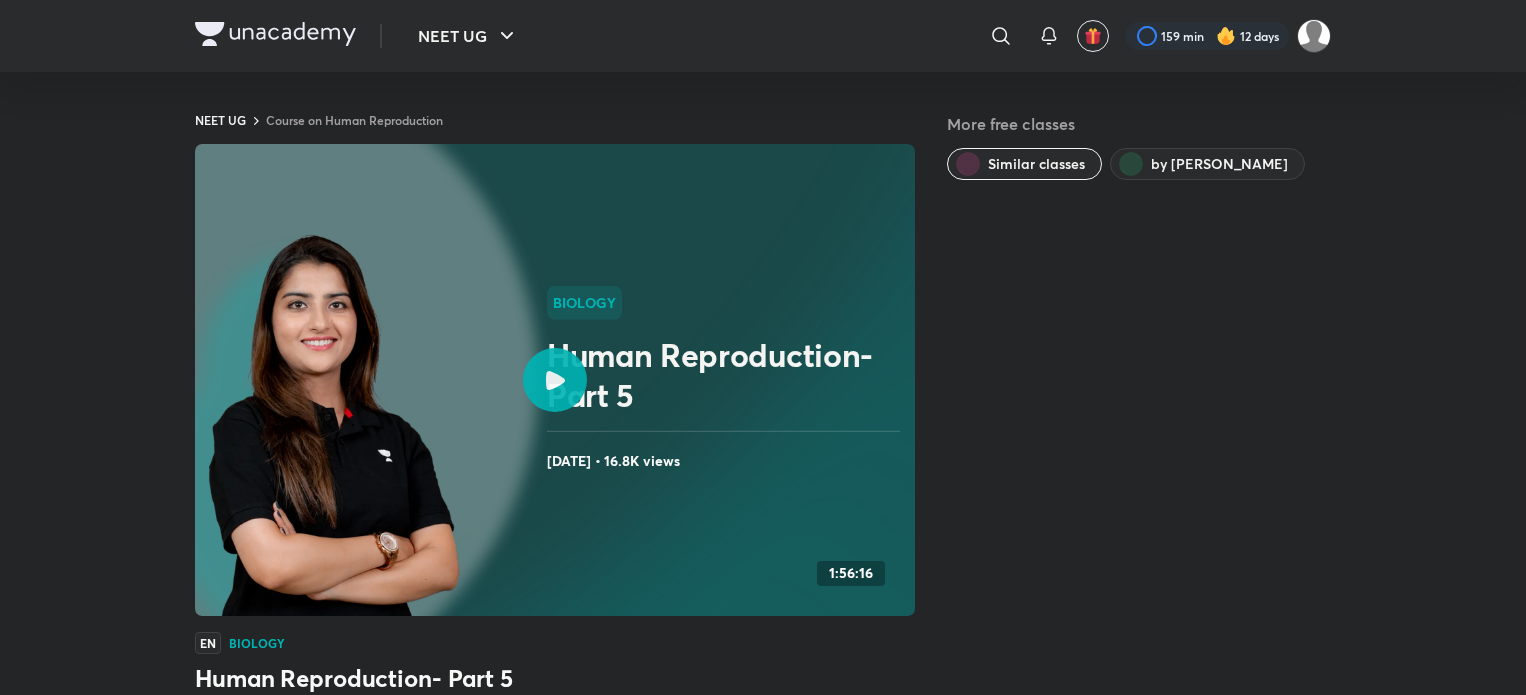 scroll, scrollTop: 0, scrollLeft: 0, axis: both 